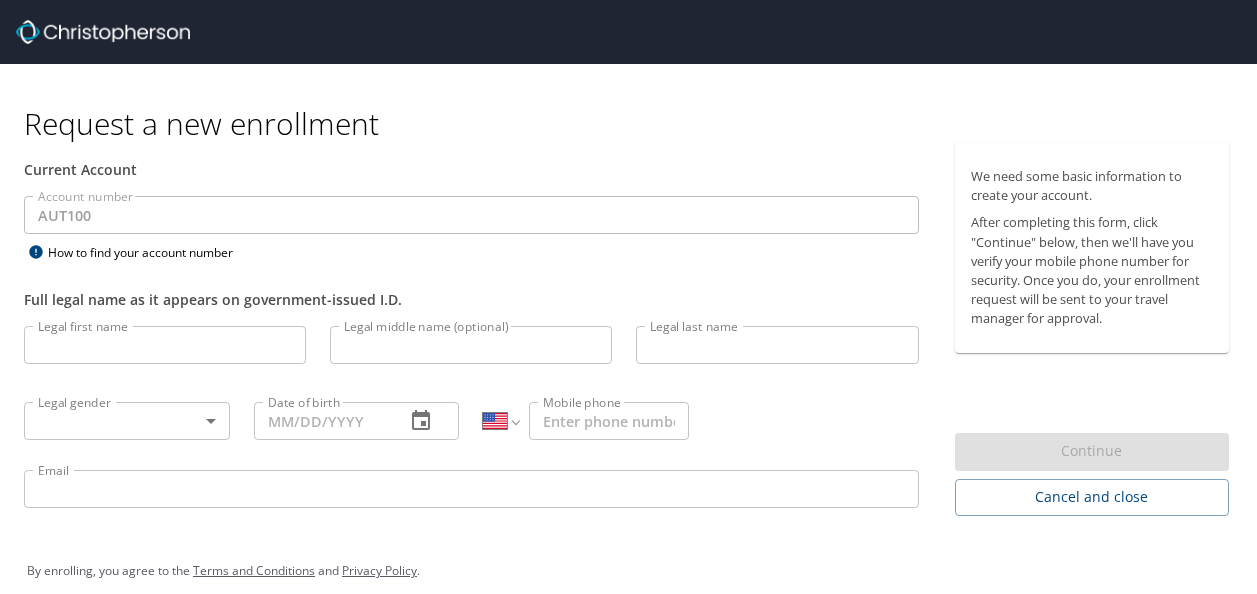 select on "US" 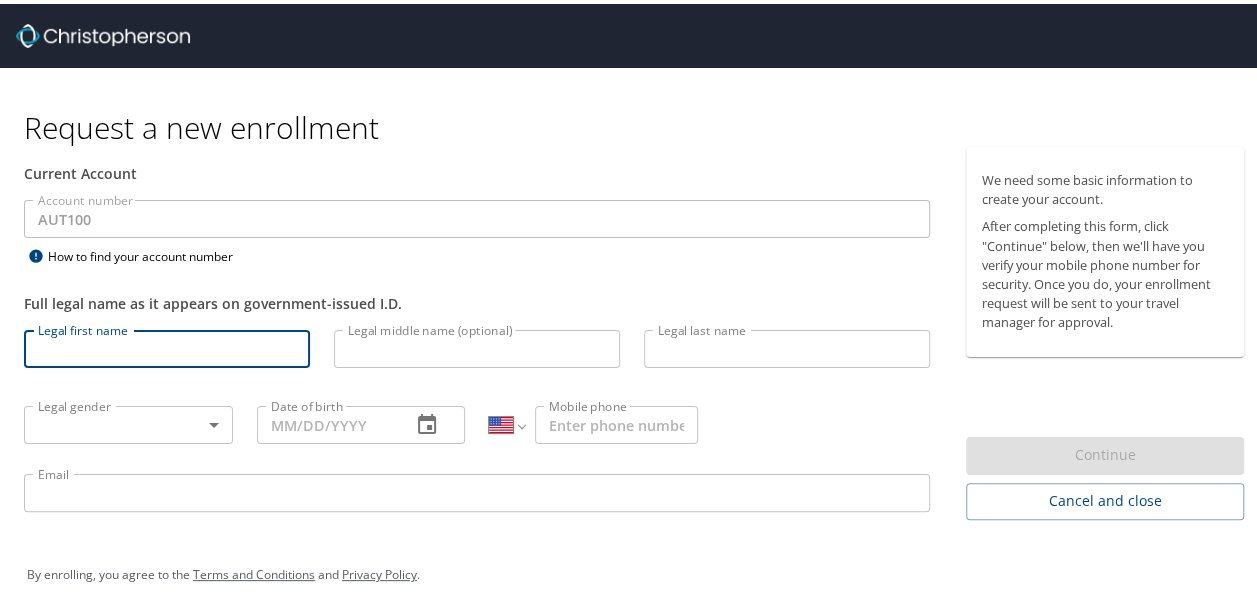 click on "Legal first name" at bounding box center [167, 345] 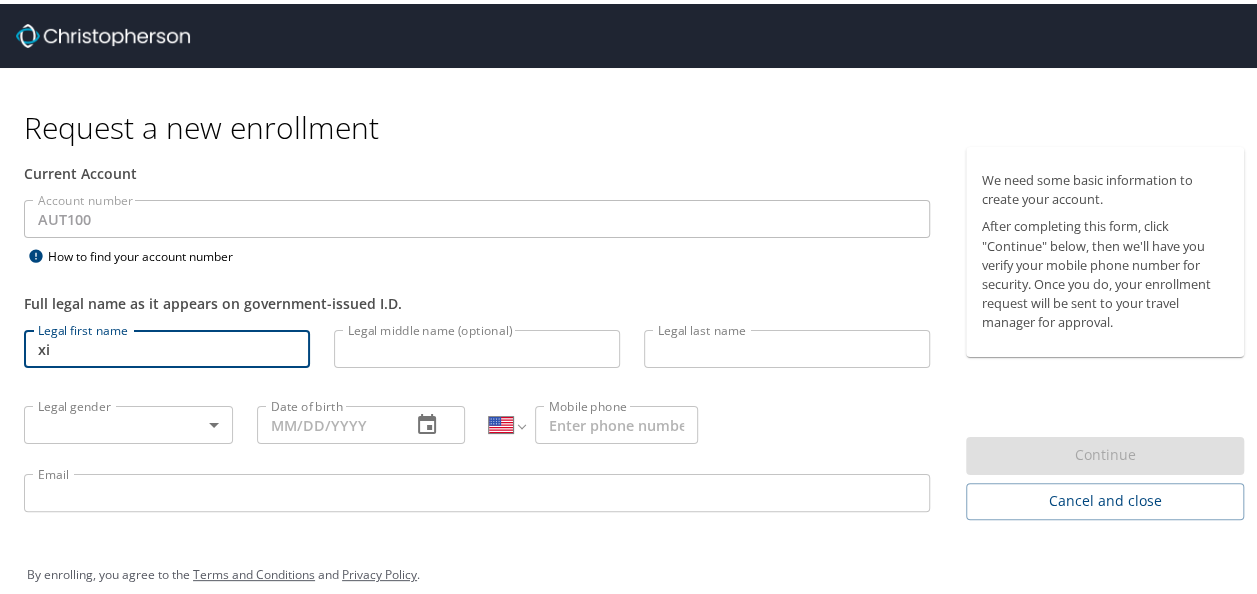 type on "x" 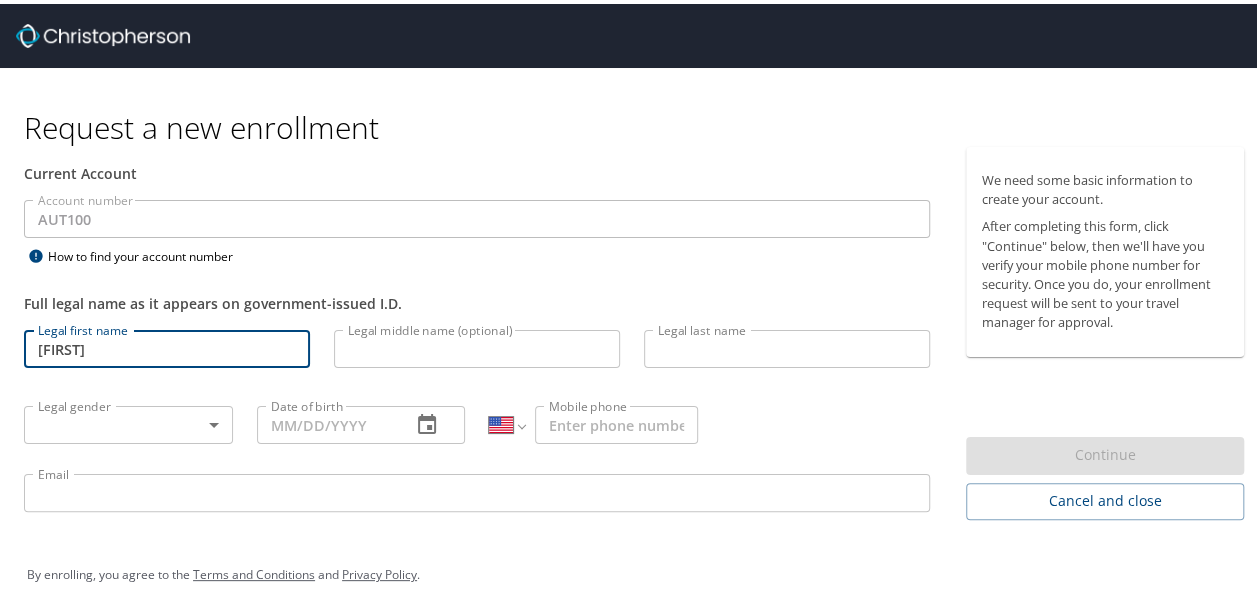 type on "[FIRST]" 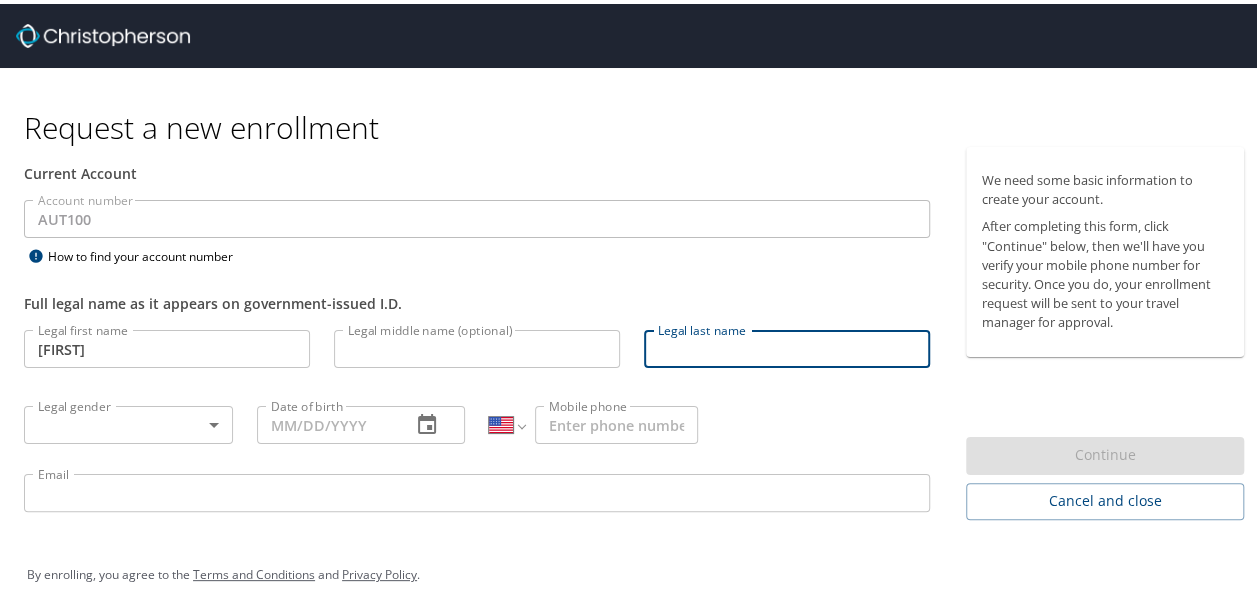 click on "Legal last name" at bounding box center (787, 345) 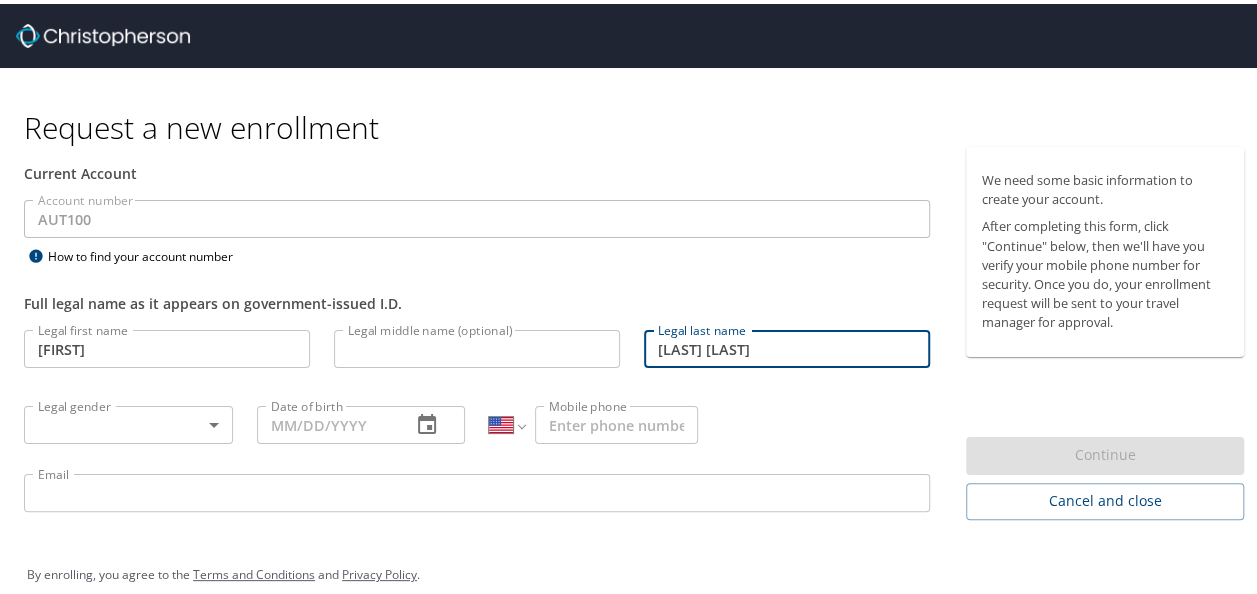 type on "[LAST] [LAST]" 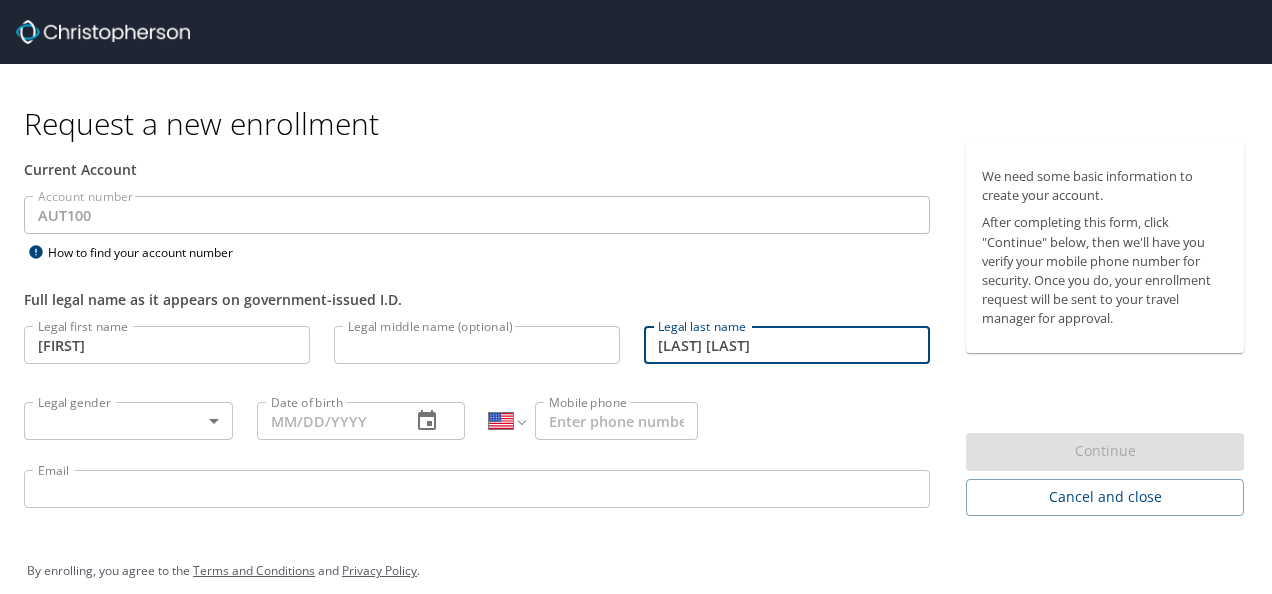 click on "Request a new enrollment Current Account Account number AUT100 Account number  How to find your account number Full legal name as it appears on government-issued I.D. Legal first name Ximena Legal first name Legal middle name (optional) Legal middle name (optional) Legal last name Ramirez Villacampa Legal last name Legal gender ​ Legal gender Date of birth Date of birth International Afghanistan Åland Islands Albania Algeria American Samoa Andorra Angola Anguilla Antigua and Barbuda Argentina Armenia Aruba Ascension Island Australia Austria Azerbaijan Bahamas Bahrain Bangladesh Barbados Belarus Belgium Belize Benin Bermuda Bhutan Bolivia Bonaire, Sint Eustatius and Saba Bosnia and Herzegovina Botswana Brazil British Indian Ocean Territory Brunei Darussalam Bulgaria Burkina Faso Burma Burundi Cambodia Cameroon Canada Cape Verde Cayman Islands Central African Republic Chad Chile China Christmas Island Cocos (Keeling) Islands Colombia Comoros Congo Congo, Democratic Republic of the Cook Islands Costa Rica" at bounding box center (636, 297) 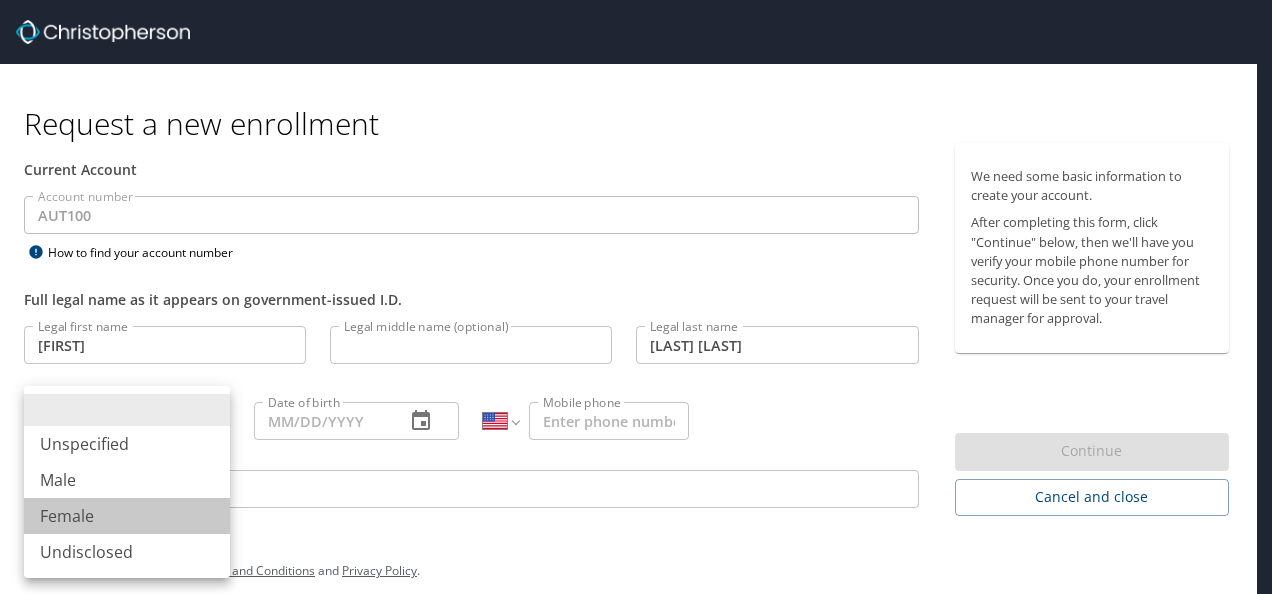 click on "Female" at bounding box center [127, 516] 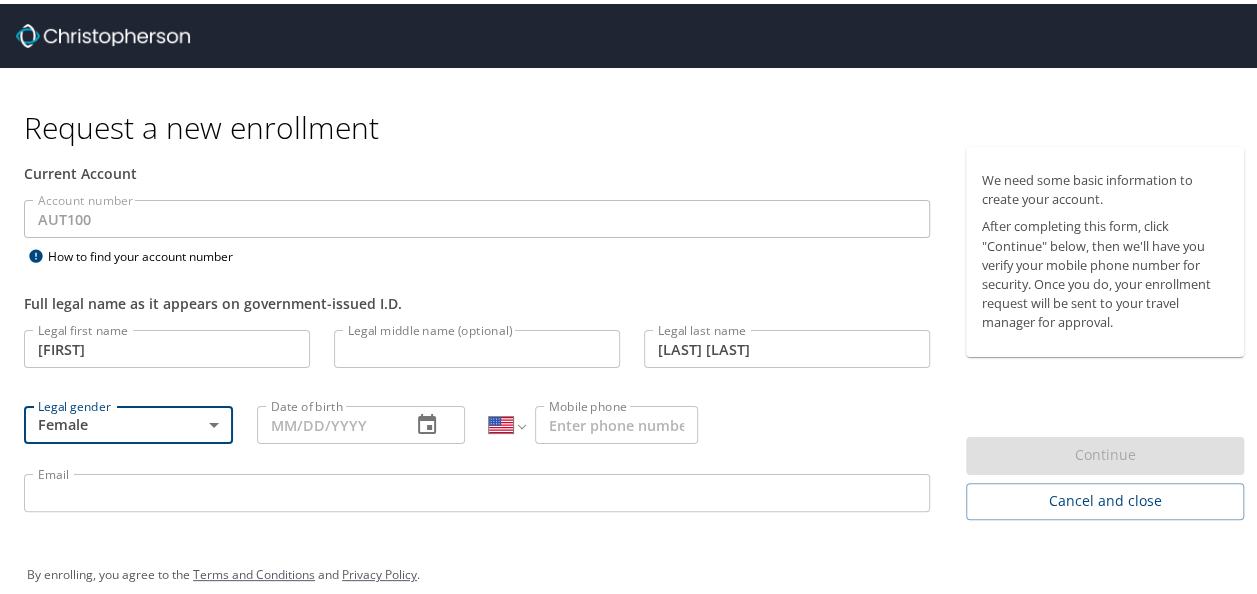 click on "Date of birth" at bounding box center [326, 421] 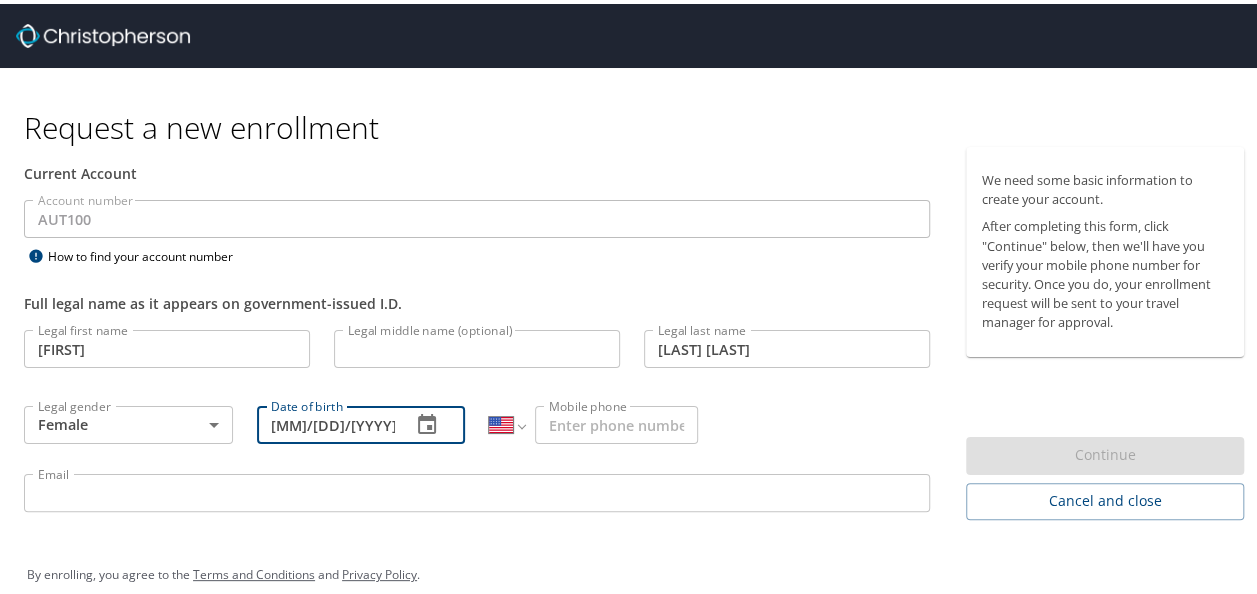 type on "10/10/2001" 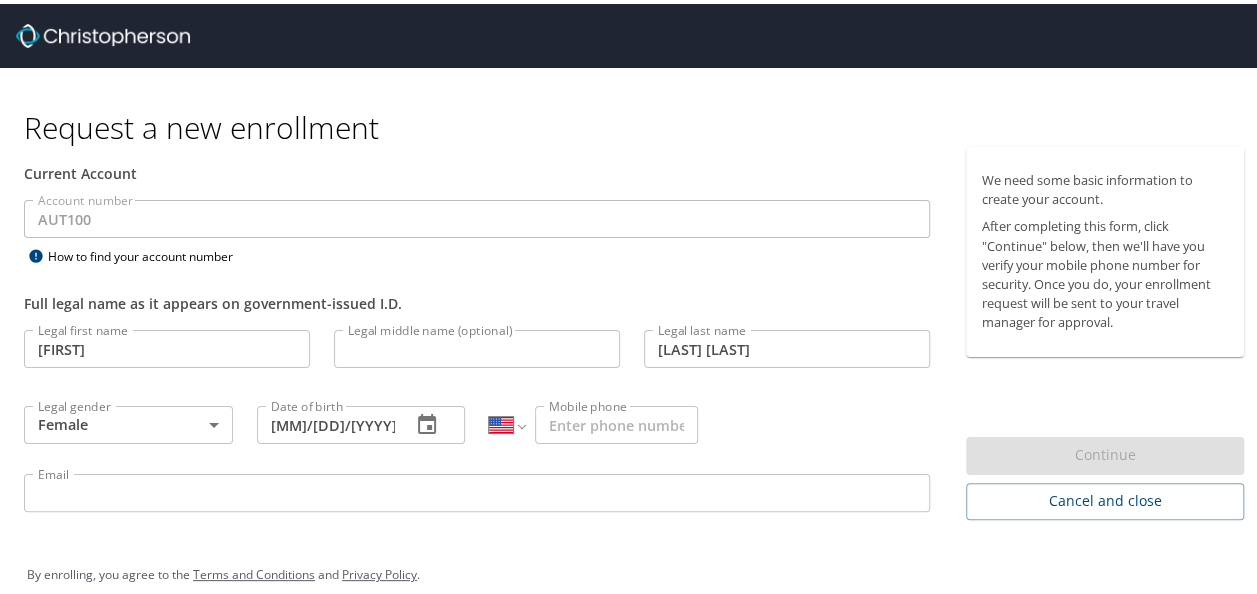 click on "Email Email" at bounding box center (477, 492) 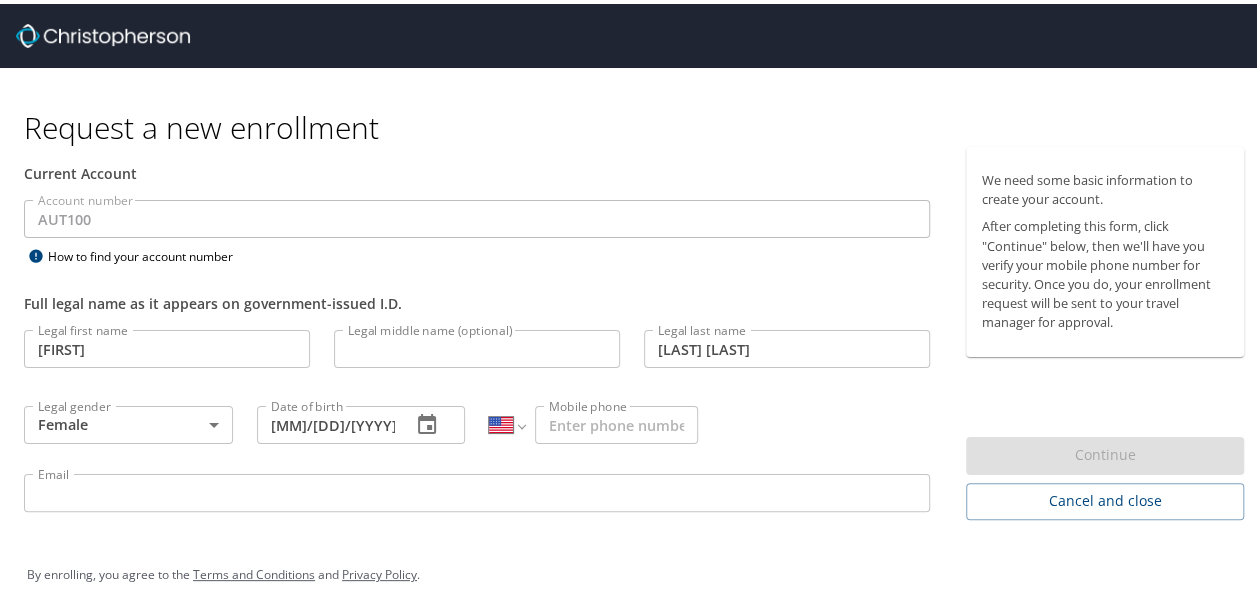 click on "Mobile phone" at bounding box center (616, 421) 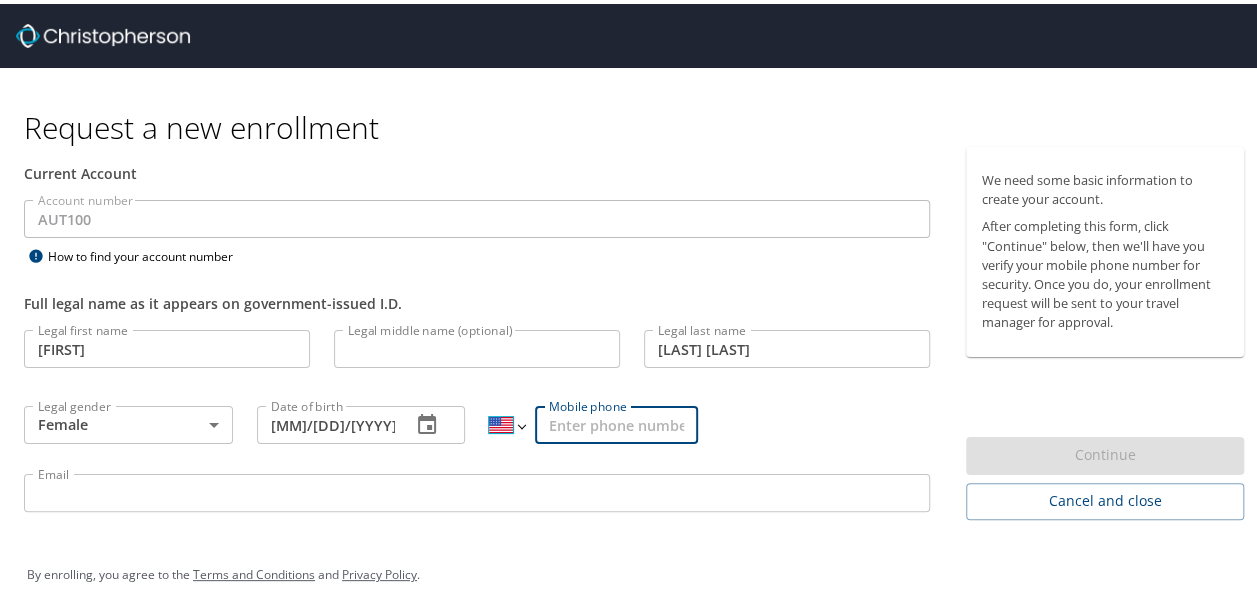click on "International Afghanistan Åland Islands Albania Algeria American Samoa Andorra Angola Anguilla Antigua and Barbuda Argentina Armenia Aruba Ascension Island Australia Austria Azerbaijan Bahamas Bahrain Bangladesh Barbados Belarus Belgium Belize Benin Bermuda Bhutan Bolivia Bonaire, Sint Eustatius and Saba Bosnia and Herzegovina Botswana Brazil British Indian Ocean Territory Brunei Darussalam Bulgaria Burkina Faso Burma Burundi Cambodia Cameroon Canada Cape Verde Cayman Islands Central African Republic Chad Chile China Christmas Island Cocos (Keeling) Islands Colombia Comoros Congo Congo, Democratic Republic of the Cook Islands Costa Rica Cote d'Ivoire Croatia Cuba Curaçao Cyprus Czech Republic Denmark Djibouti Dominica Dominican Republic Ecuador Egypt El Salvador Equatorial Guinea Eritrea Estonia Ethiopia Falkland Islands Faroe Islands Federated States of Micronesia Fiji Finland France French Guiana French Polynesia Gabon Gambia Georgia Germany Ghana Gibraltar Greece Greenland Grenada Guadeloupe Guam Guinea" at bounding box center (506, 421) 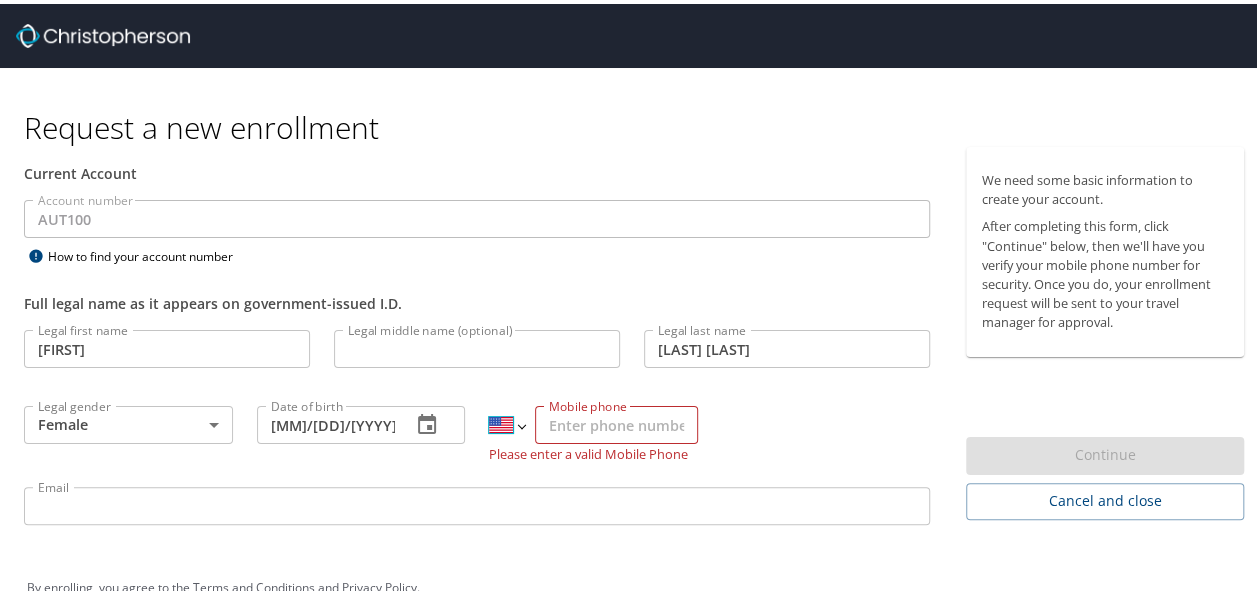 select on "MX" 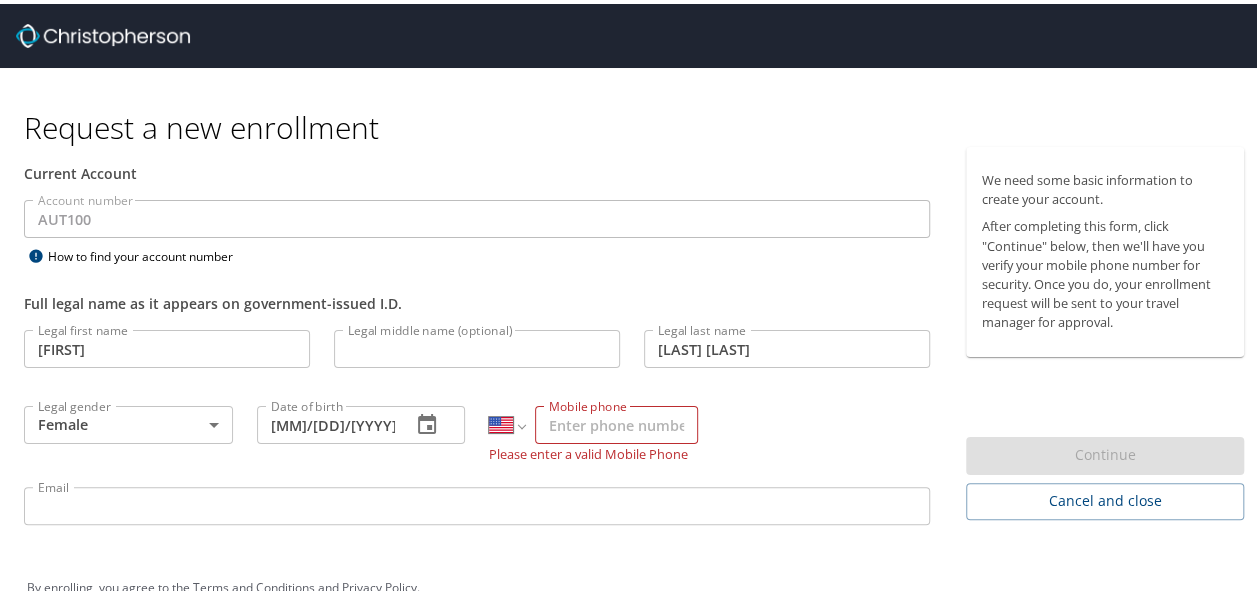 click on "International Afghanistan Åland Islands Albania Algeria American Samoa Andorra Angola Anguilla Antigua and Barbuda Argentina Armenia Aruba Ascension Island Australia Austria Azerbaijan Bahamas Bahrain Bangladesh Barbados Belarus Belgium Belize Benin Bermuda Bhutan Bolivia Bonaire, Sint Eustatius and Saba Bosnia and Herzegovina Botswana Brazil British Indian Ocean Territory Brunei Darussalam Bulgaria Burkina Faso Burma Burundi Cambodia Cameroon Canada Cape Verde Cayman Islands Central African Republic Chad Chile China Christmas Island Cocos (Keeling) Islands Colombia Comoros Congo Congo, Democratic Republic of the Cook Islands Costa Rica Cote d'Ivoire Croatia Cuba Curaçao Cyprus Czech Republic Denmark Djibouti Dominica Dominican Republic Ecuador Egypt El Salvador Equatorial Guinea Eritrea Estonia Ethiopia Falkland Islands Faroe Islands Federated States of Micronesia Fiji Finland France French Guiana French Polynesia Gabon Gambia Georgia Germany Ghana Gibraltar Greece Greenland Grenada Guadeloupe Guam Guinea" at bounding box center (506, 421) 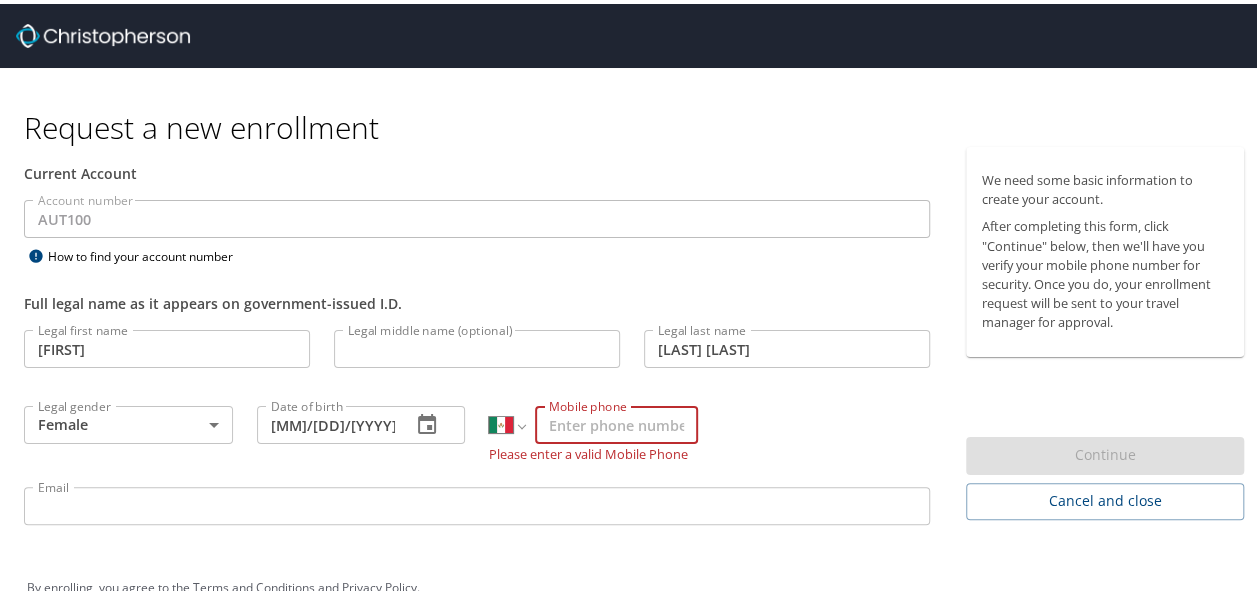 click on "Mobile phone" at bounding box center [616, 421] 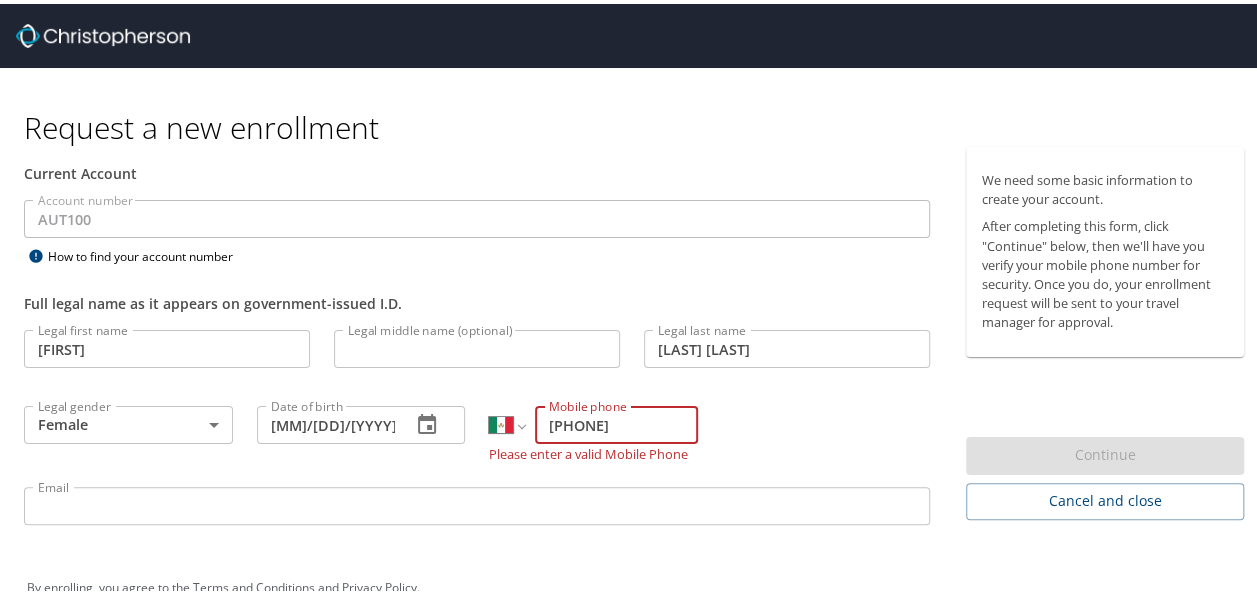 type on "[PHONE] [PHONE] [PHONE]" 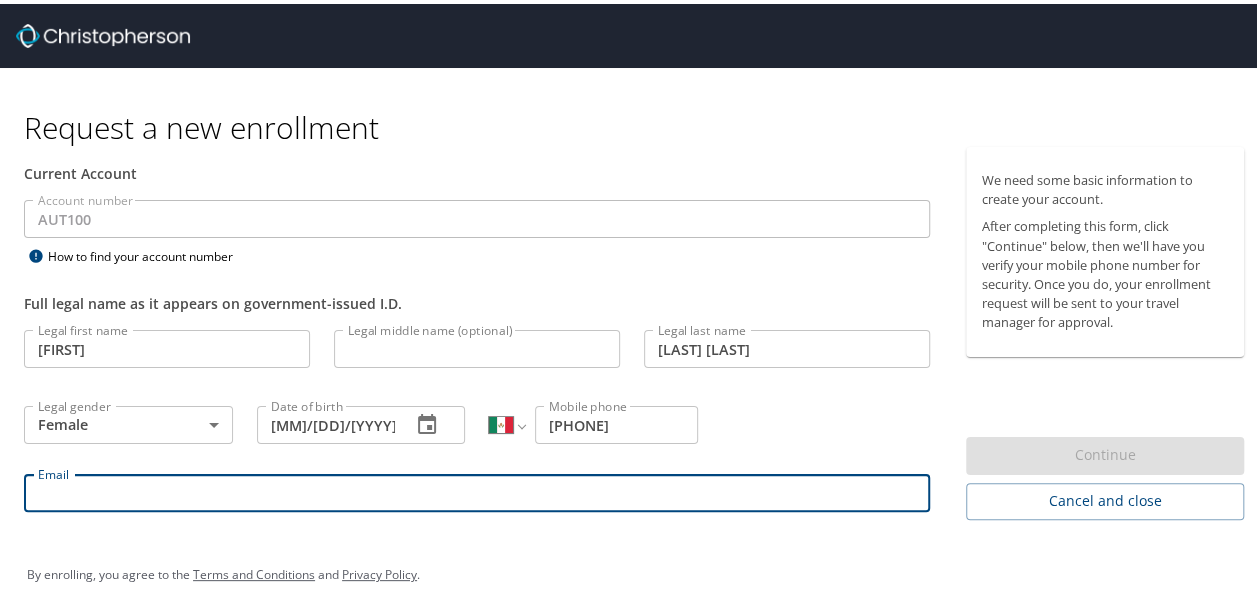 click on "Email" at bounding box center [477, 489] 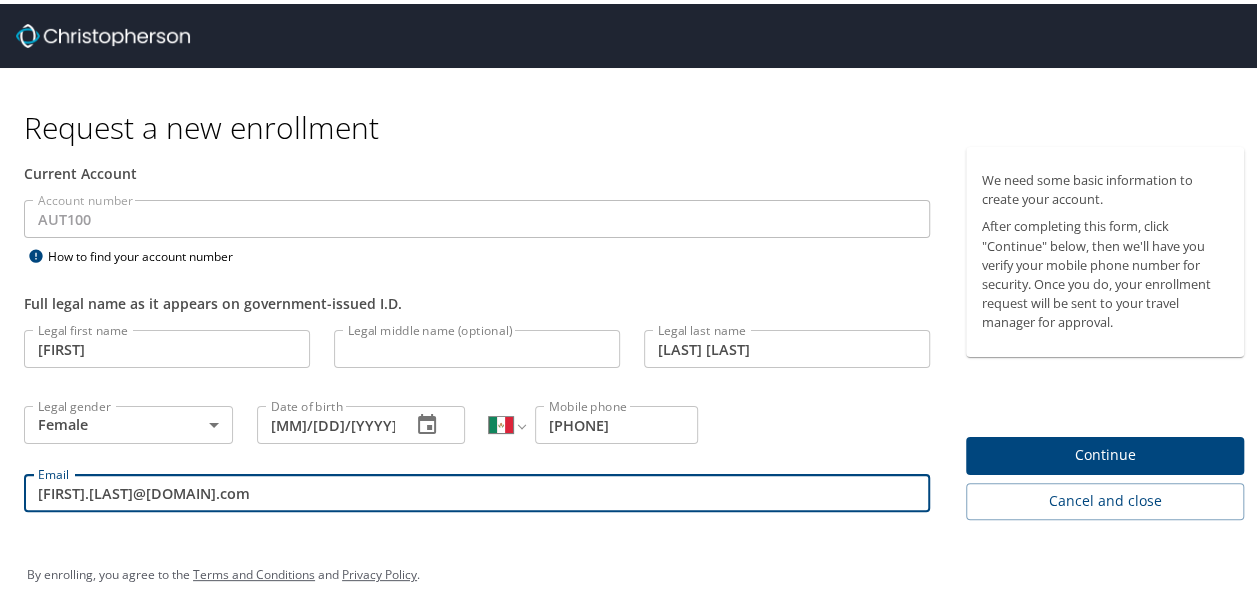 type on "ximena.ramirez@autoliv.com" 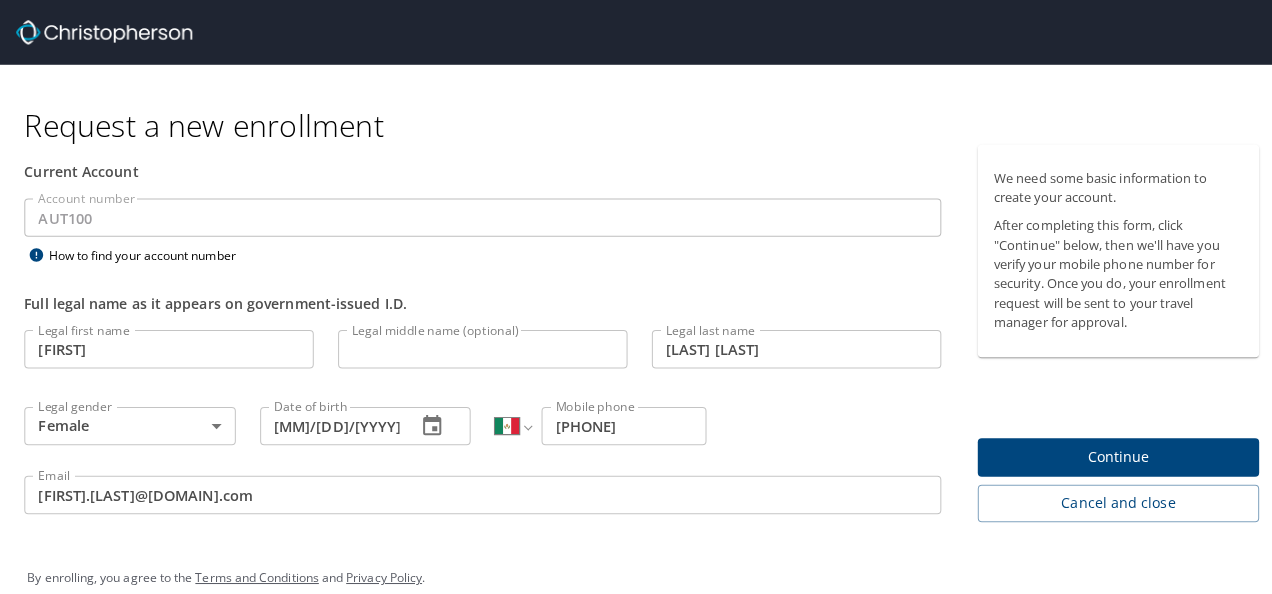 scroll, scrollTop: 21, scrollLeft: 0, axis: vertical 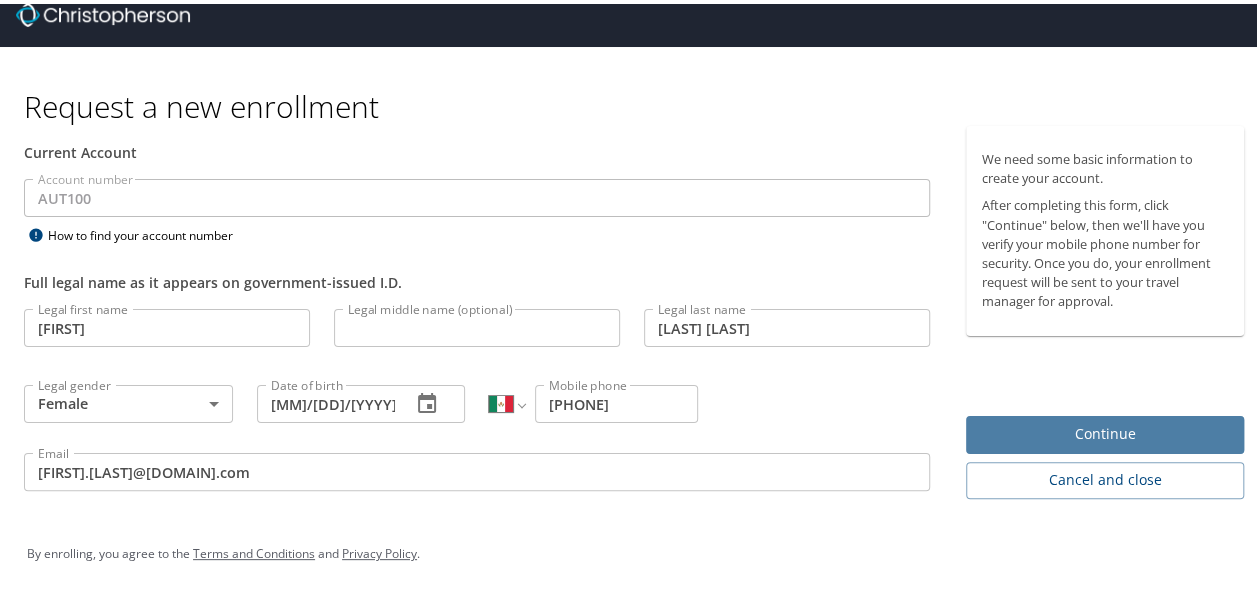 click on "Continue" at bounding box center (1105, 430) 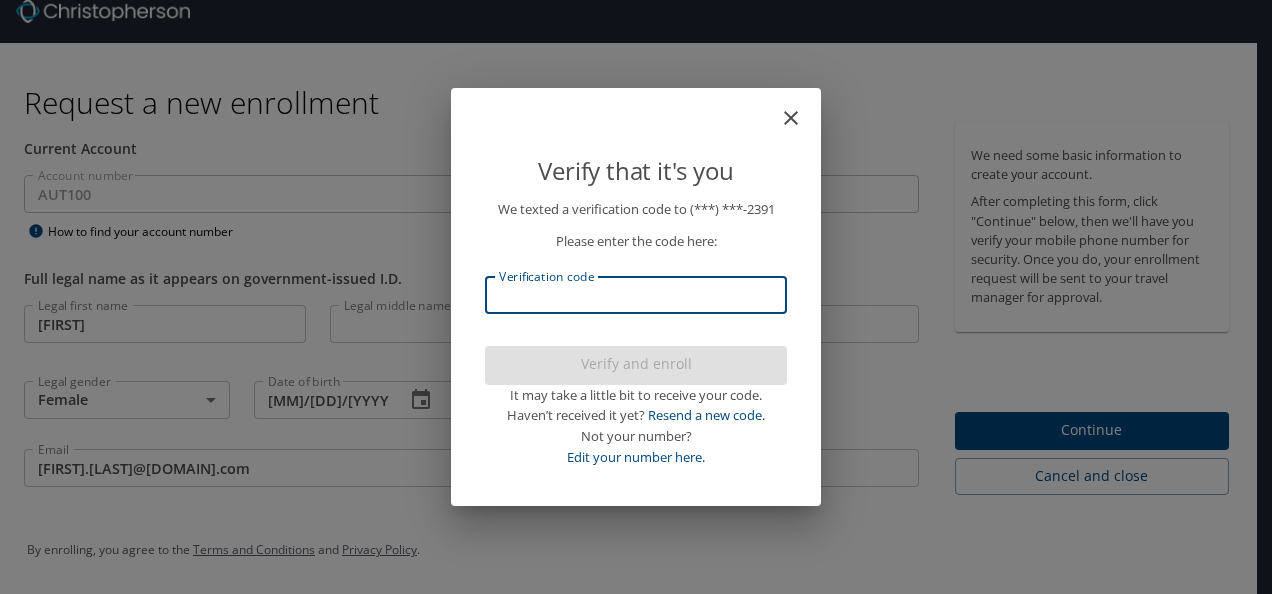 click on "Verification code" at bounding box center (636, 295) 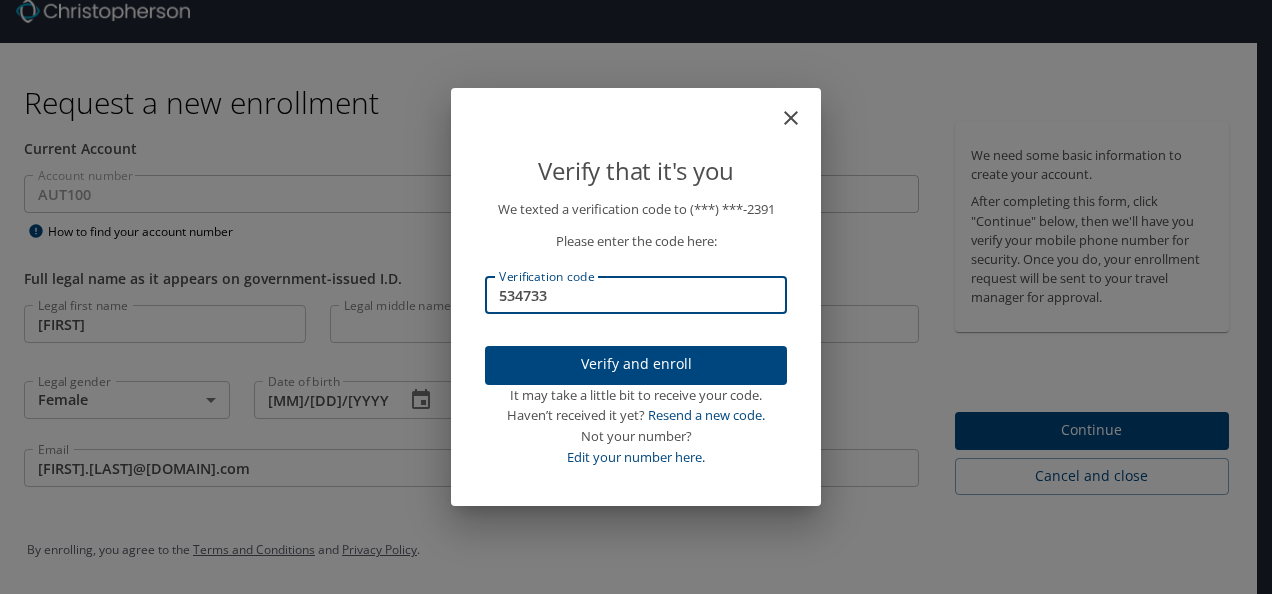 type on "534733" 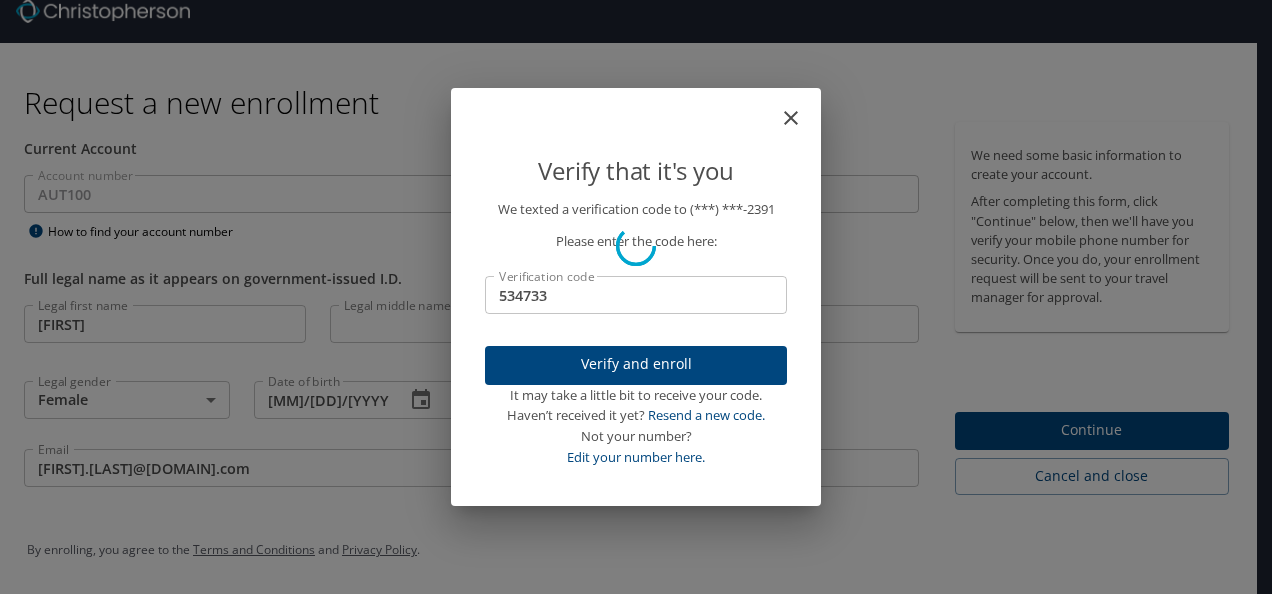 type 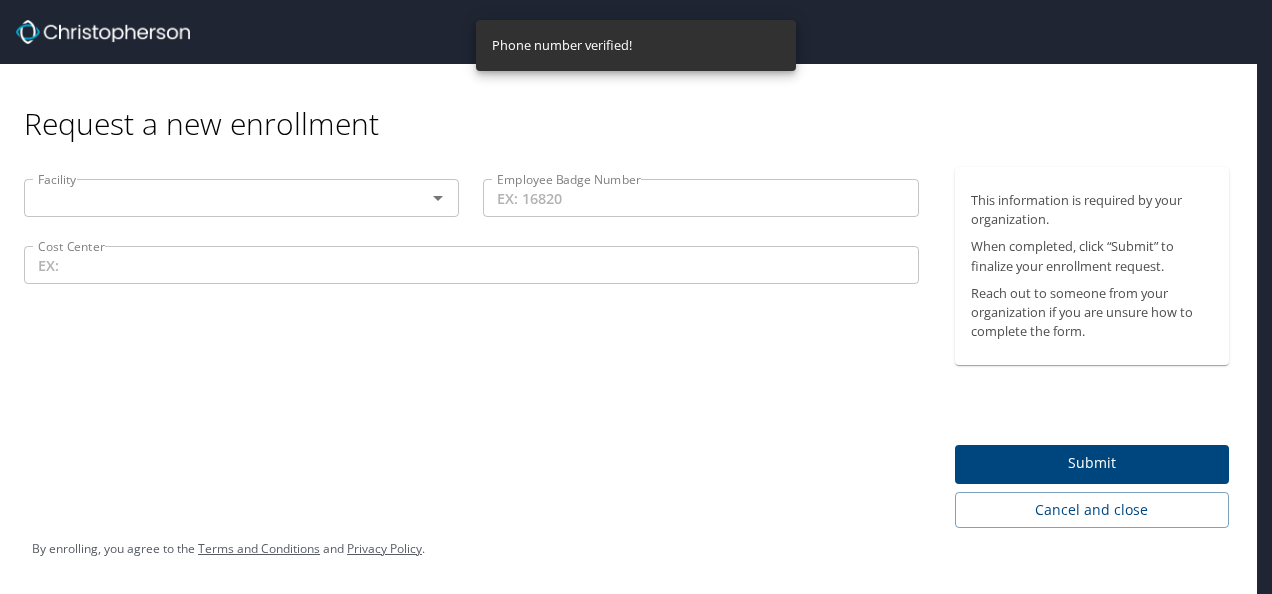 scroll, scrollTop: 0, scrollLeft: 0, axis: both 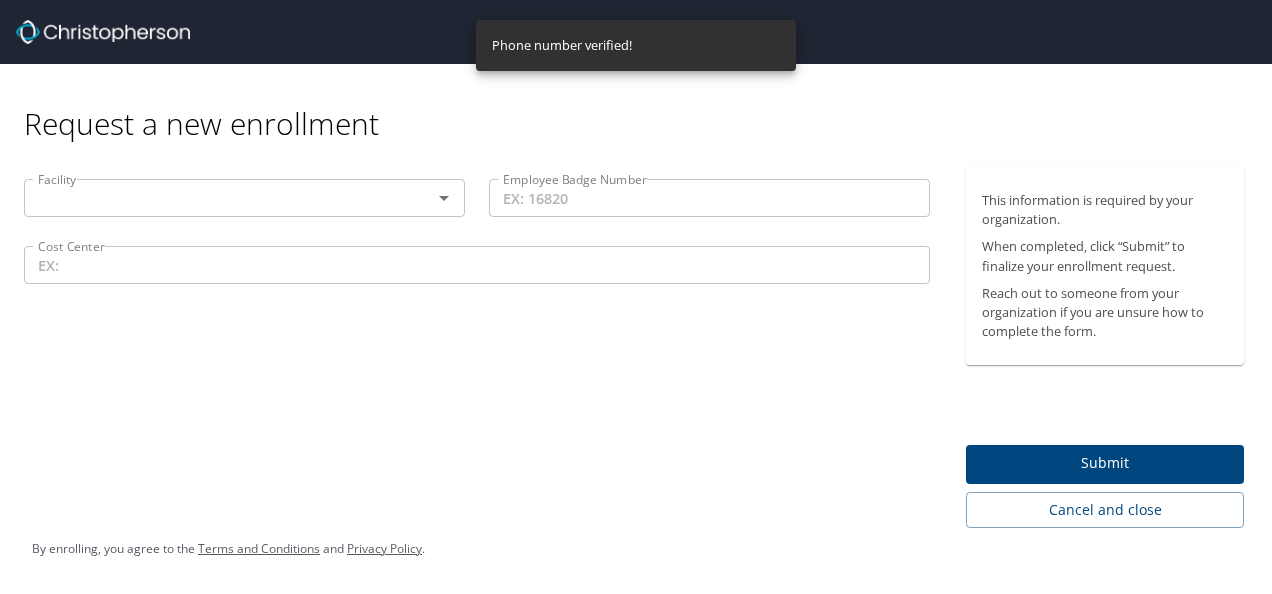 click on "Facility   Facility" at bounding box center [244, 200] 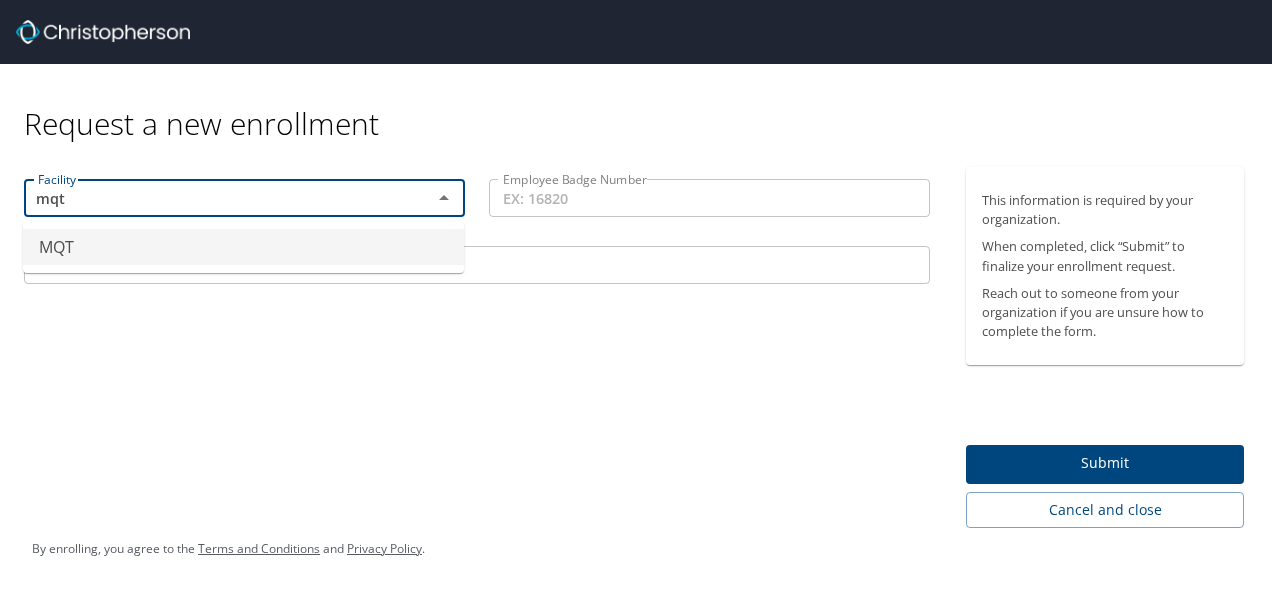 click on "MQT" at bounding box center [243, 247] 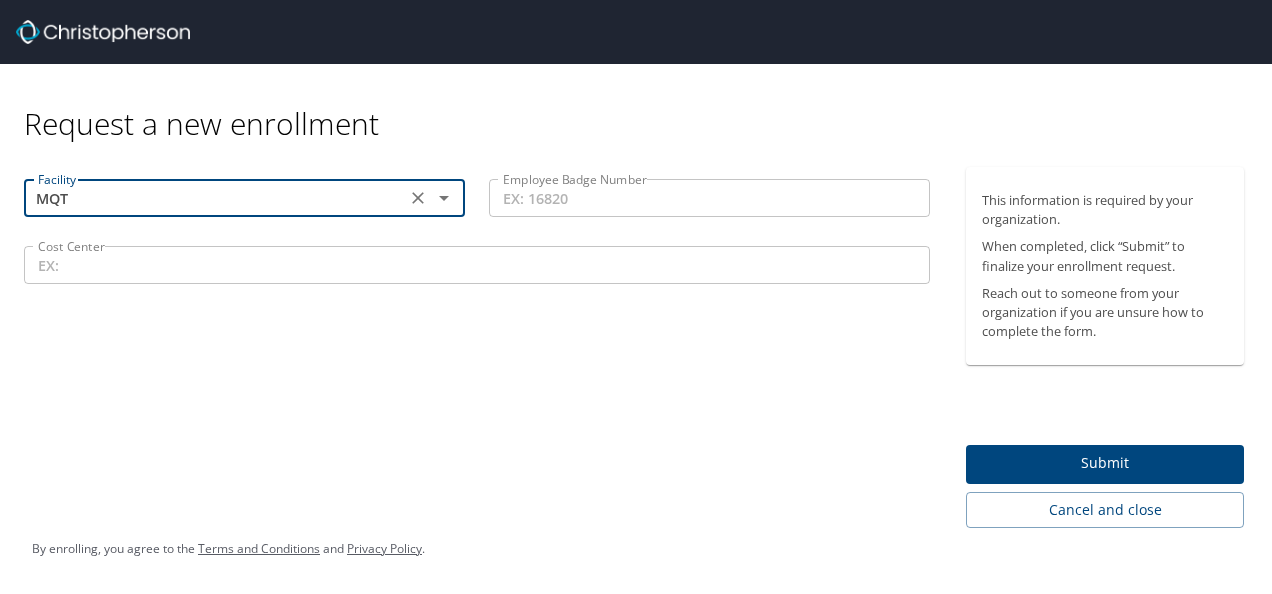 type on "MQT" 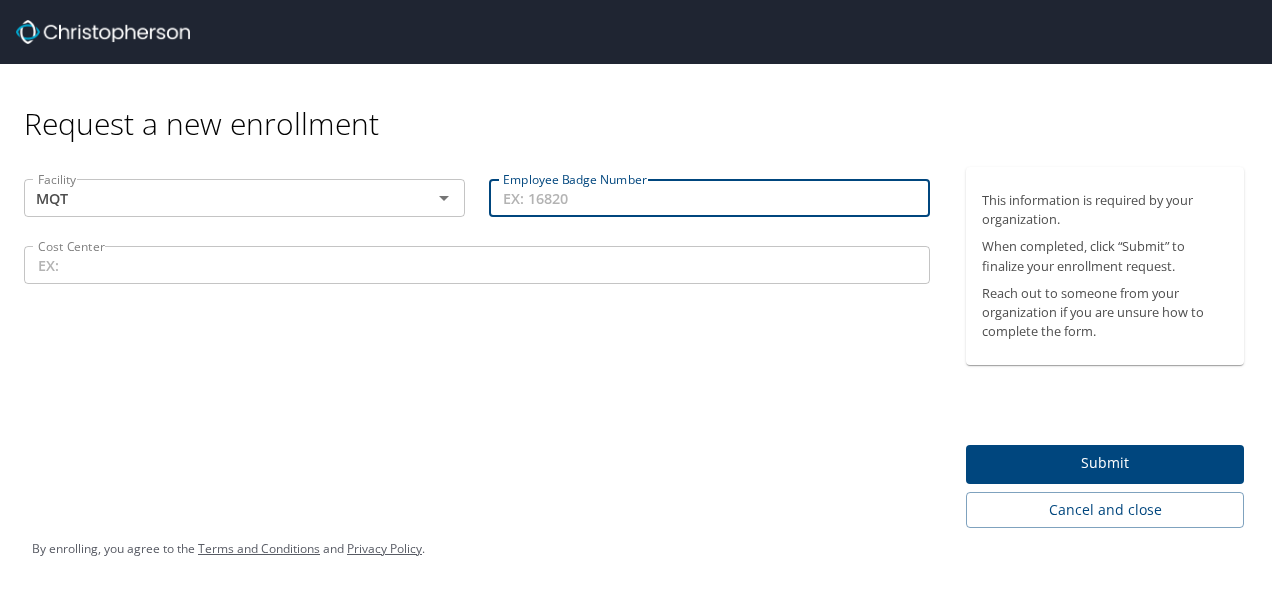 click on "Employee Badge Number" at bounding box center [709, 198] 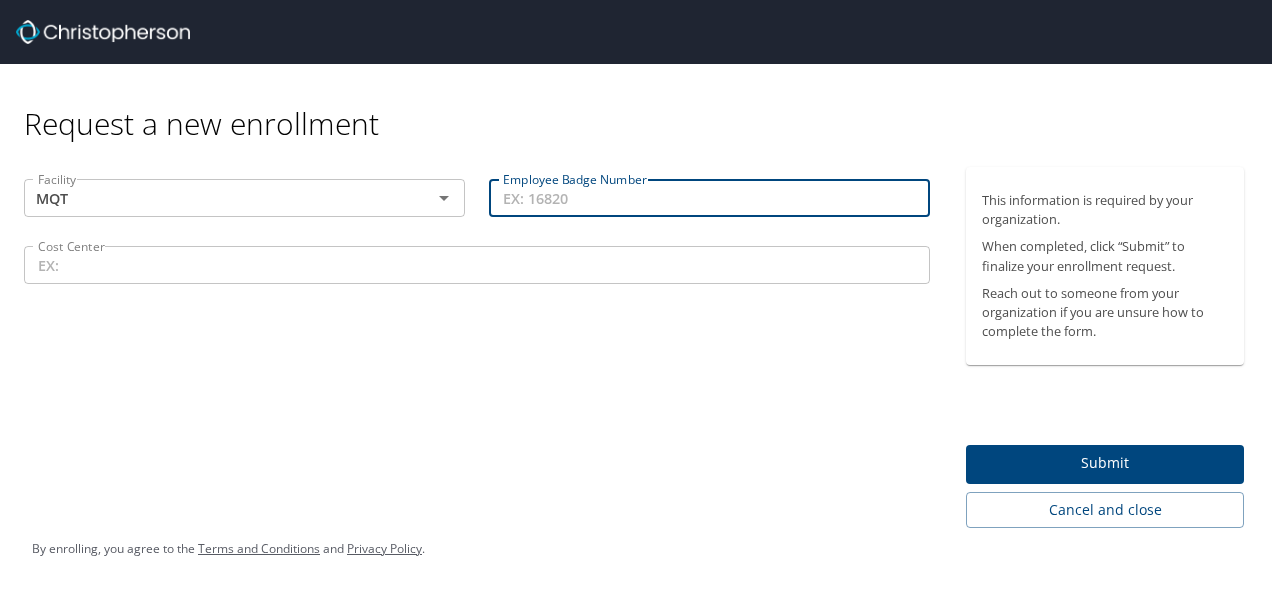 click on "Employee Badge Number" at bounding box center (709, 198) 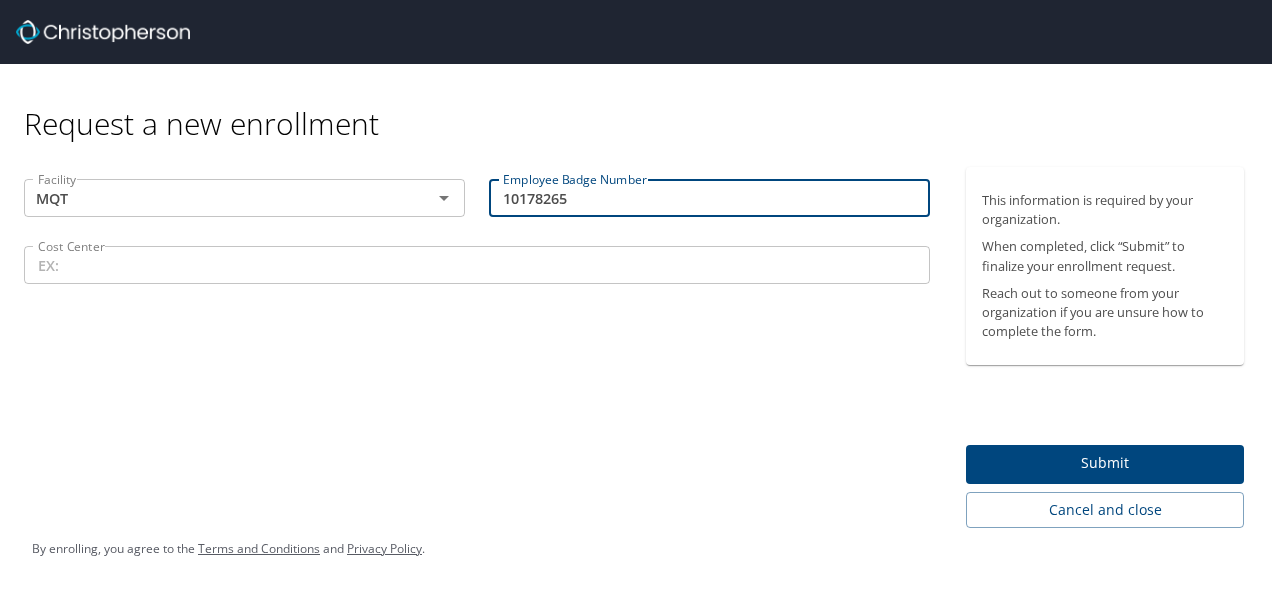 type on "[NUMBER]" 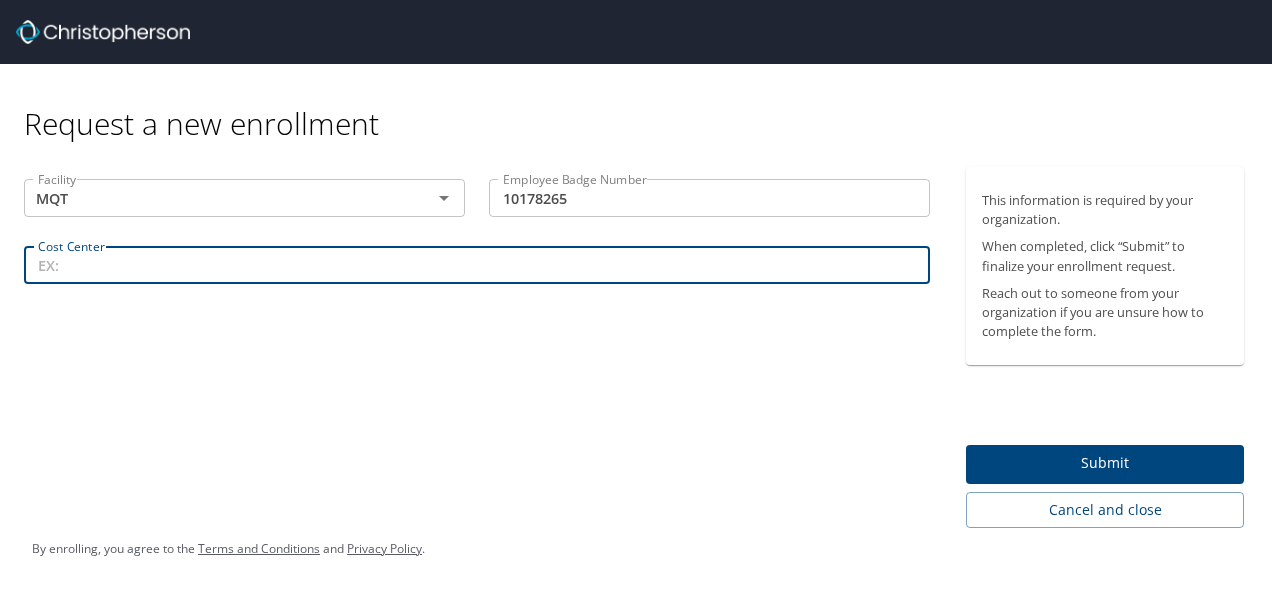 click on "Cost Center" at bounding box center (477, 265) 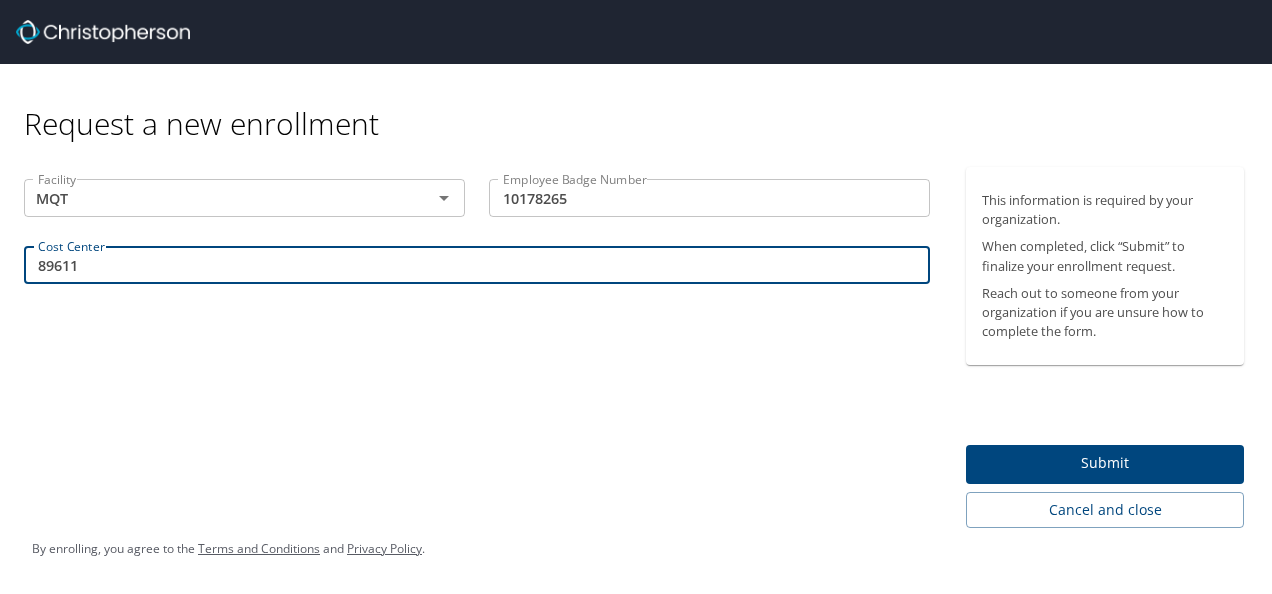 type on "[POSTAL_CODE]" 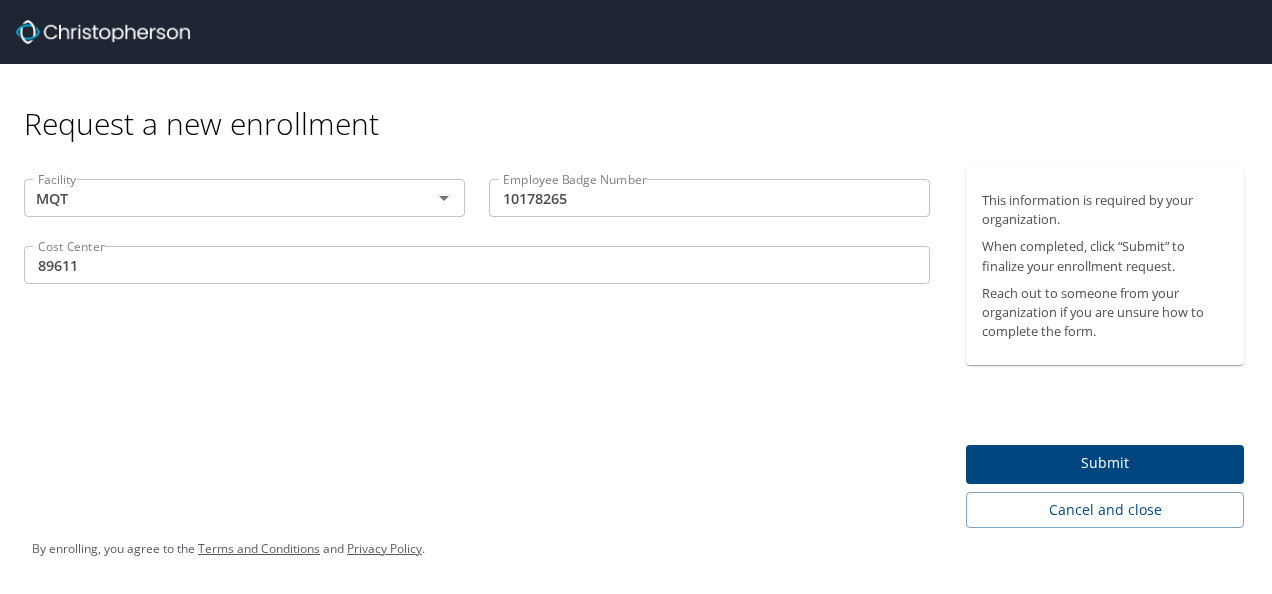 click on "Submit" at bounding box center (1105, 463) 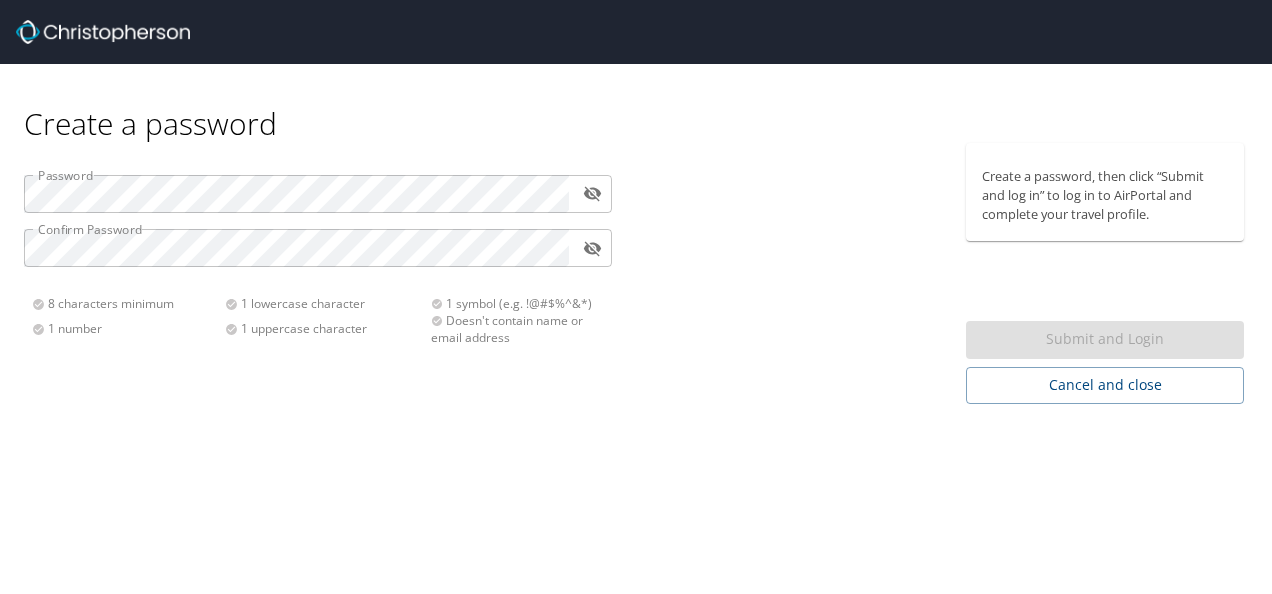 scroll, scrollTop: 0, scrollLeft: 0, axis: both 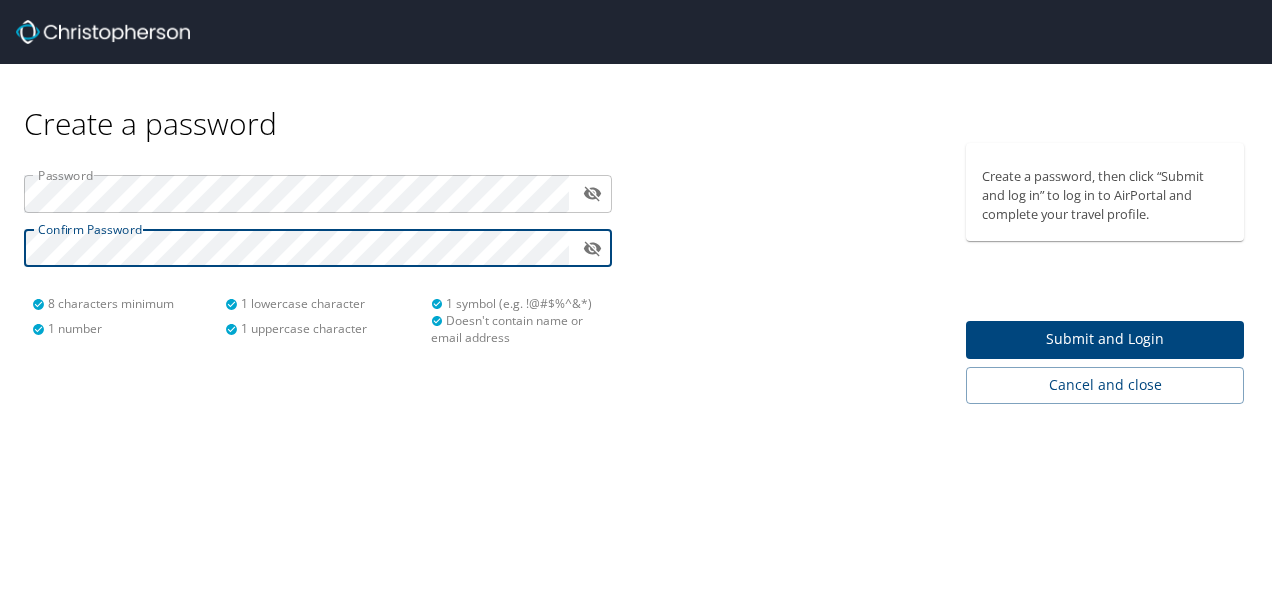 click on "Submit and Login" at bounding box center [1105, 339] 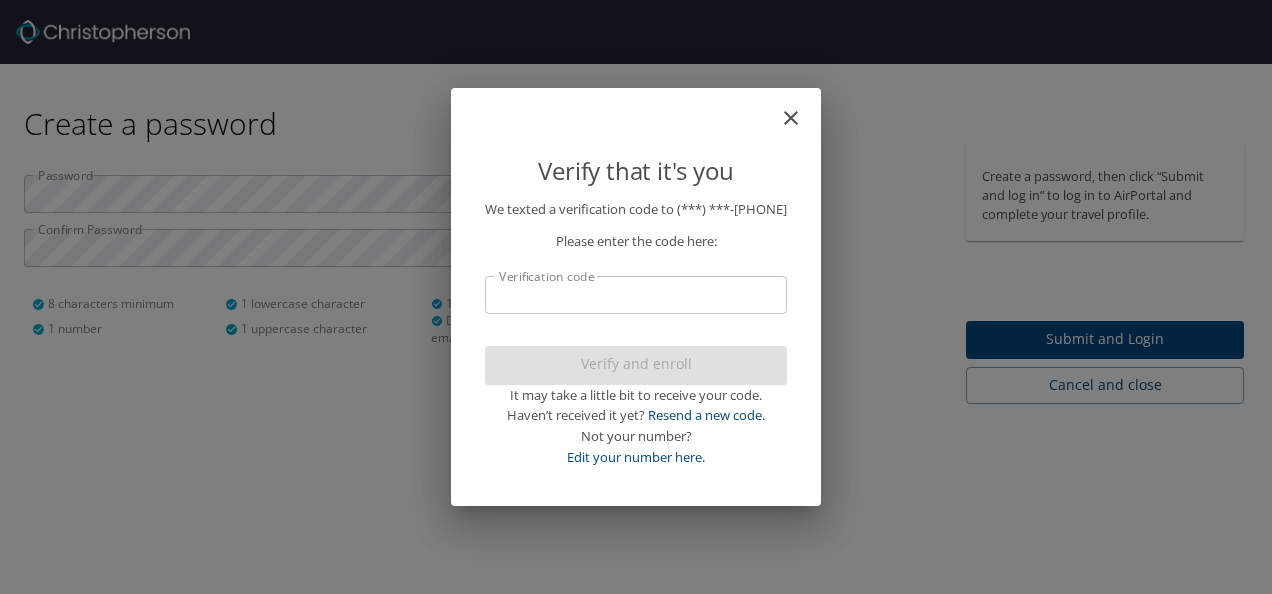click on "Verification code" at bounding box center [636, 295] 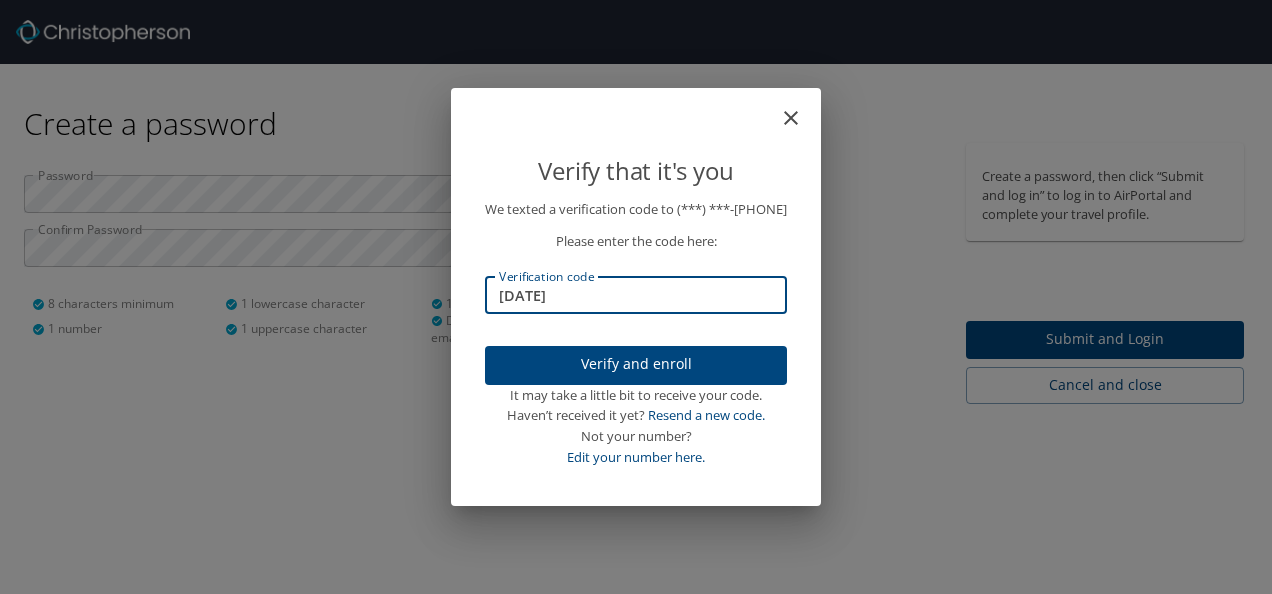 type on "[DATE]" 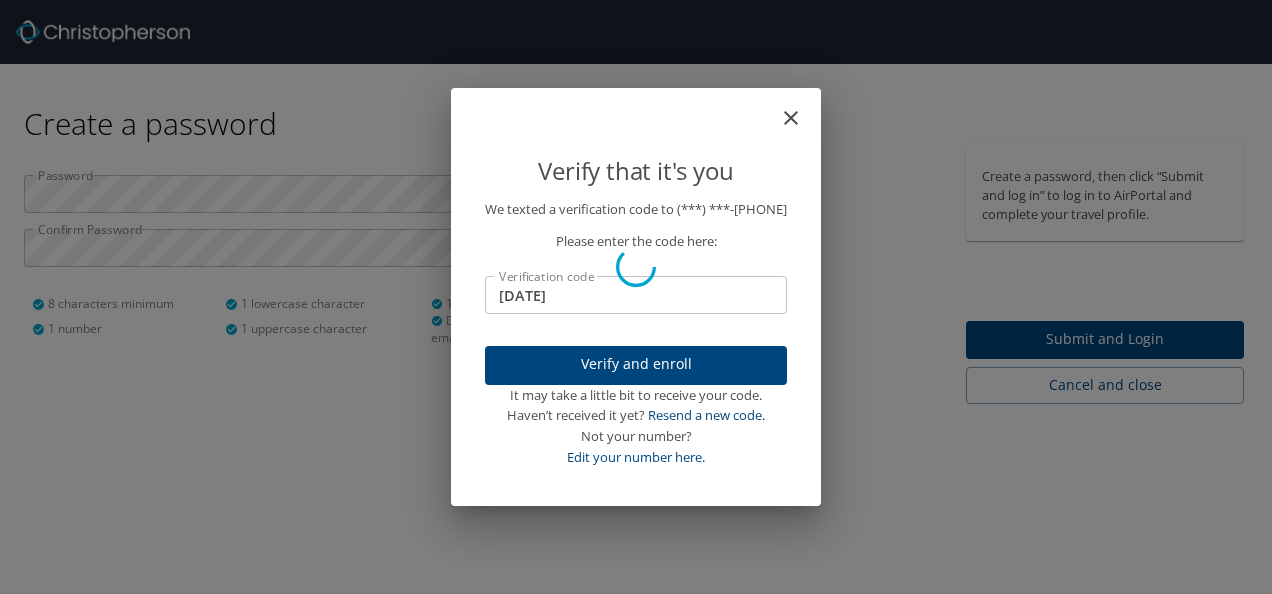 type 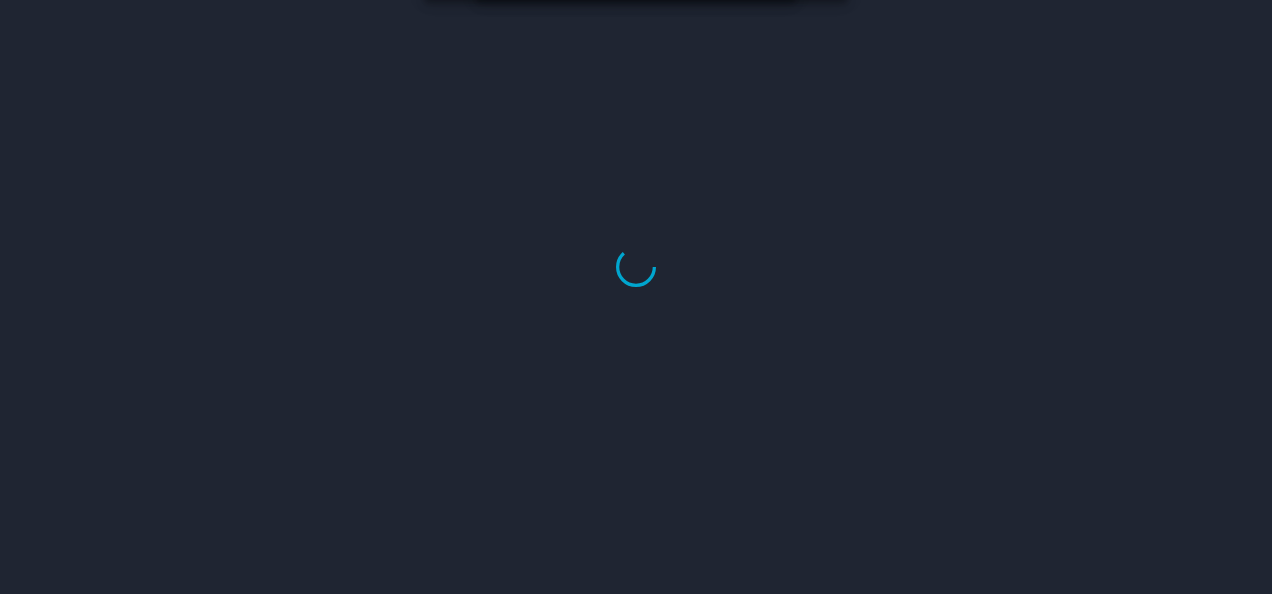 select on "US" 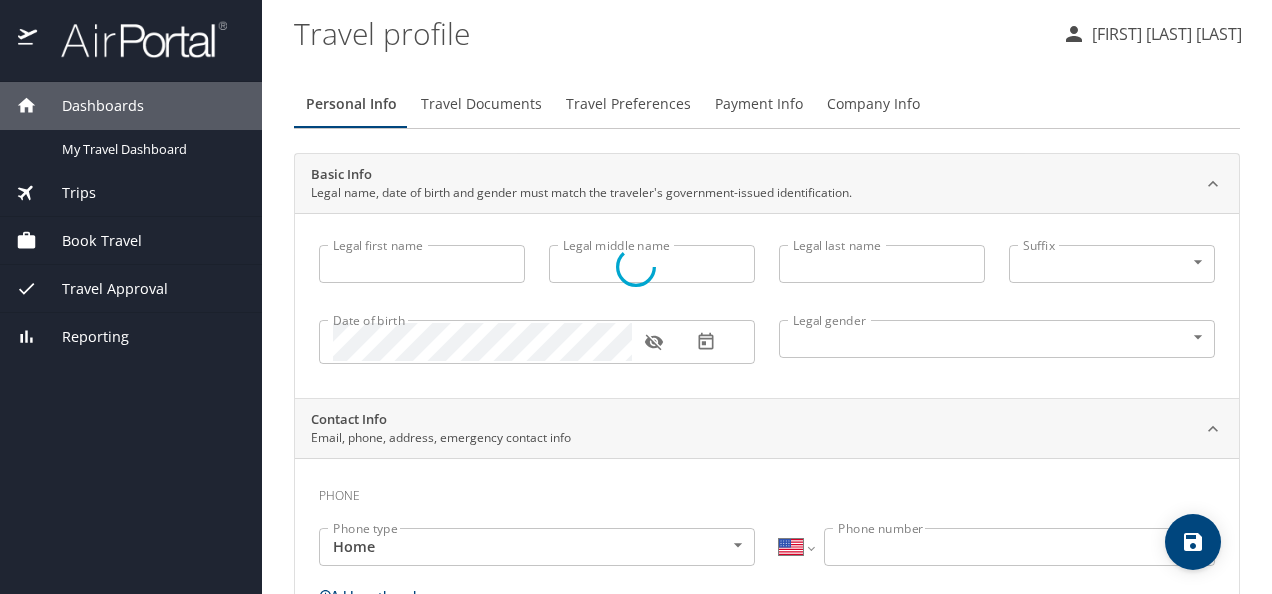 type on "[FIRST]" 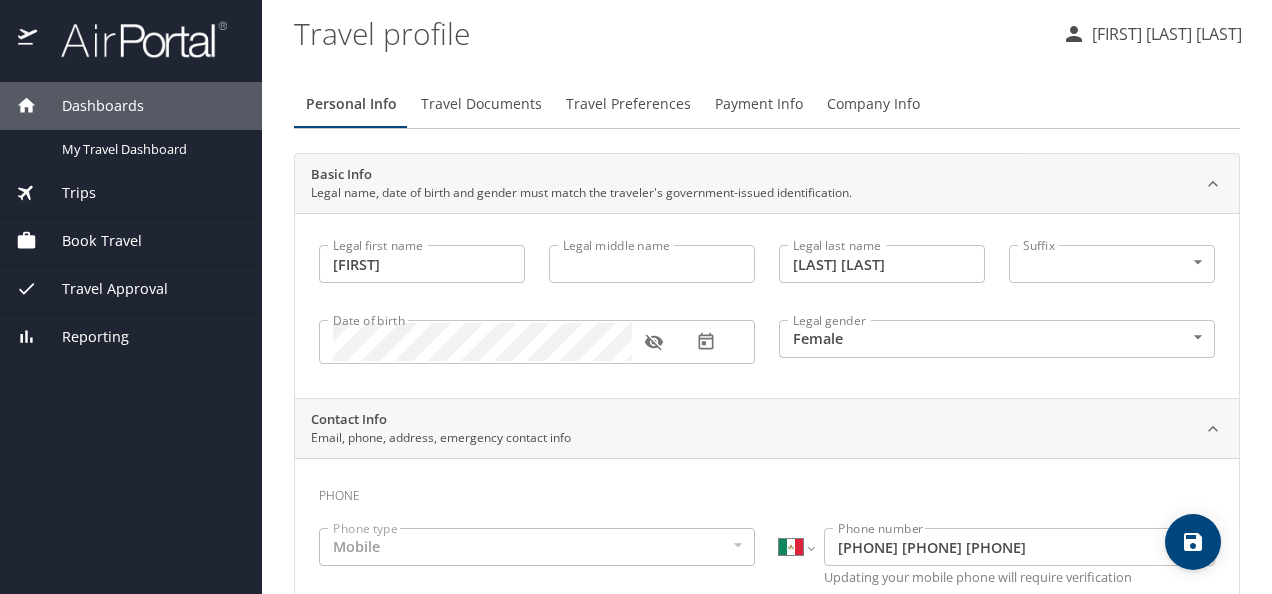 scroll, scrollTop: 42, scrollLeft: 0, axis: vertical 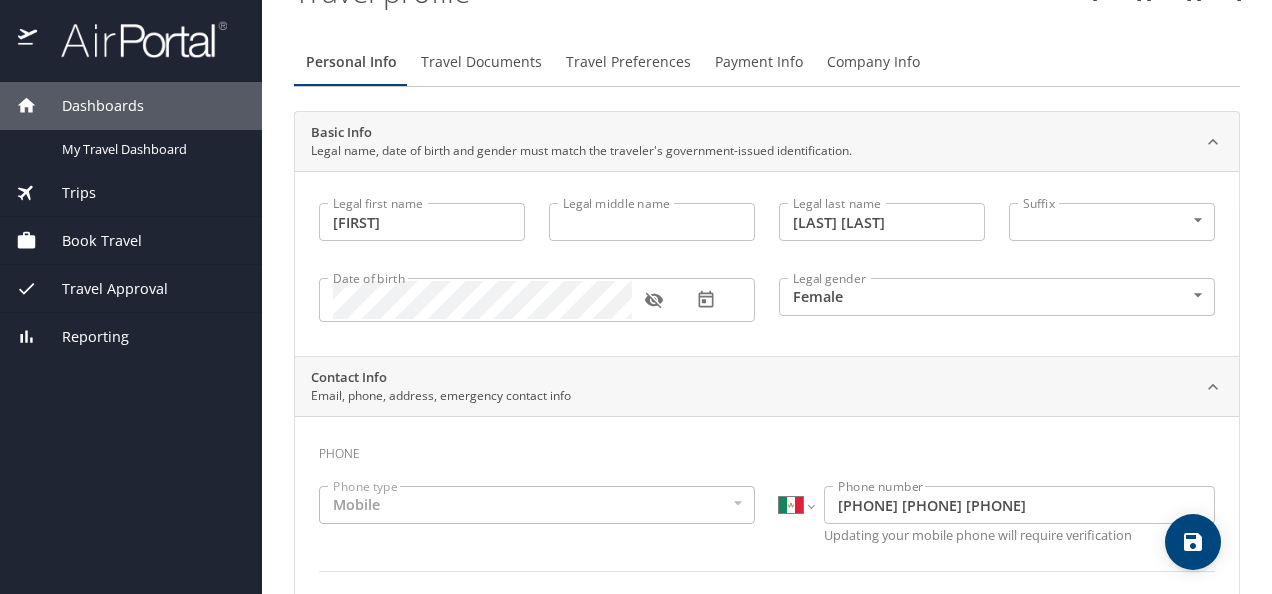 click on "Travel profile [FIRST] [LAST] [LAST] Personal Info Travel Documents Travel Preferences Payment Info Company Info Basic Info Legal name, date of birth and gender must match the traveler's government-issued identification.   Legal first name [FIRST] Legal first name   Legal middle name Legal middle name   Legal last name [LAST] [LAST] Legal last name   Suffix ​ NotApplicable Suffix   Date of birth Date of birth   Legal gender Female Female Legal gender Contact Info Email, phone, address, emergency contact info Phone   Phone type Mobile Mobile Phone type   International Afghanistan Åland Islands Albania Algeria American Samoa Andorra Angola Anguilla Antigua and Barbuda Argentina Armenia Aruba Ascension Island Australia Austria Azerbaijan Bahamas Bahrain Bangladesh Barbados Belarus" at bounding box center [636, 297] 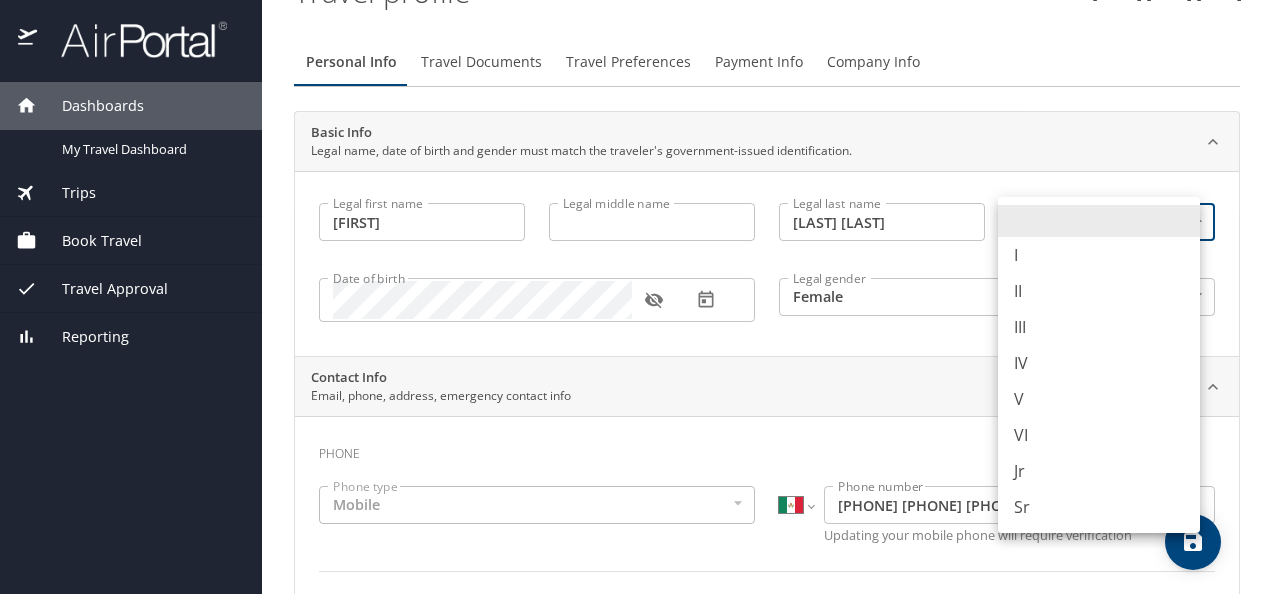 click at bounding box center (636, 297) 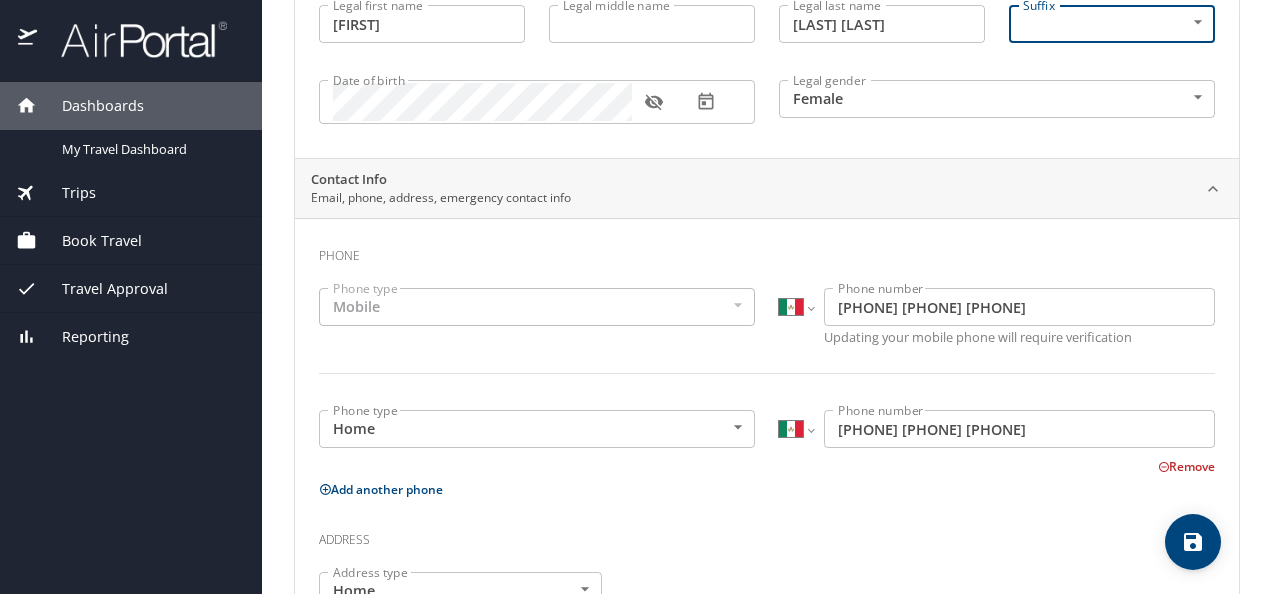 scroll, scrollTop: 230, scrollLeft: 0, axis: vertical 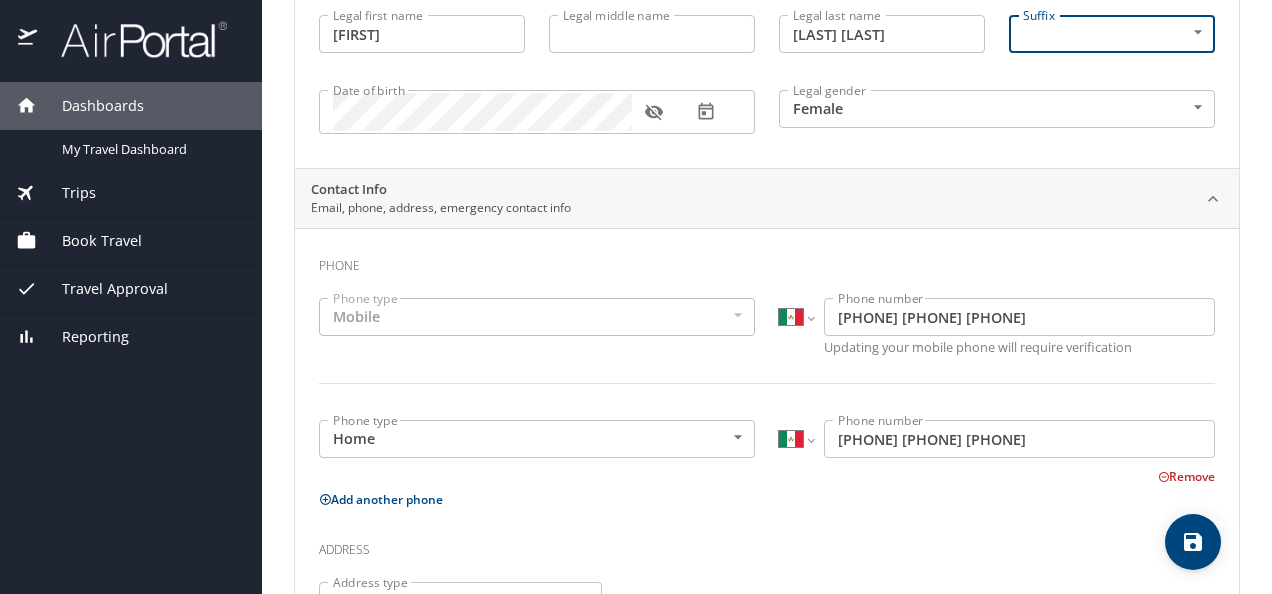 click on "Mobile" at bounding box center [537, 317] 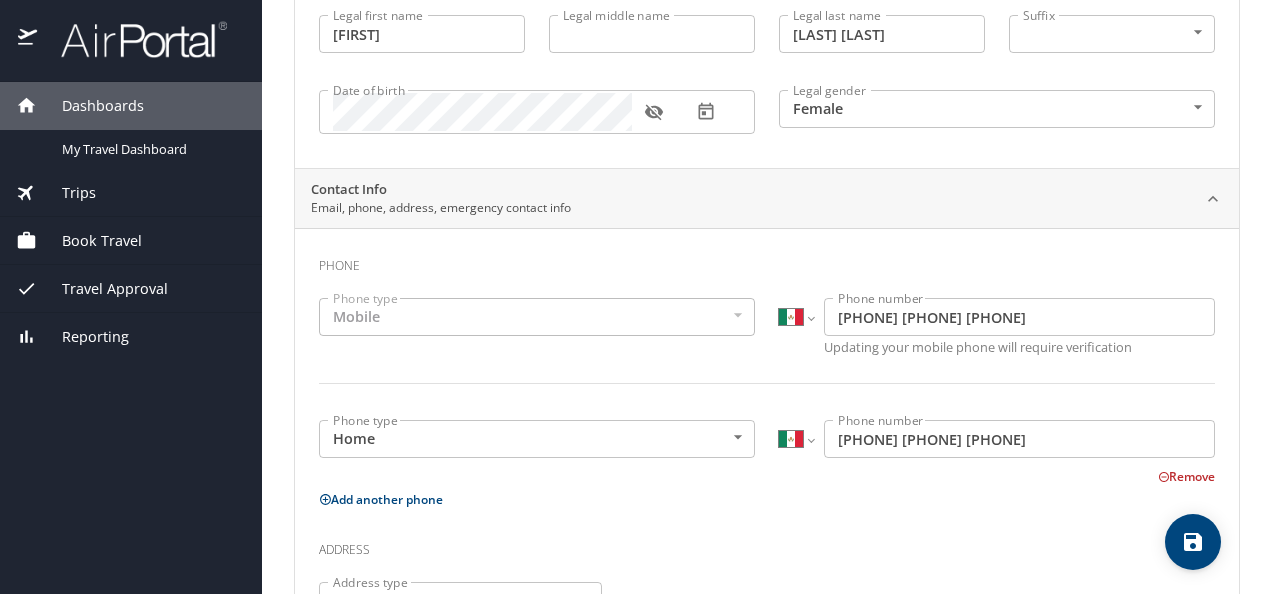 click on "Travel profile [FIRST] [LAST] [LAST] Personal Info Travel Documents Travel Preferences Payment Info Company Info Basic Info Legal name, date of birth and gender must match the traveler's government-issued identification.   Legal first name [FIRST] Legal first name   Legal middle name Legal middle name   Legal last name [LAST] [LAST] Legal last name   Suffix ​ NotApplicable Suffix   Date of birth Date of birth   Legal gender Female Female Legal gender Contact Info Email, phone, address, emergency contact info Phone   Phone type Mobile Mobile Phone type   International Afghanistan Åland Islands Albania Algeria American Samoa Andorra Angola Anguilla Antigua and Barbuda Argentina Armenia Aruba Ascension Island Australia Austria Azerbaijan Bahamas Bahrain Bangladesh Barbados Belarus" at bounding box center [636, 297] 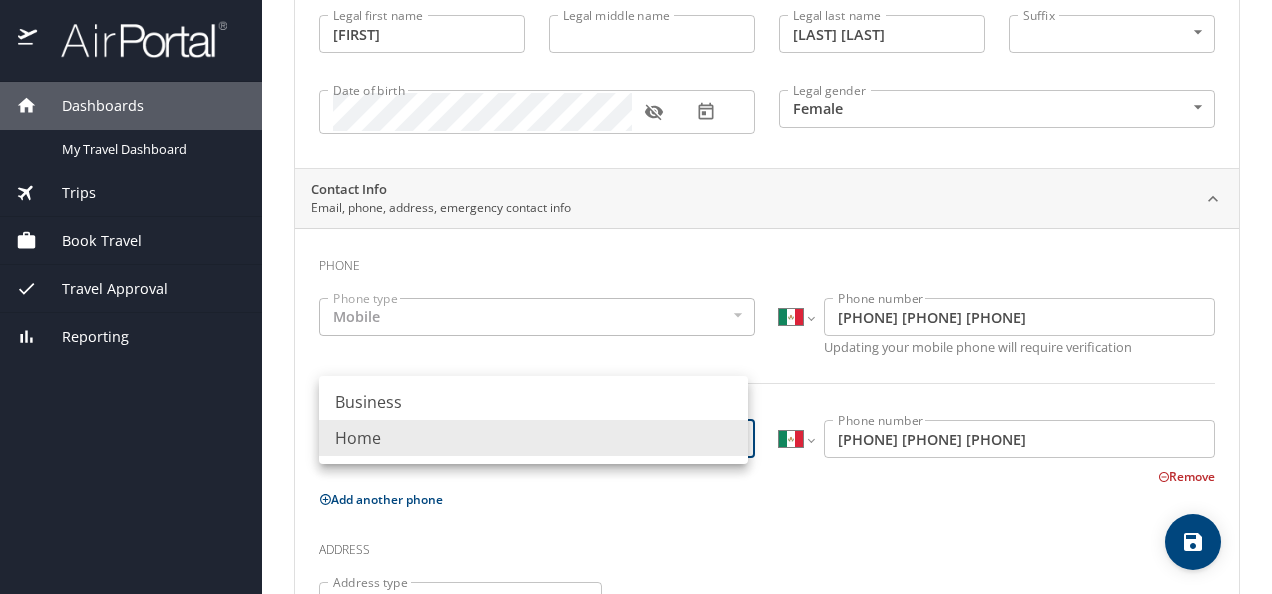 click at bounding box center (636, 297) 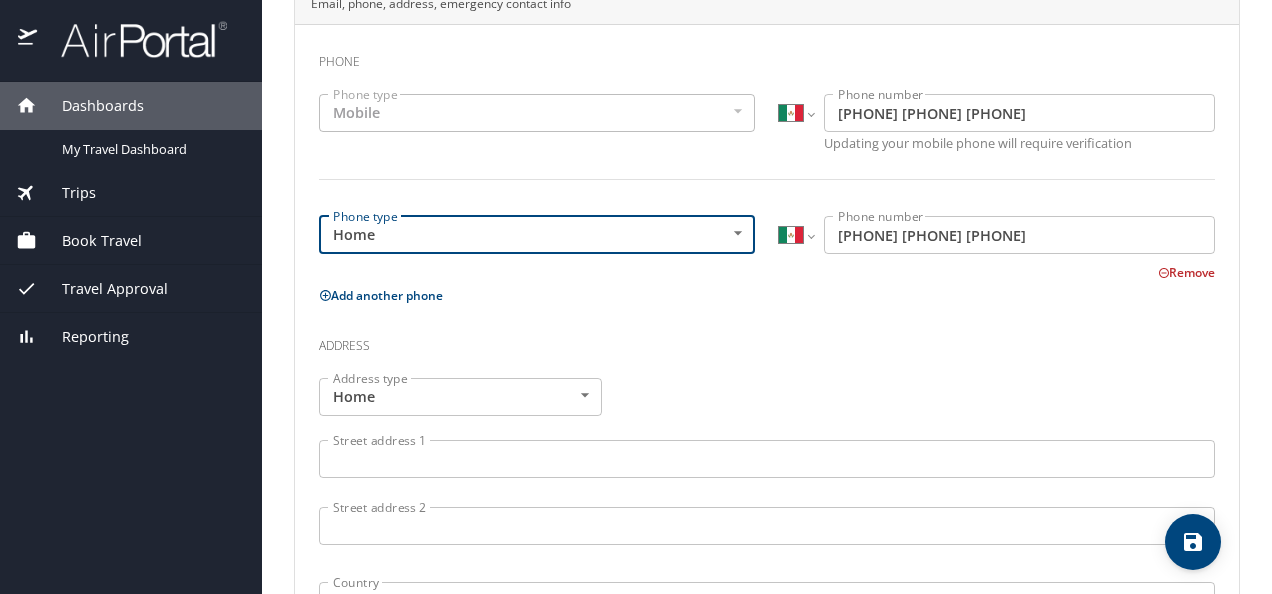 scroll, scrollTop: 440, scrollLeft: 0, axis: vertical 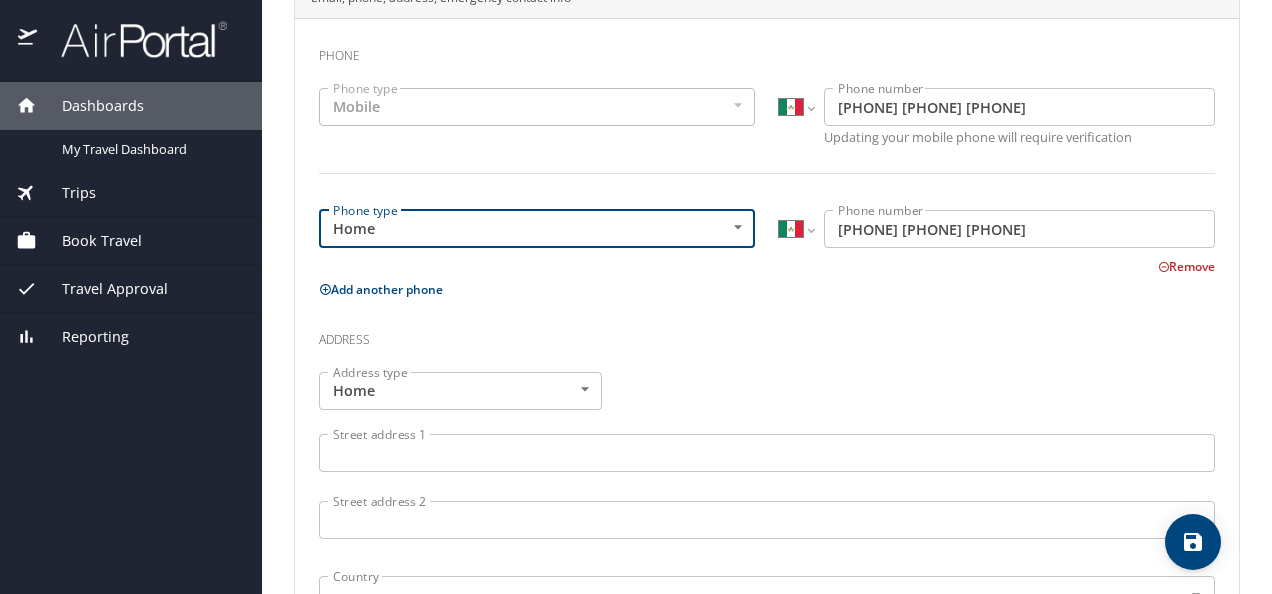 click on "Remove" at bounding box center [1186, 266] 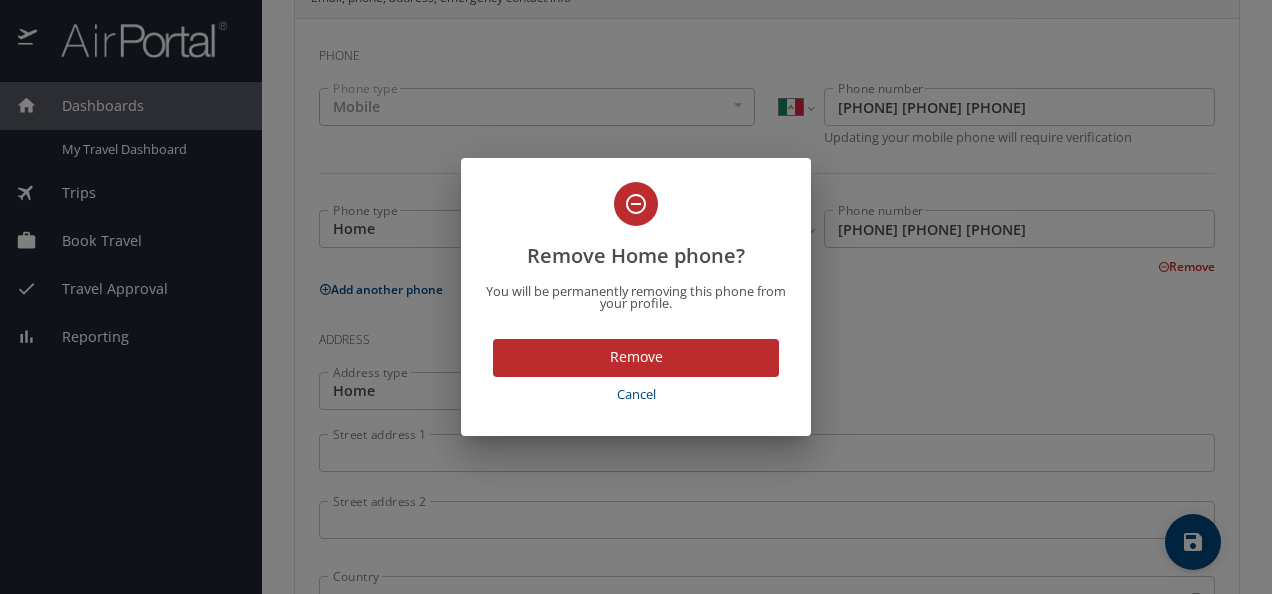 click on "Remove" at bounding box center (636, 357) 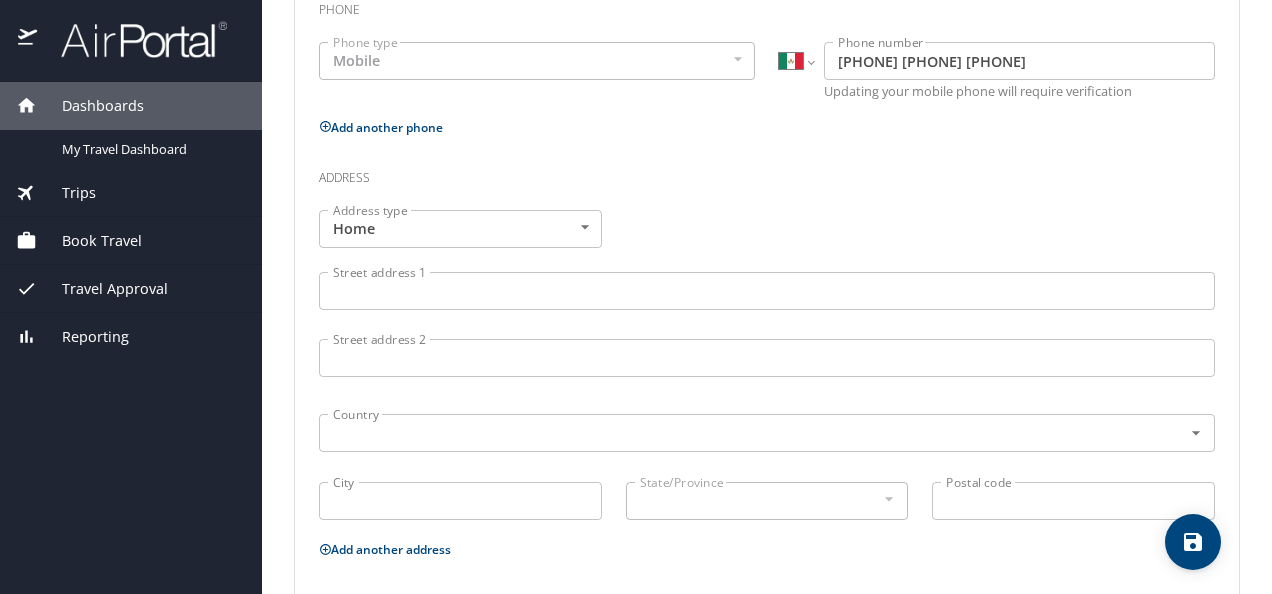 scroll, scrollTop: 485, scrollLeft: 0, axis: vertical 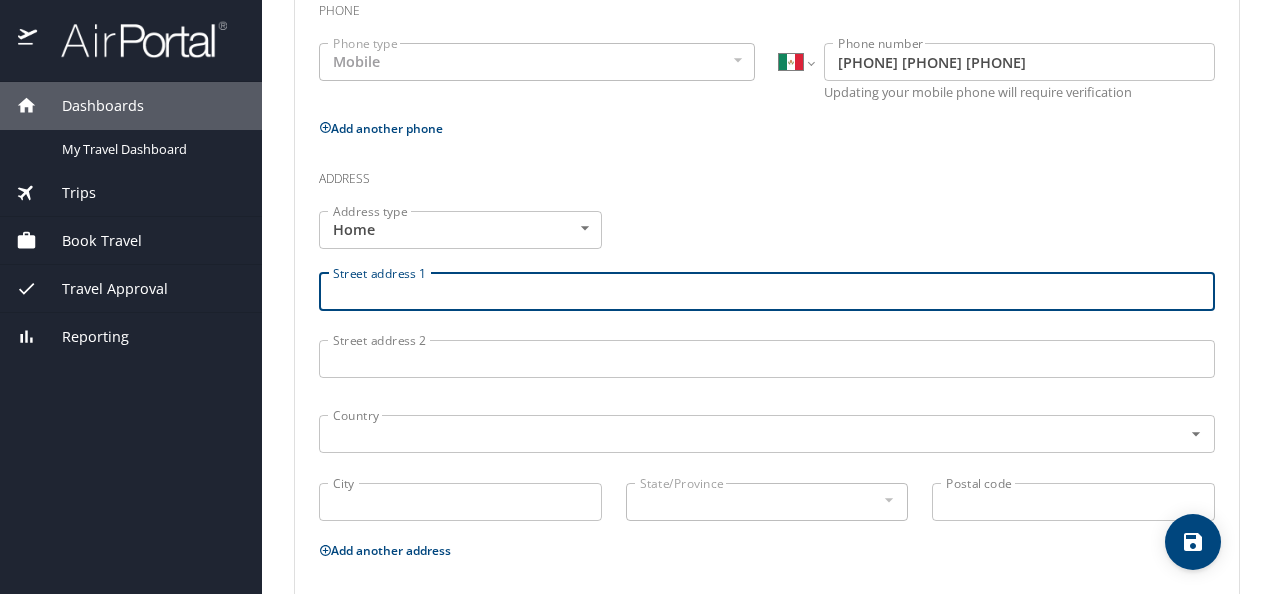 click on "Street address 1" at bounding box center (767, 292) 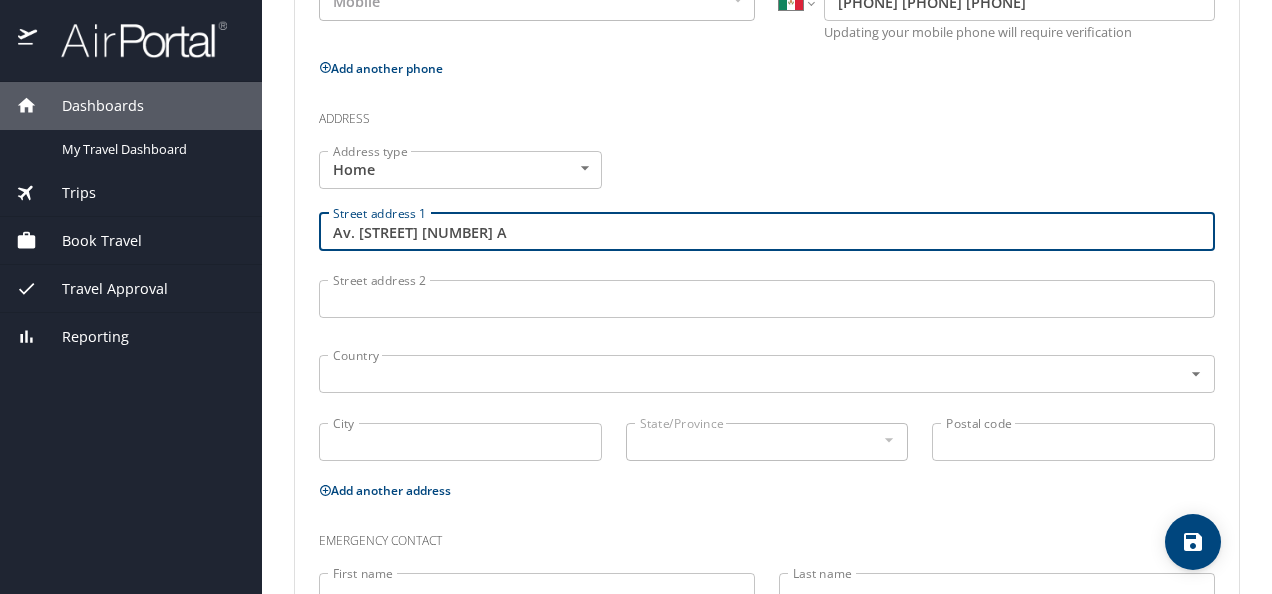 scroll, scrollTop: 692, scrollLeft: 0, axis: vertical 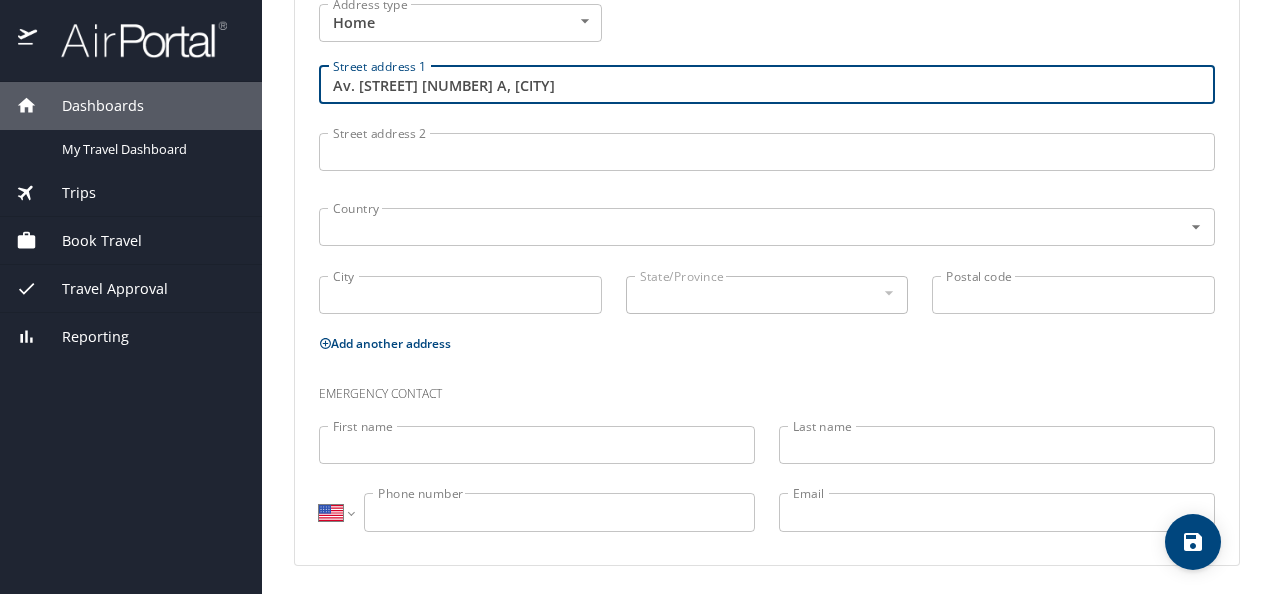 type on "Av. [STREET] [NUMBER] A, [CITY]" 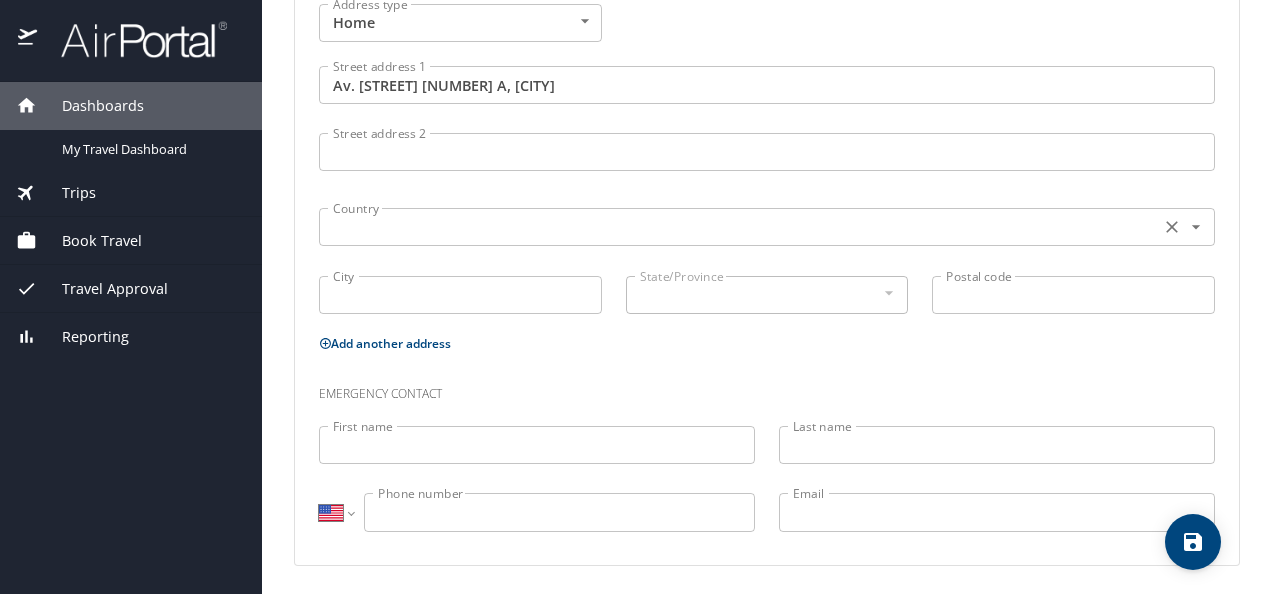 click at bounding box center (737, 227) 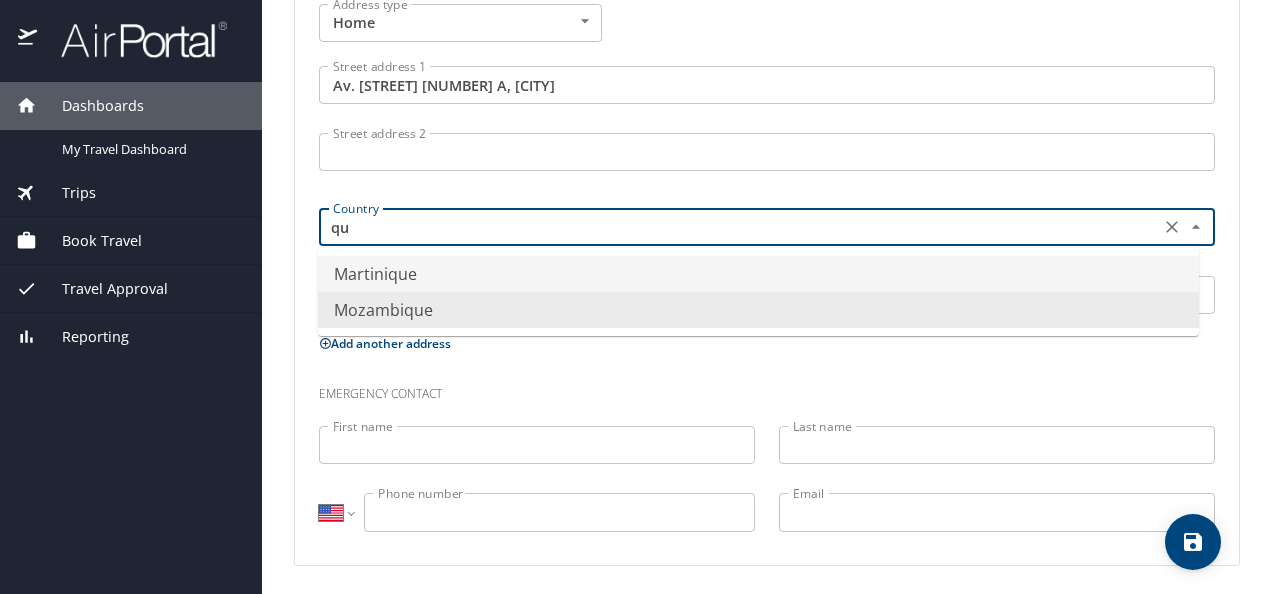 type on "q" 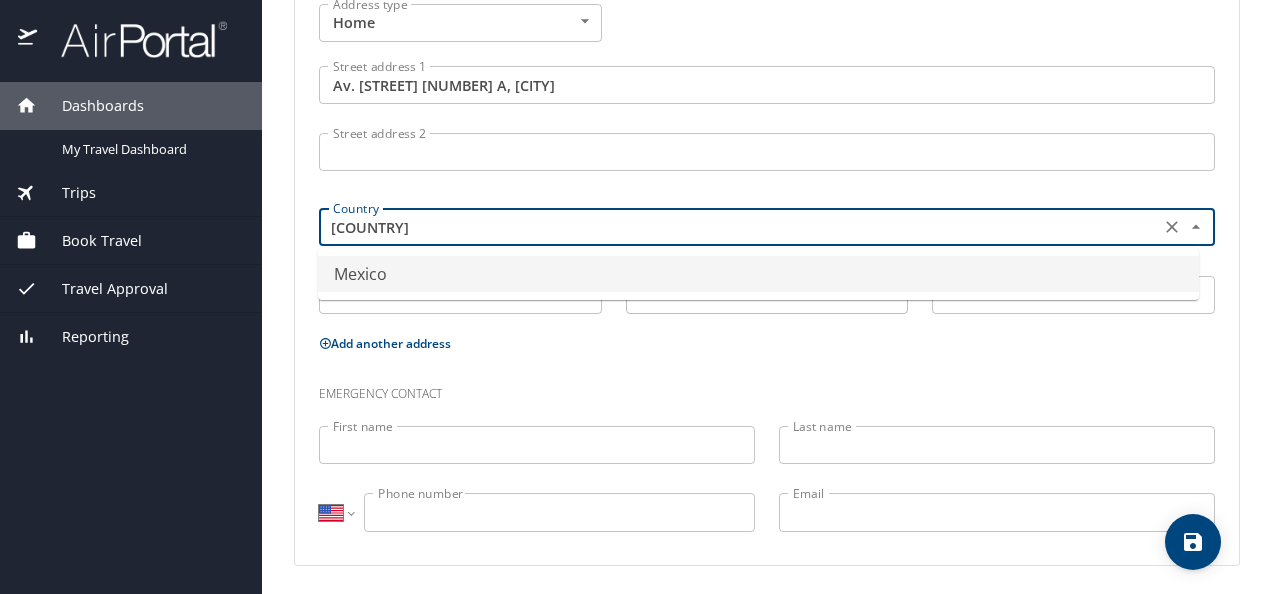 click on "Mexico" at bounding box center (758, 274) 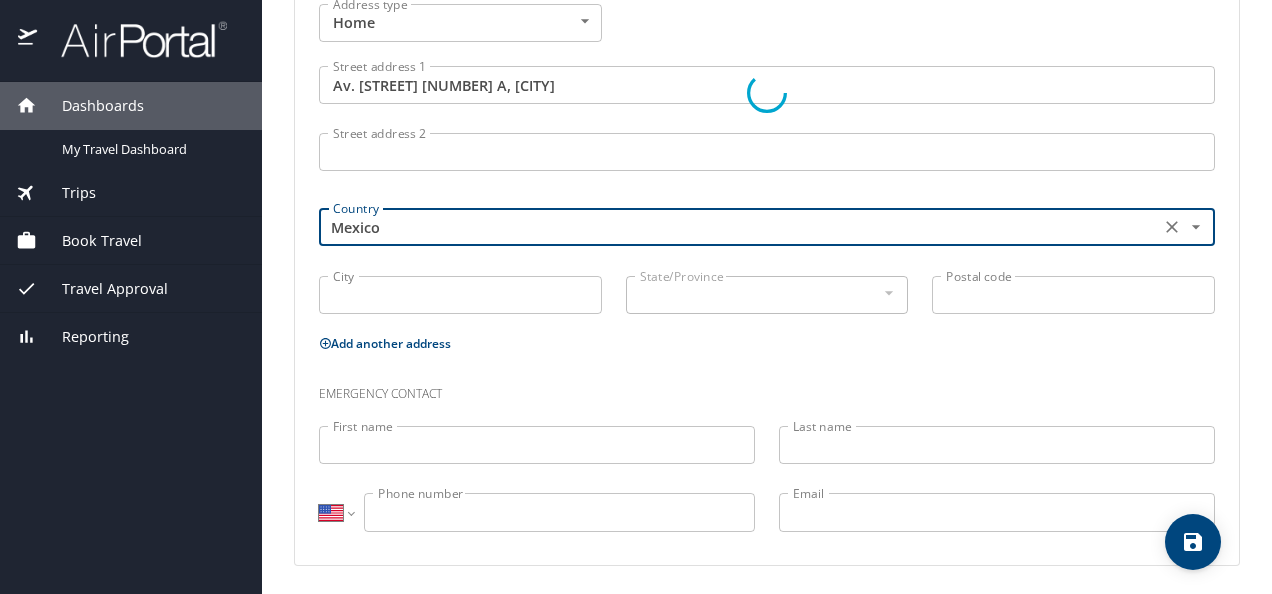 type on "Mexico" 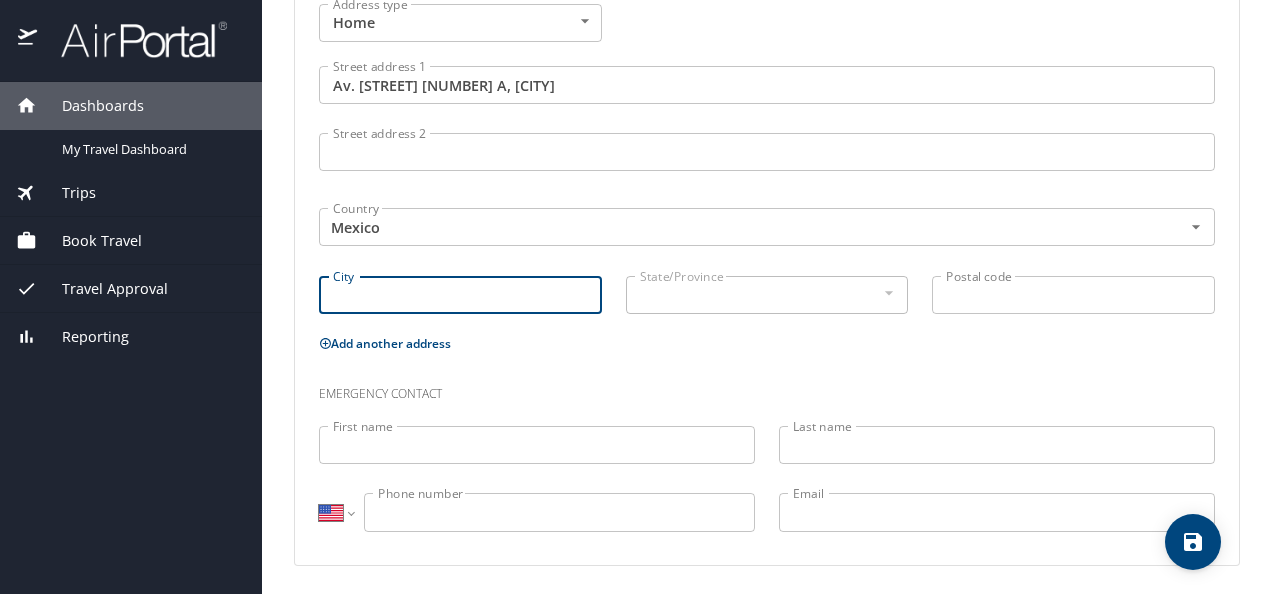 type on "q" 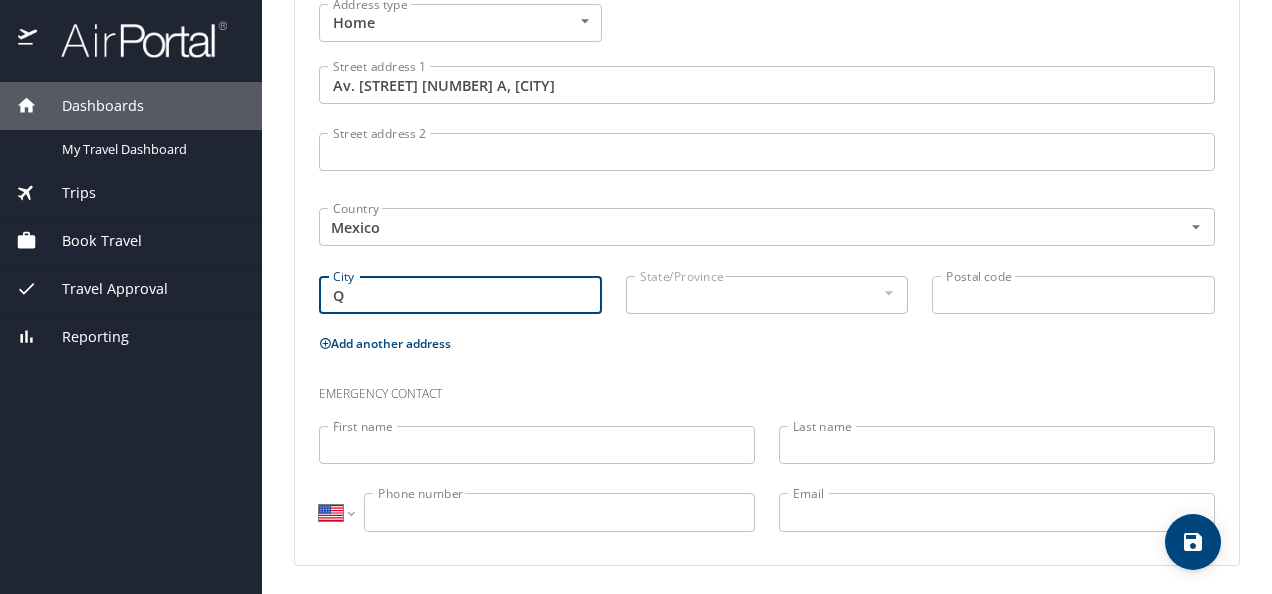 type on "Q" 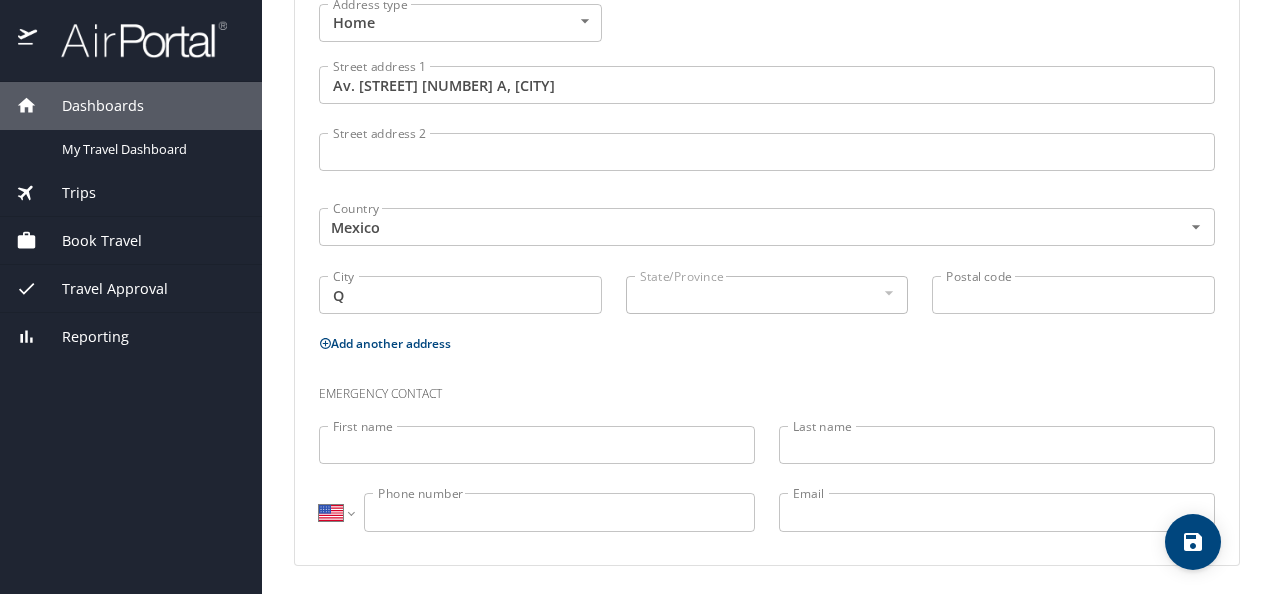 click on "Q" at bounding box center (460, 295) 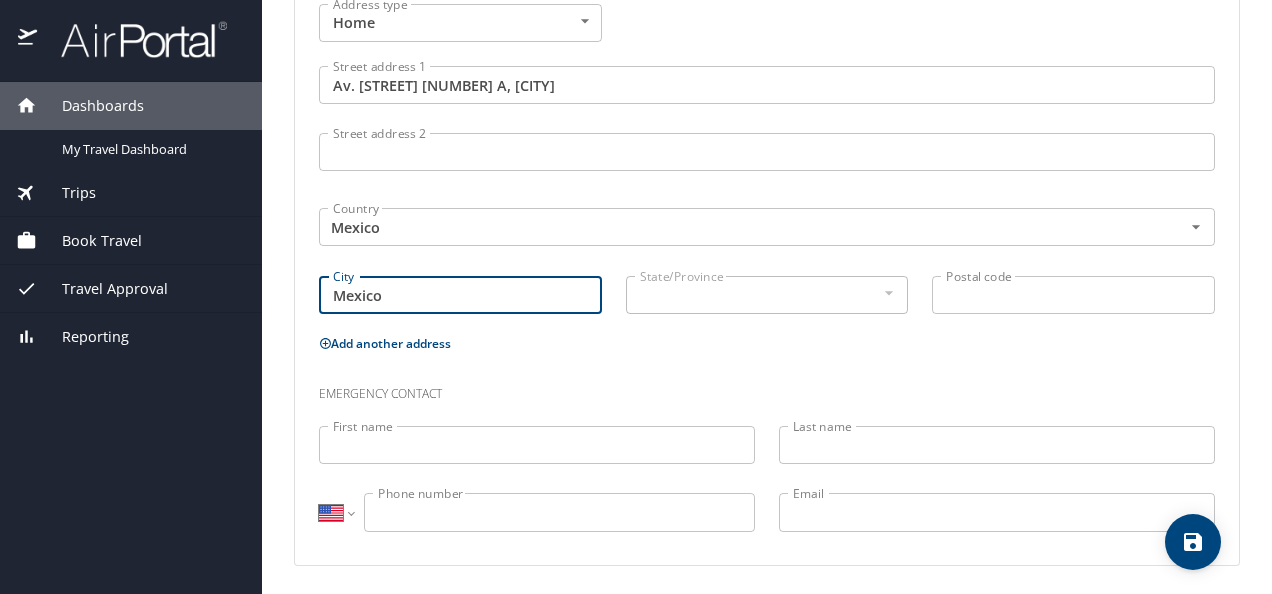 type on "Mexico" 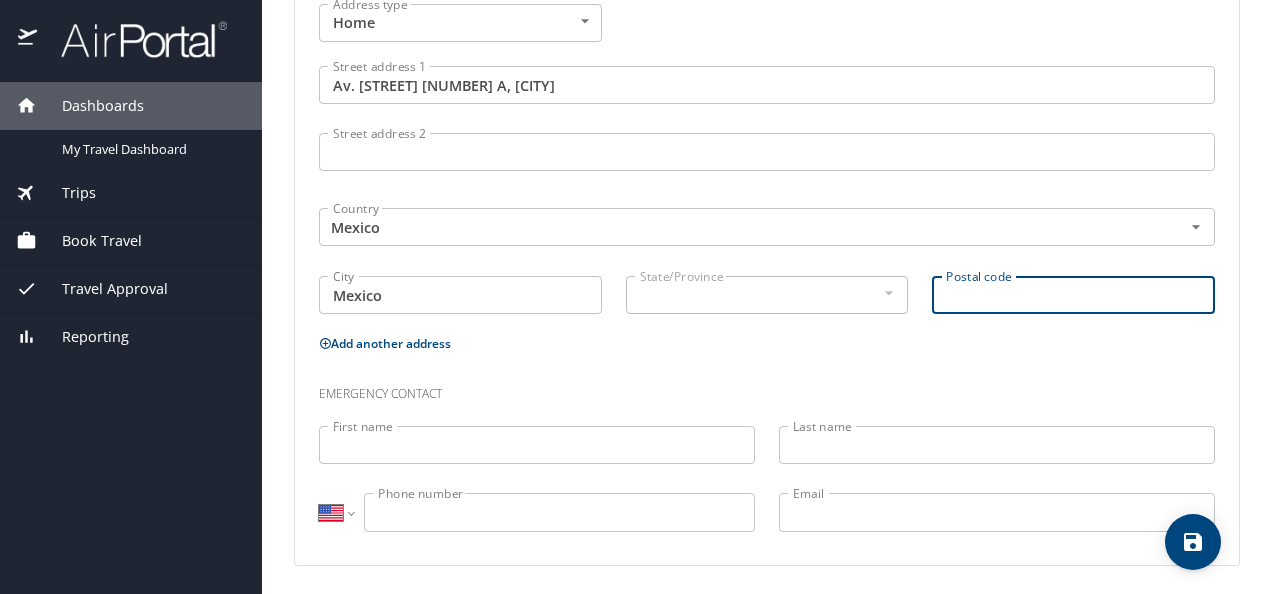 click on "Postal code" at bounding box center (1073, 295) 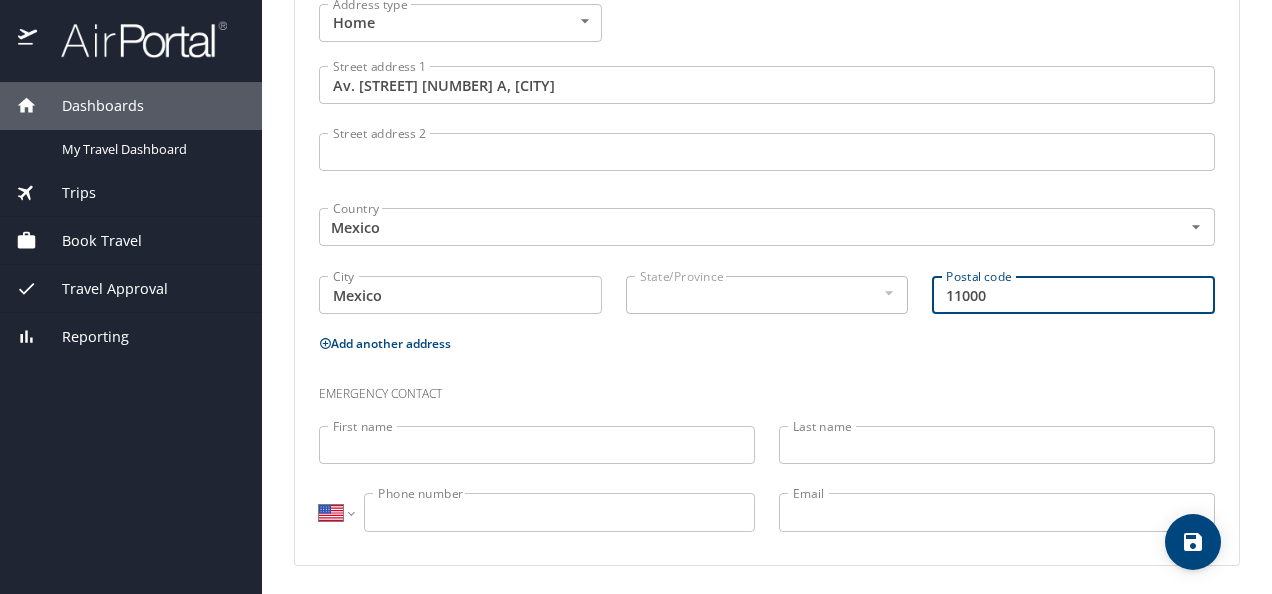type on "11000" 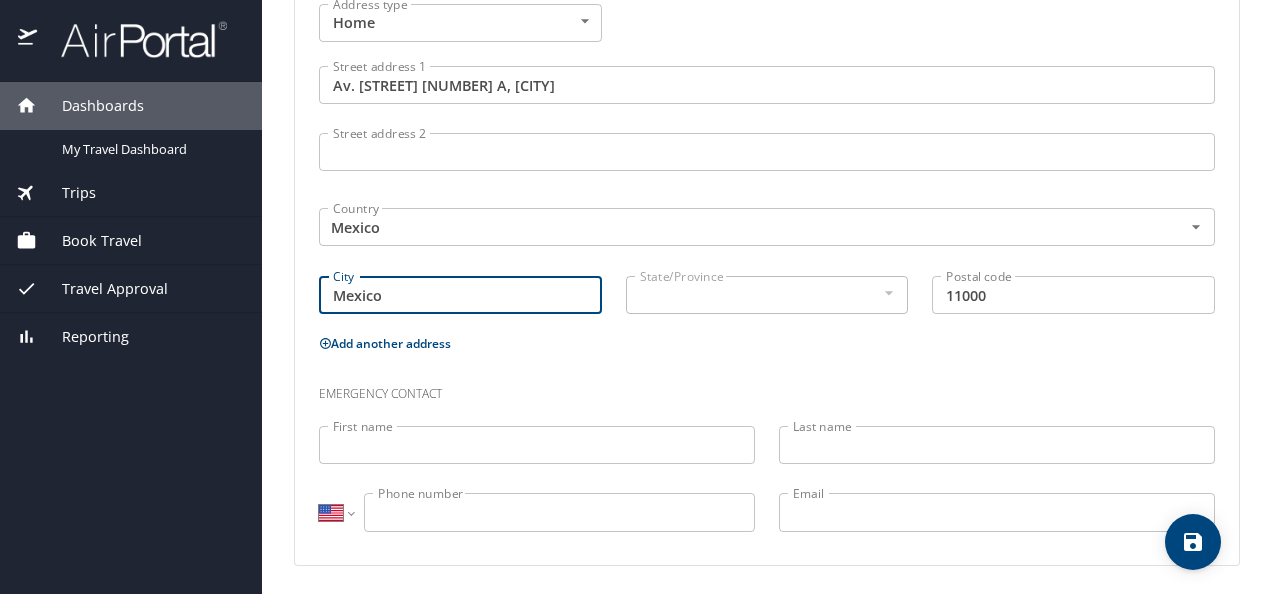 drag, startPoint x: 458, startPoint y: 294, endPoint x: 260, endPoint y: 294, distance: 198 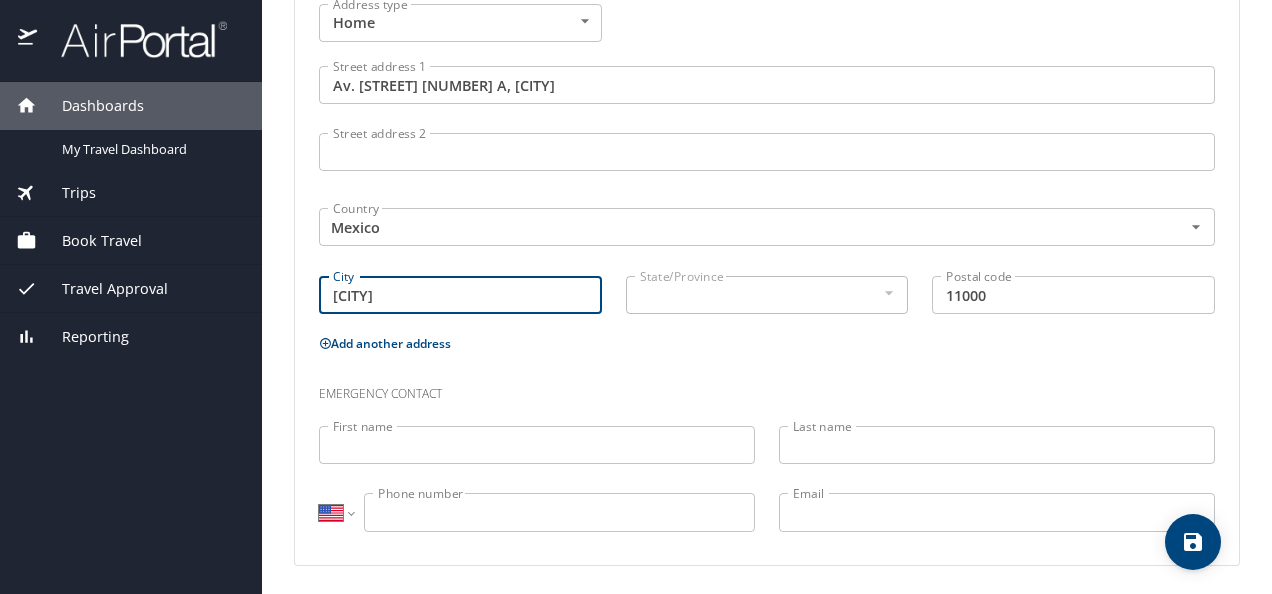 type on "[CITY]" 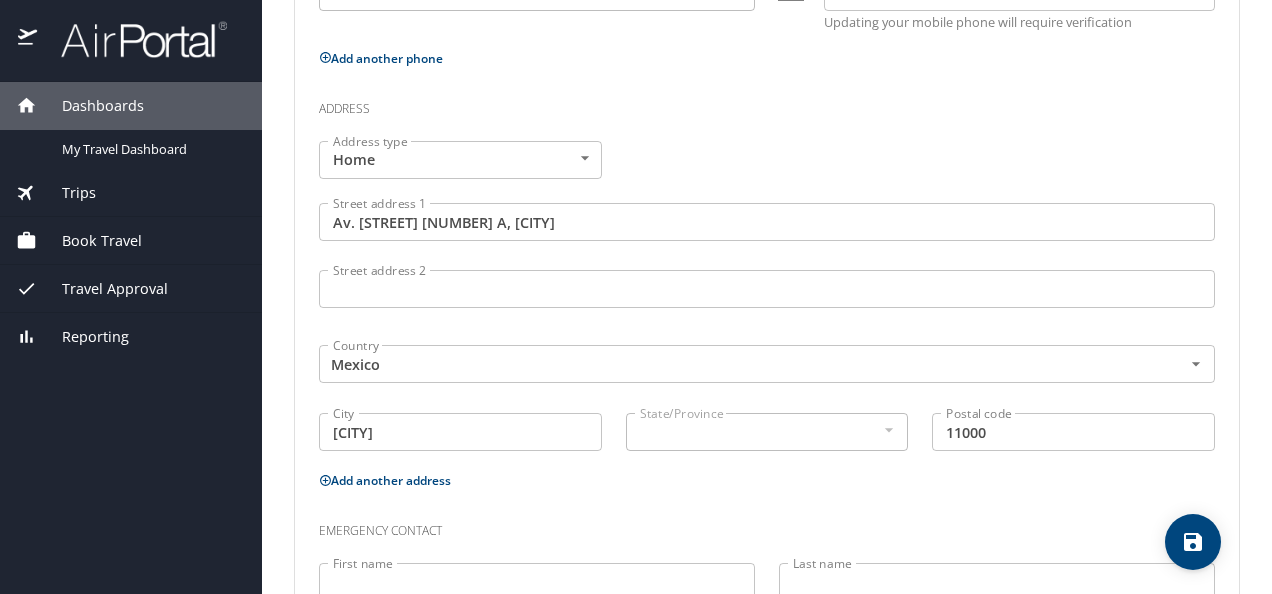 scroll, scrollTop: 692, scrollLeft: 0, axis: vertical 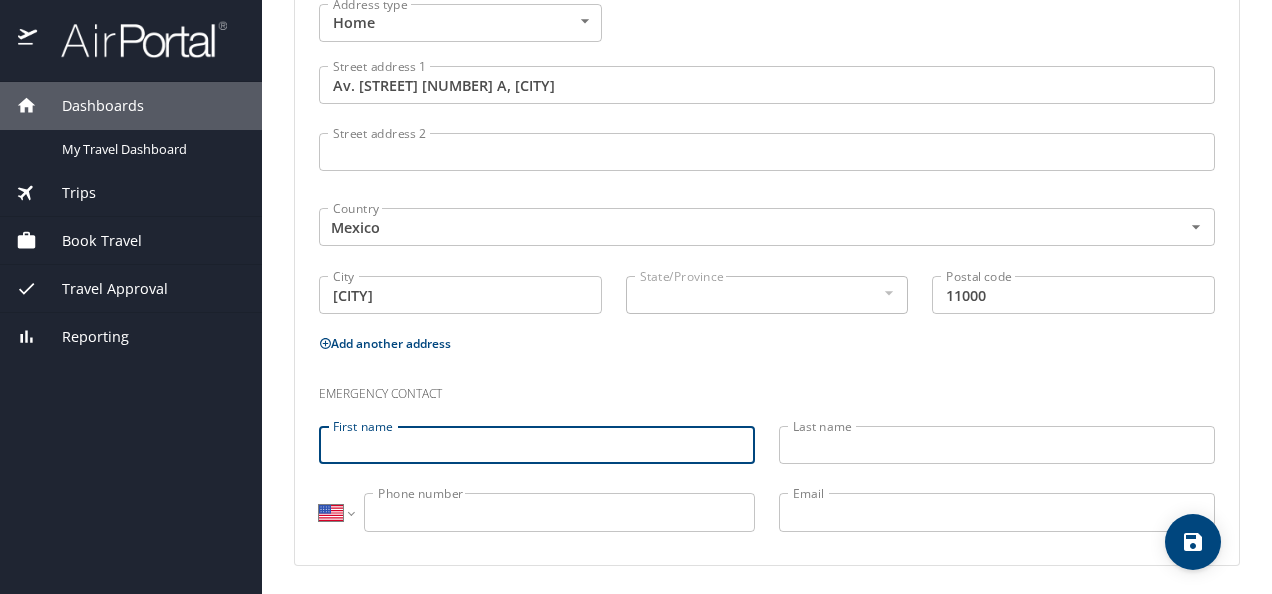 click on "First name" at bounding box center (537, 445) 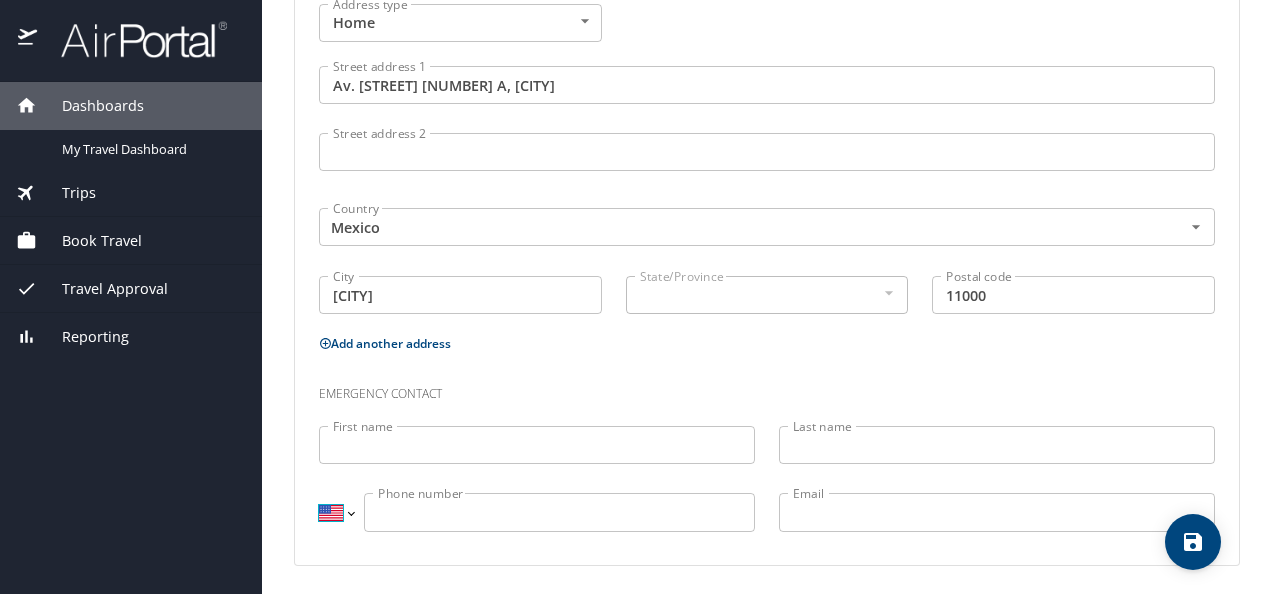 click on "International Afghanistan Åland Islands Albania Algeria American Samoa Andorra Angola Anguilla Antigua and Barbuda Argentina Armenia Aruba Ascension Island Australia Austria Azerbaijan Bahamas Bahrain Bangladesh Barbados Belarus Belgium Belize Benin Bermuda Bhutan Bolivia Bonaire, Sint Eustatius and Saba Bosnia and Herzegovina Botswana Brazil British Indian Ocean Territory Brunei Darussalam Bulgaria Burkina Faso Burma Burundi Cambodia Cameroon Canada Cape Verde Cayman Islands Central African Republic Chad Chile China Christmas Island Cocos (Keeling) Islands Colombia Comoros Congo Congo, Democratic Republic of the Cook Islands Costa Rica Cote d'Ivoire Croatia Cuba Curaçao Cyprus Czech Republic Denmark Djibouti Dominica Dominican Republic Ecuador Egypt El Salvador Equatorial Guinea Eritrea Estonia Ethiopia Falkland Islands Faroe Islands Federated States of Micronesia Fiji Finland France French Guiana French Polynesia Gabon Gambia Georgia Germany Ghana Gibraltar Greece Greenland Grenada Guadeloupe Guam Guinea" at bounding box center (336, 512) 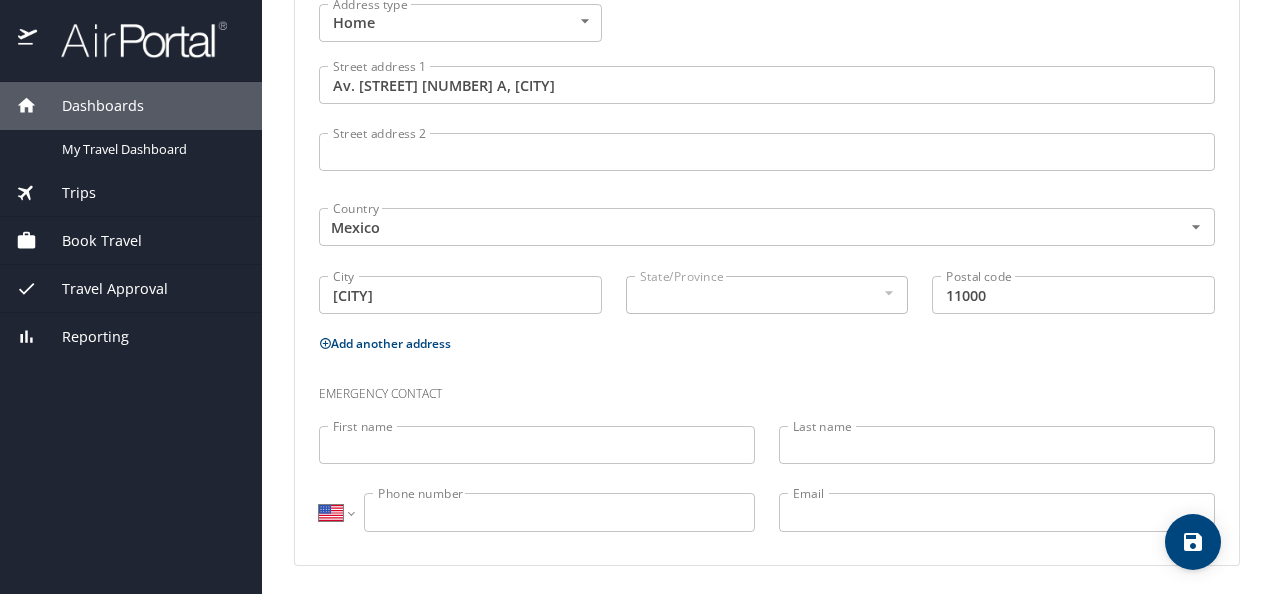click on "International Afghanistan Åland Islands Albania Algeria American Samoa Andorra Angola Anguilla Antigua and Barbuda Argentina Armenia Aruba Ascension Island Australia Austria Azerbaijan Bahamas Bahrain Bangladesh Barbados Belarus Belgium Belize Benin Bermuda Bhutan Bolivia Bonaire, Sint Eustatius and Saba Bosnia and Herzegovina Botswana Brazil British Indian Ocean Territory Brunei Darussalam Bulgaria Burkina Faso Burma Burundi Cambodia Cameroon Canada Cape Verde Cayman Islands Central African Republic Chad Chile China Christmas Island Cocos (Keeling) Islands Colombia Comoros Congo Congo, Democratic Republic of the Cook Islands Costa Rica Cote d'Ivoire Croatia Cuba Curaçao Cyprus Czech Republic Denmark Djibouti Dominica Dominican Republic Ecuador Egypt El Salvador Equatorial Guinea Eritrea Estonia Ethiopia Falkland Islands Faroe Islands Federated States of Micronesia Fiji Finland France French Guiana French Polynesia Gabon Gambia Georgia Germany Ghana Gibraltar Greece Greenland Grenada Guadeloupe Guam Guinea" at bounding box center [336, 512] 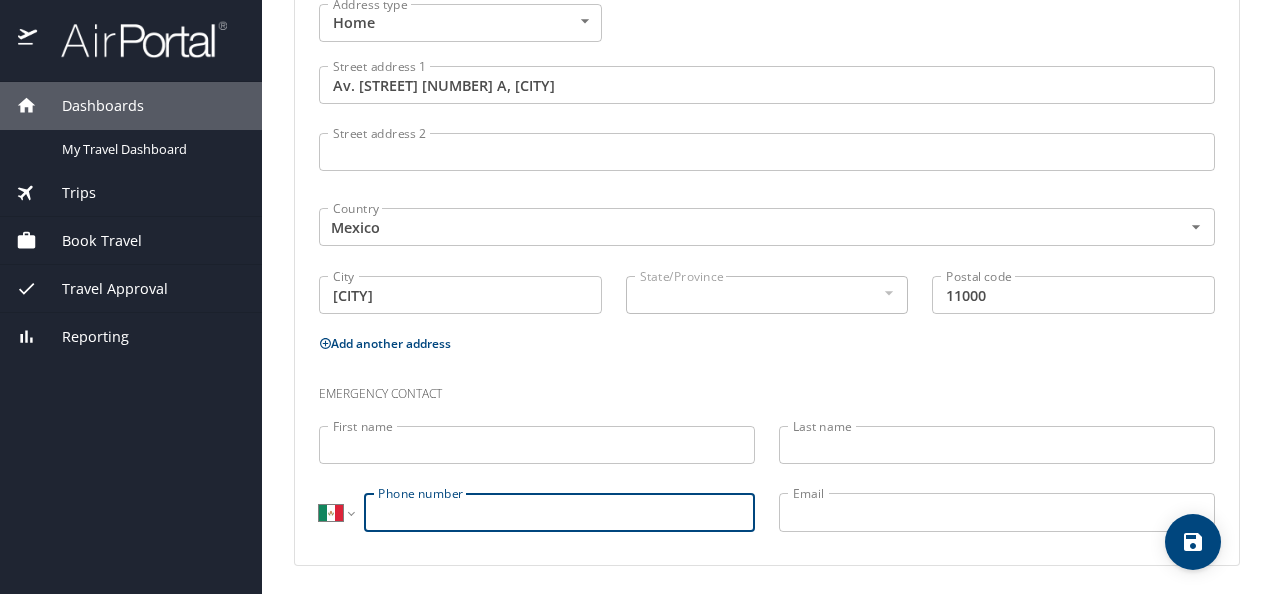select on "US" 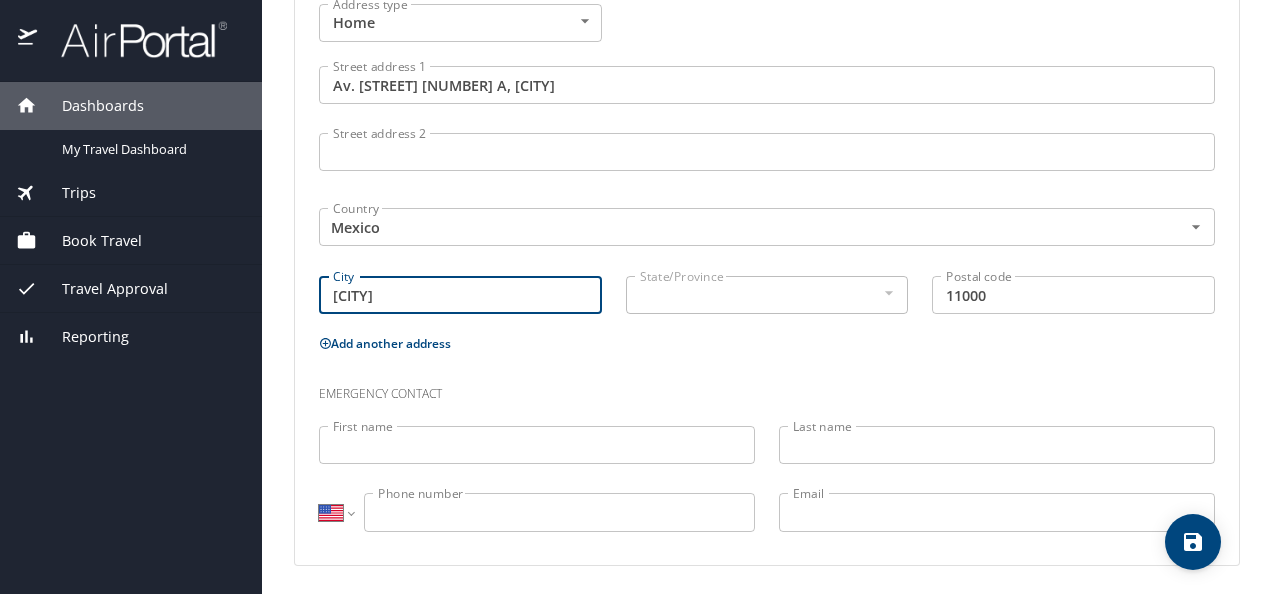 click on "[CITY]" at bounding box center (460, 295) 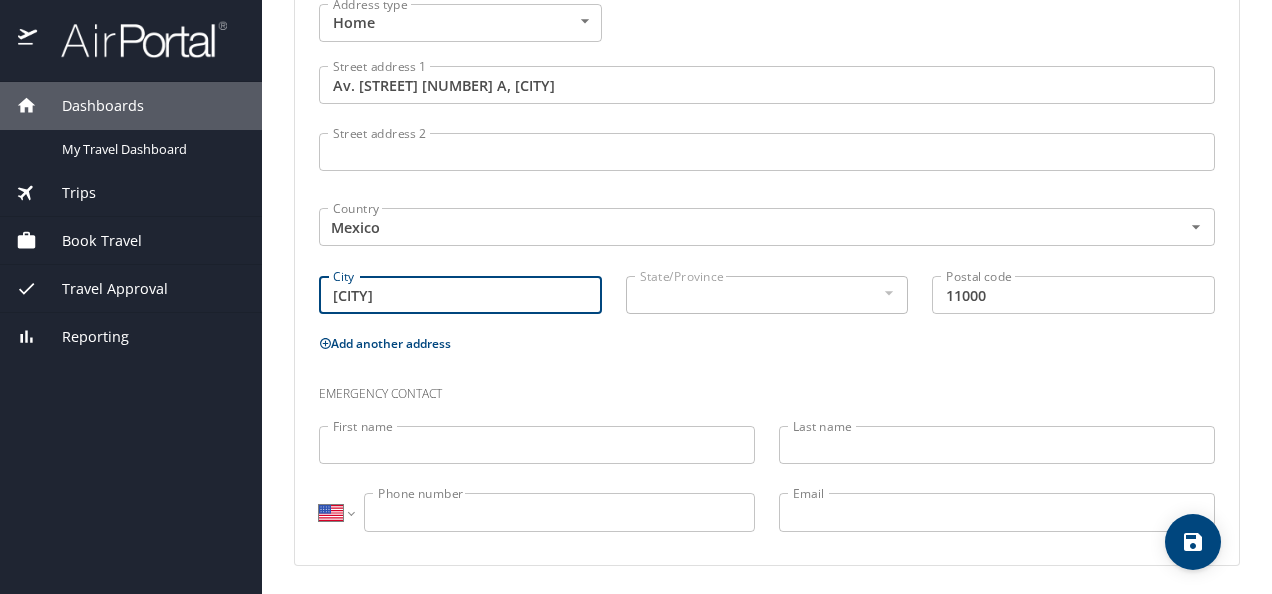 drag, startPoint x: 548, startPoint y: 292, endPoint x: 243, endPoint y: 266, distance: 306.1062 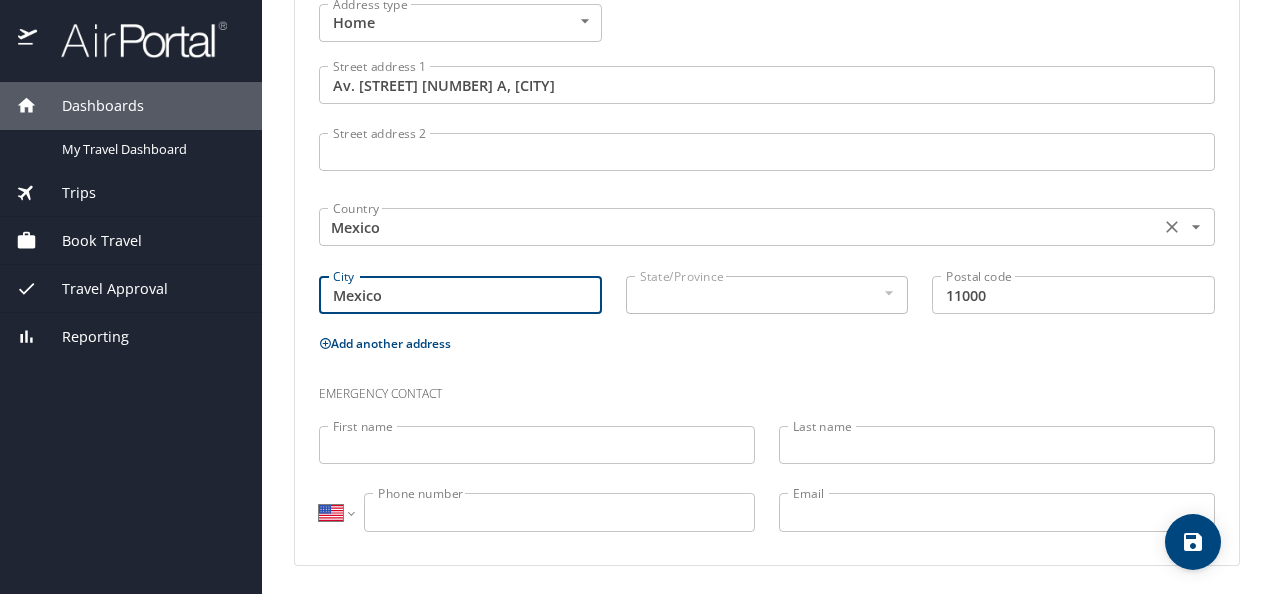 click on "Country [COUNTRY] Country" at bounding box center [767, 225] 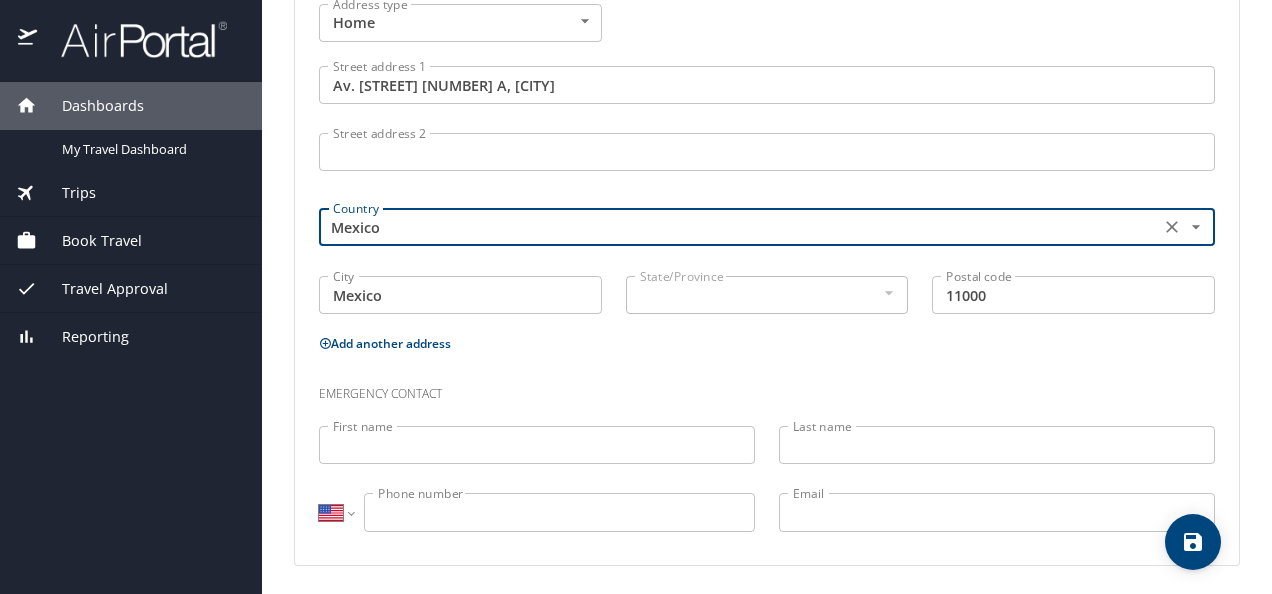 click on "Mexico" at bounding box center (737, 227) 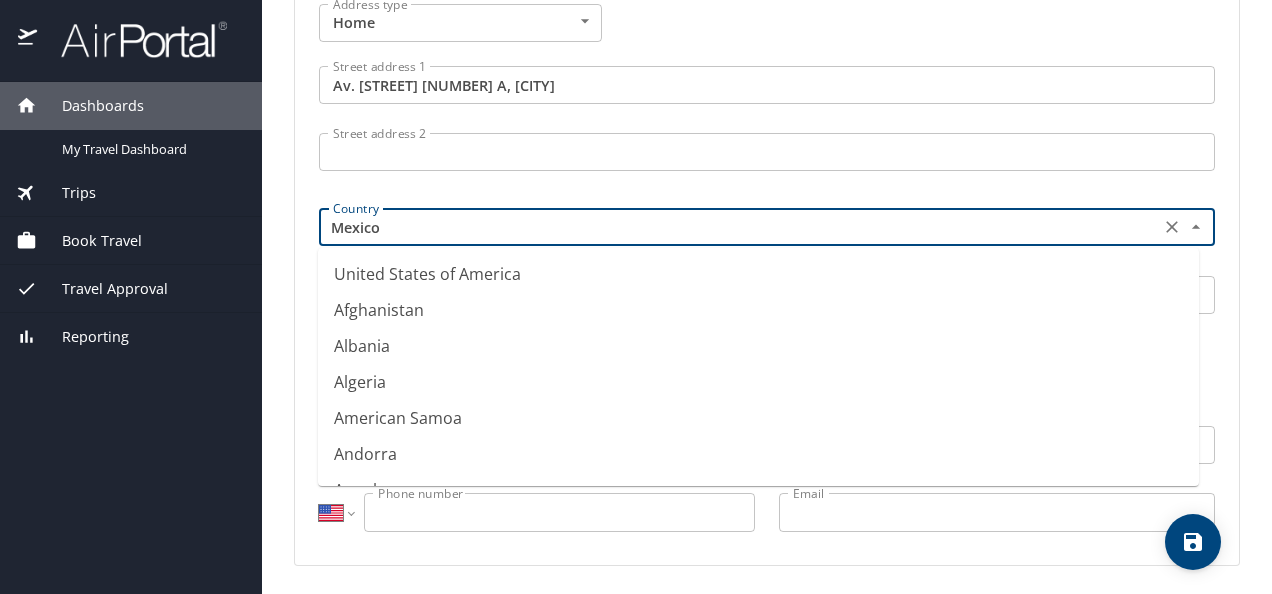scroll, scrollTop: 4526, scrollLeft: 0, axis: vertical 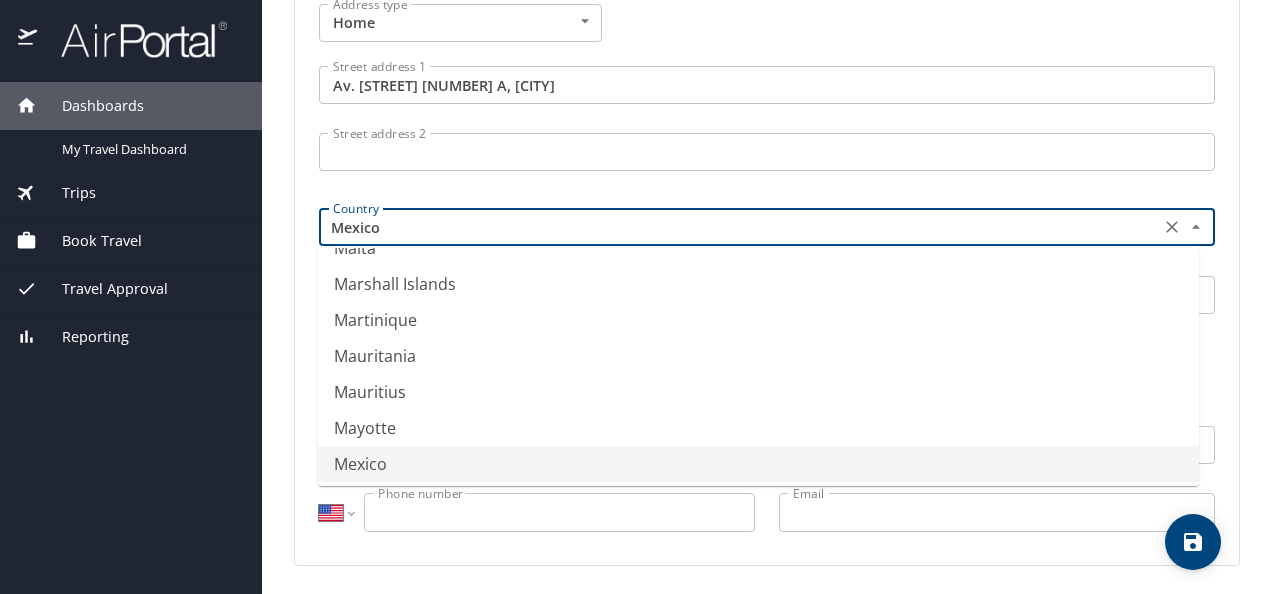 click on "Mexico" at bounding box center [758, 464] 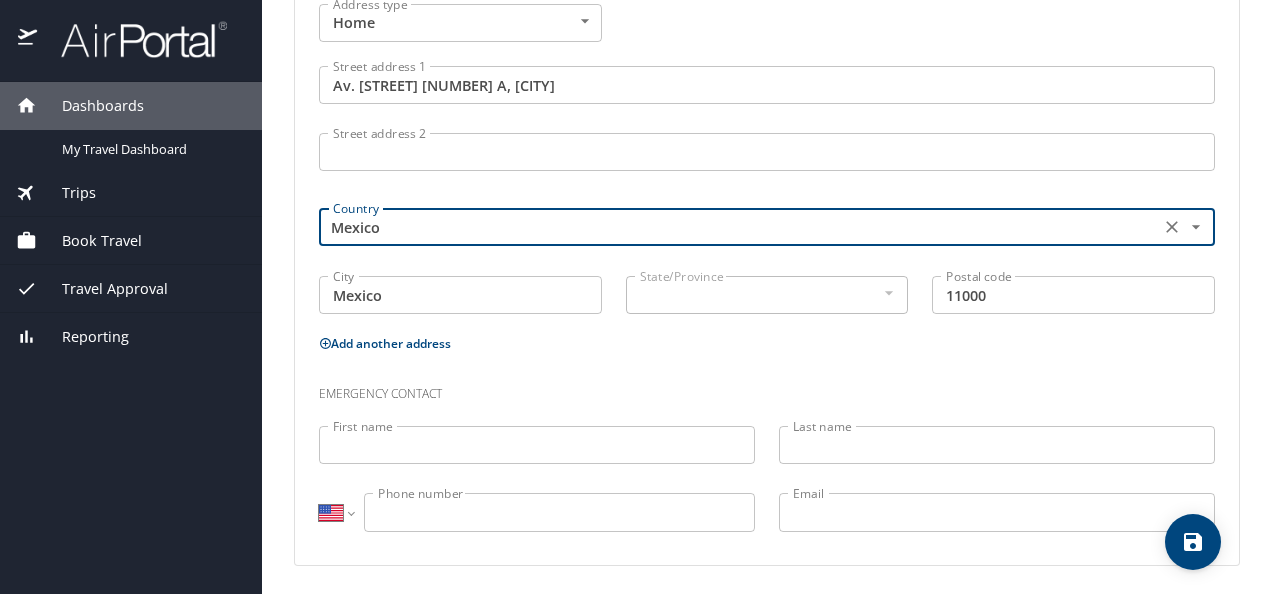 click on "Mexico" at bounding box center [460, 295] 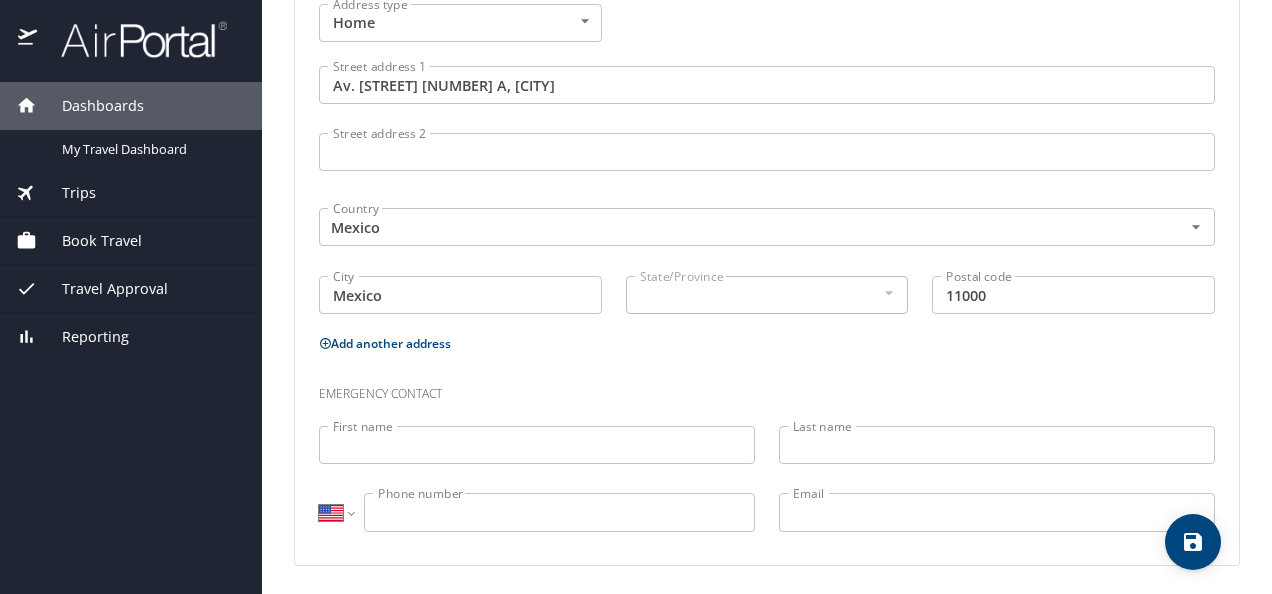 click at bounding box center (888, 293) 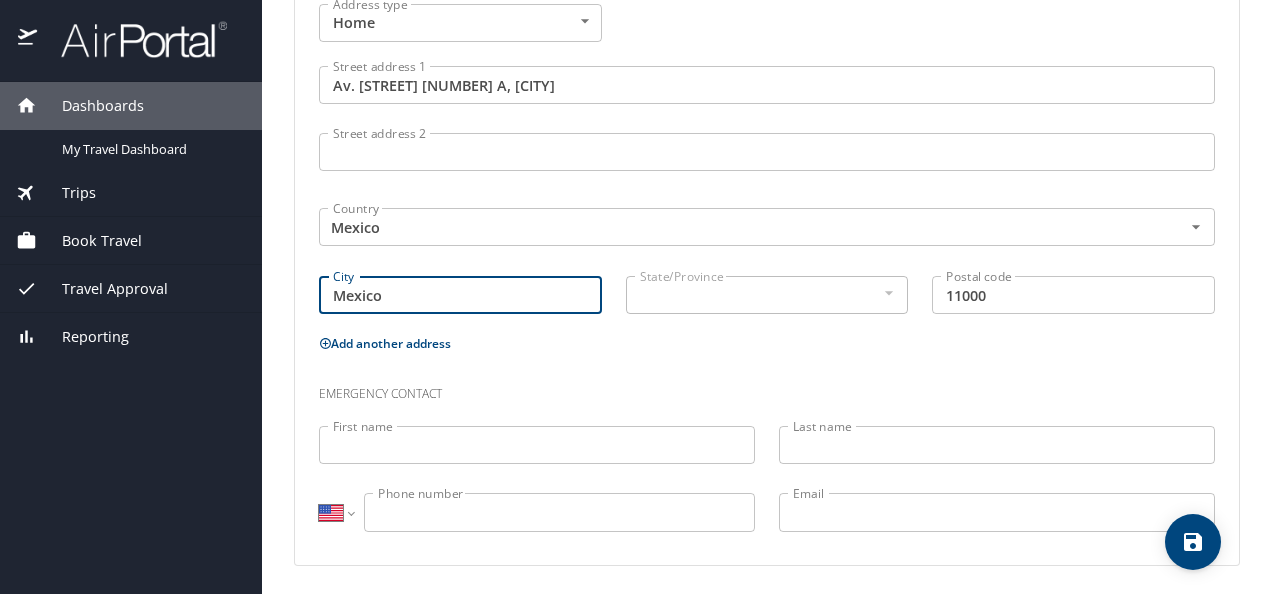 drag, startPoint x: 451, startPoint y: 307, endPoint x: 302, endPoint y: 300, distance: 149.16434 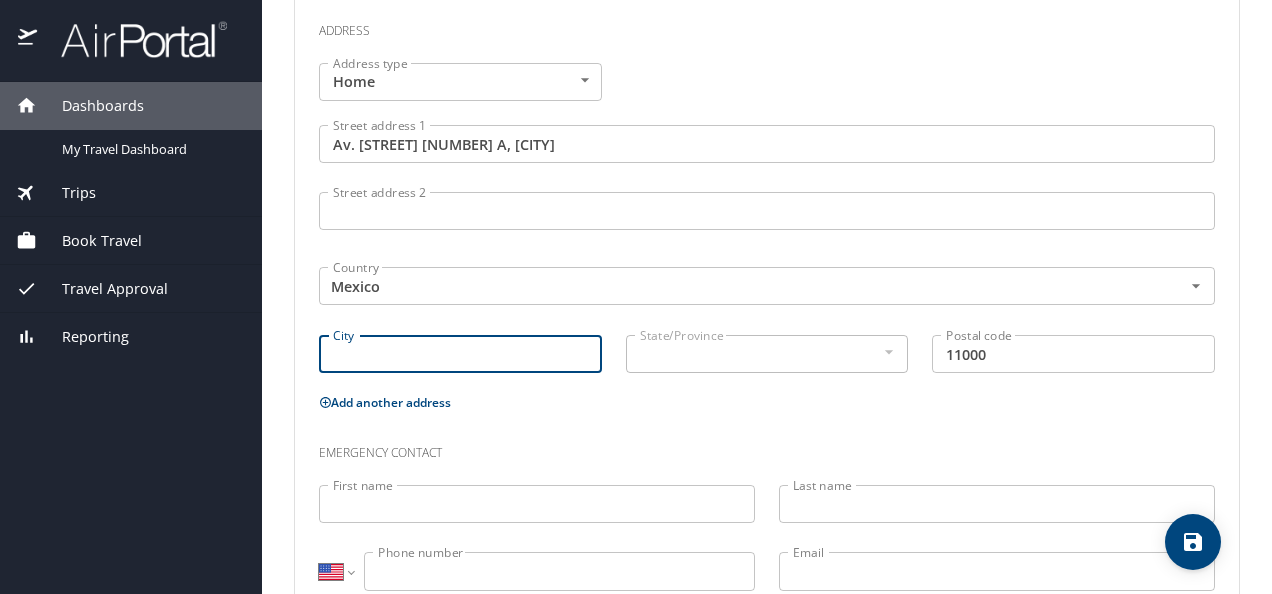 scroll, scrollTop: 632, scrollLeft: 0, axis: vertical 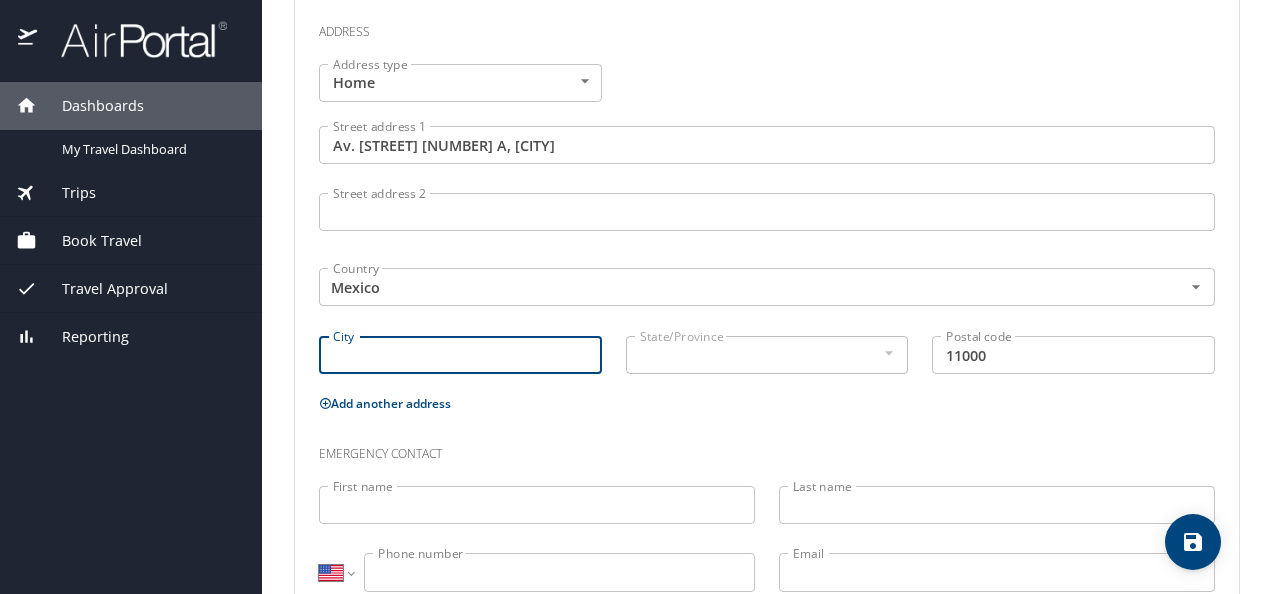 click on "City" at bounding box center [460, 355] 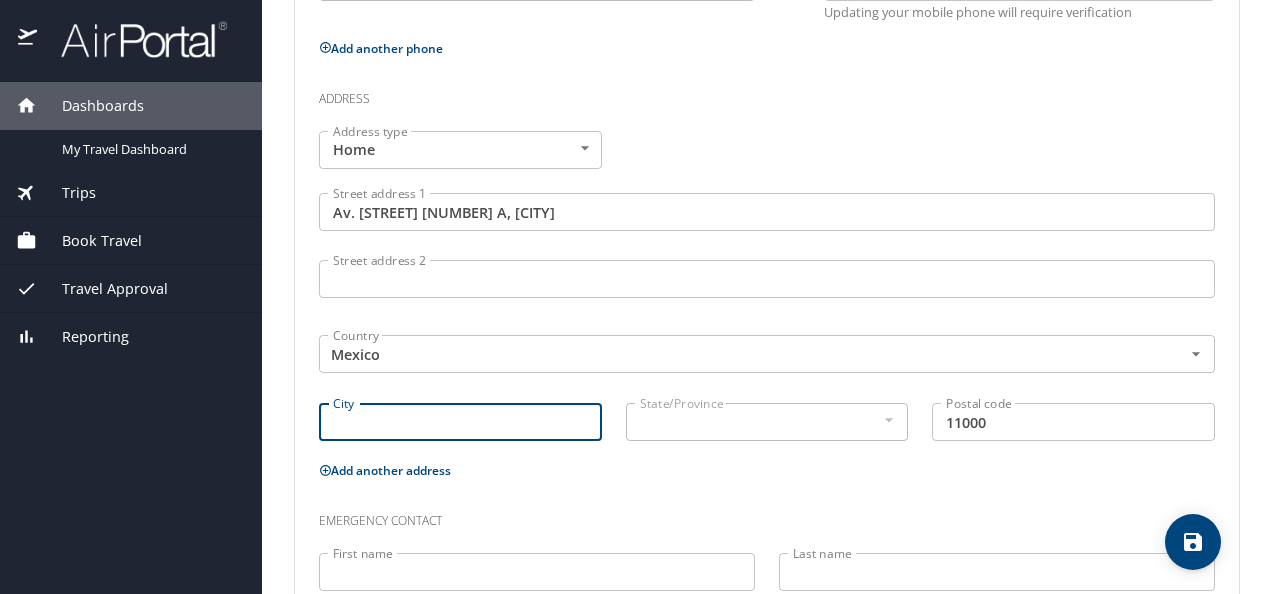 scroll, scrollTop: 564, scrollLeft: 0, axis: vertical 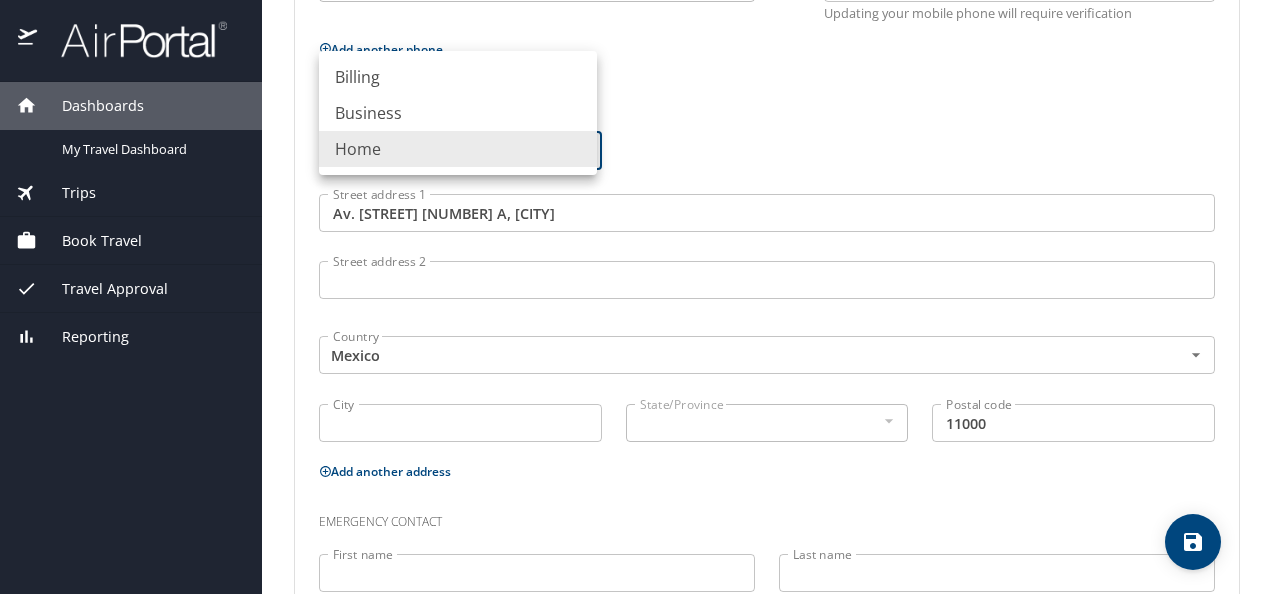 click on "Travel profile [FIRST] [LAST] [LAST] Personal Info Travel Documents Travel Preferences Payment Info Company Info Basic Info Legal name, date of birth and gender must match the traveler's government-issued identification.   Legal first name [FIRST] Legal first name   Legal middle name Legal middle name   Legal last name [LAST] [LAST] Legal last name   Suffix ​ NotApplicable Suffix   Date of birth Date of birth   Legal gender Female Female Legal gender Contact Info Email, phone, address, emergency contact info Phone   Phone type Mobile Mobile Phone type   International Afghanistan Åland Islands Albania Algeria American Samoa Andorra Angola Anguilla Antigua and Barbuda Argentina Armenia Aruba Ascension Island Australia Austria Azerbaijan Bahamas Bahrain Bangladesh Barbados Belarus" at bounding box center (636, 297) 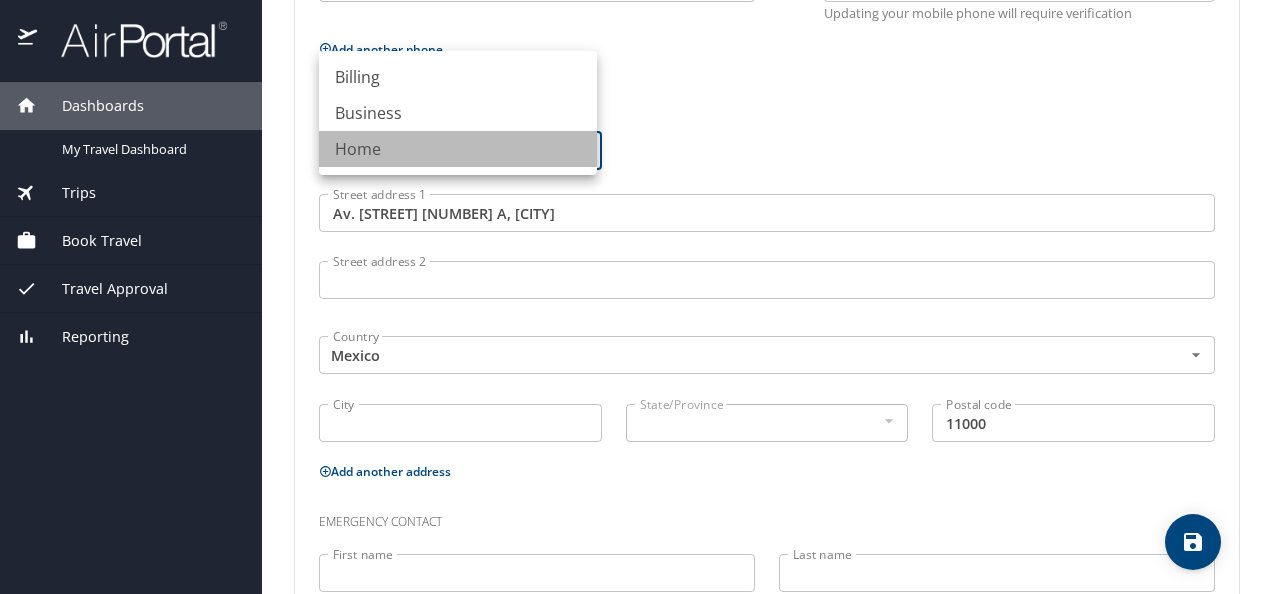 click on "Home" at bounding box center (458, 149) 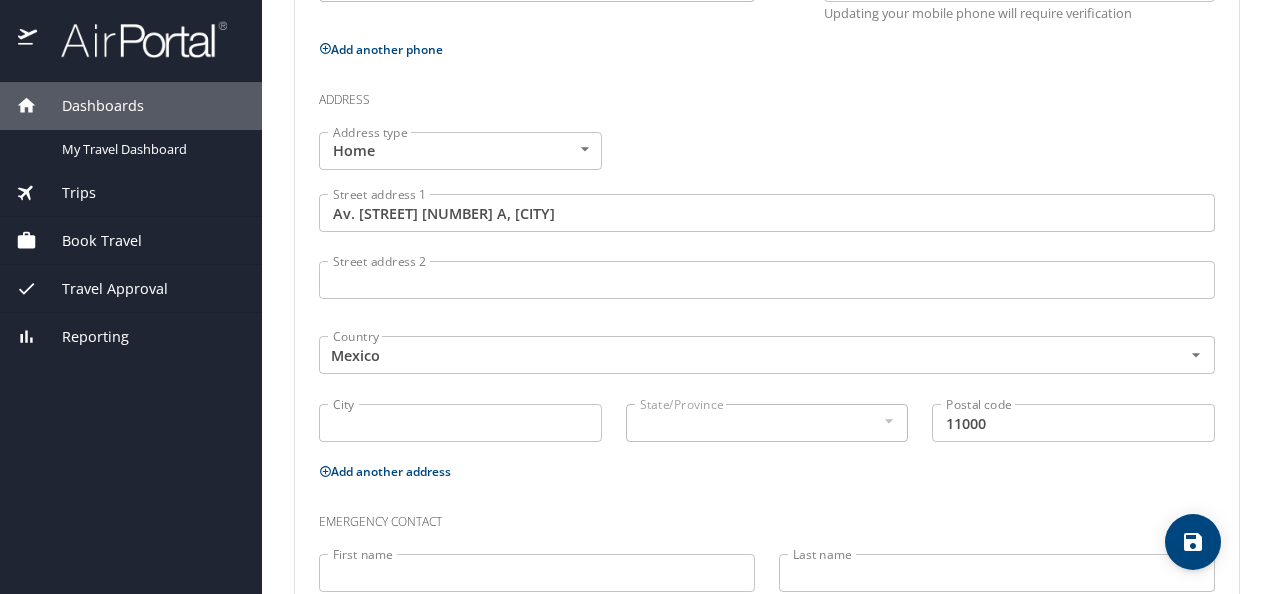 click on "Address type Home Home Address type   Street address 1 Av. [STREET] [NUMBER] A, [CITY] Street address 1   Street address 2 Street address 2 Country Mexico Country   City [CITY] City State/Province State/Province   Postal code [POSTAL_CODE] Postal code" at bounding box center (767, 289) 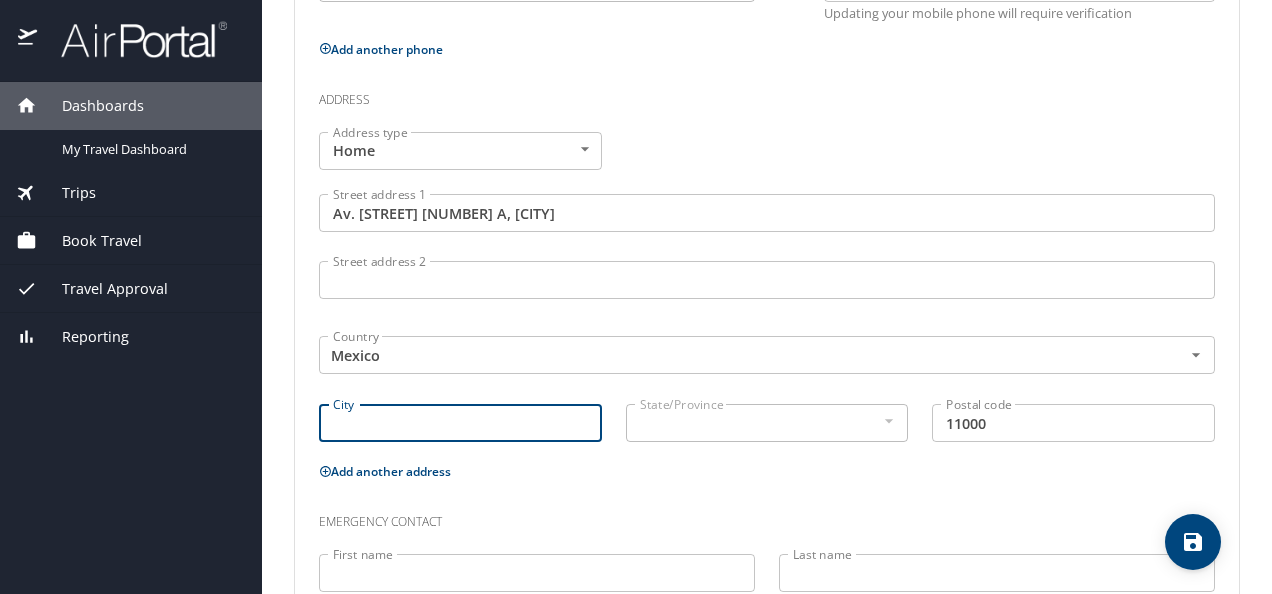 click on "City" at bounding box center (460, 423) 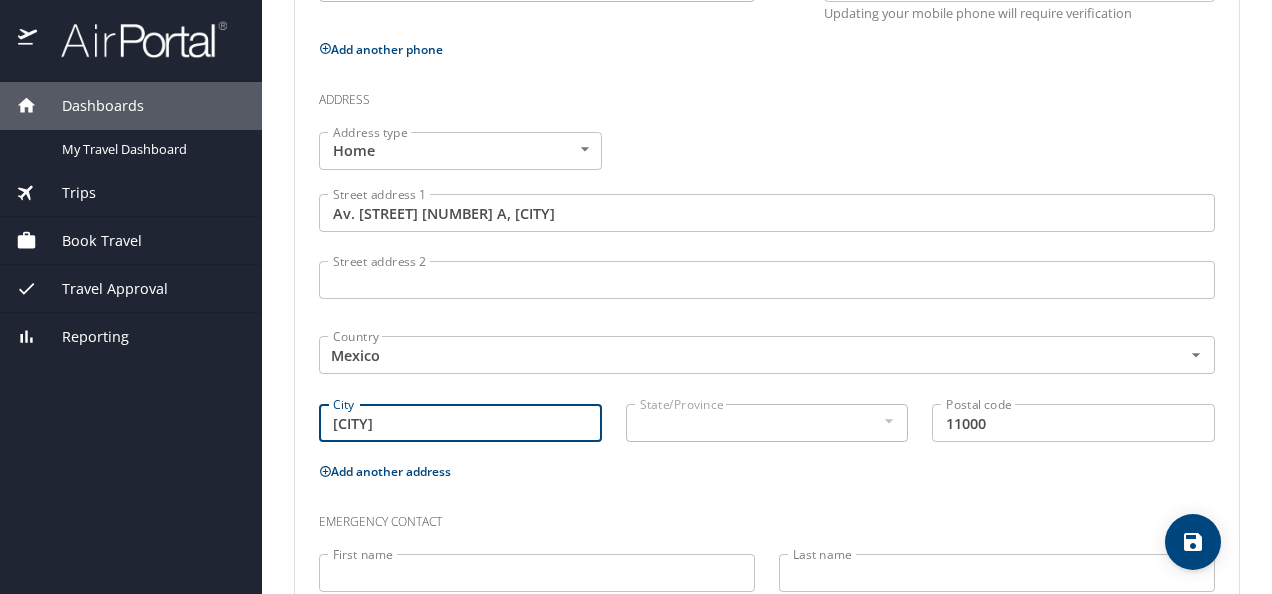 type on "[CITY]" 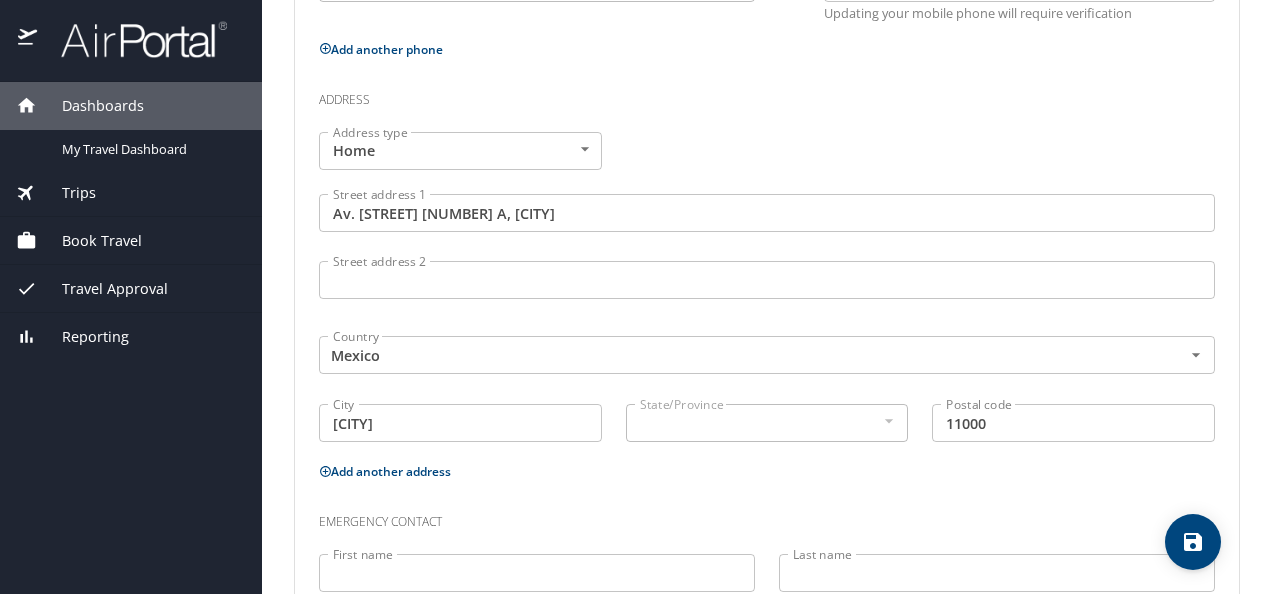 click on "Add another address" at bounding box center [767, 471] 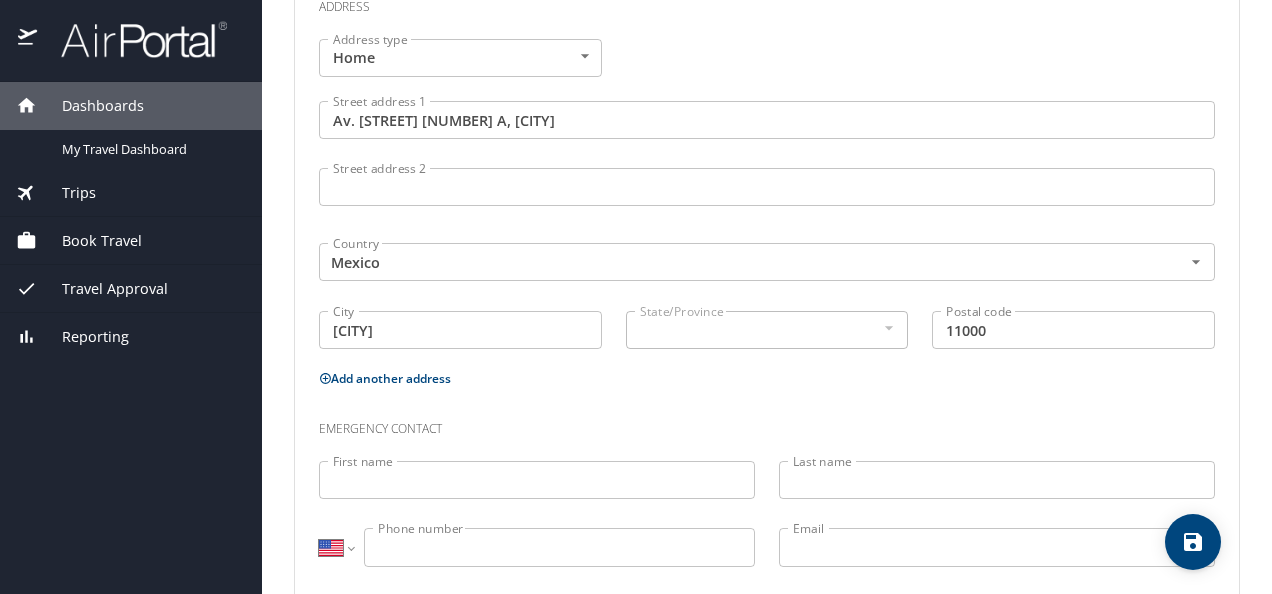 scroll, scrollTop: 692, scrollLeft: 0, axis: vertical 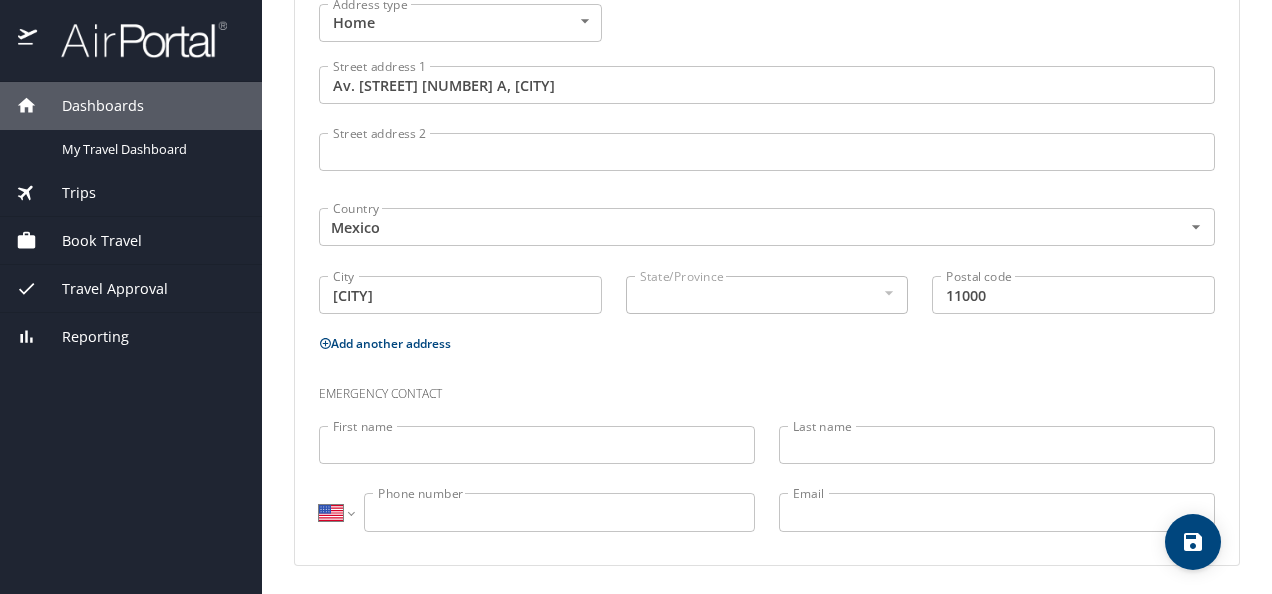 click on "First name" at bounding box center (537, 445) 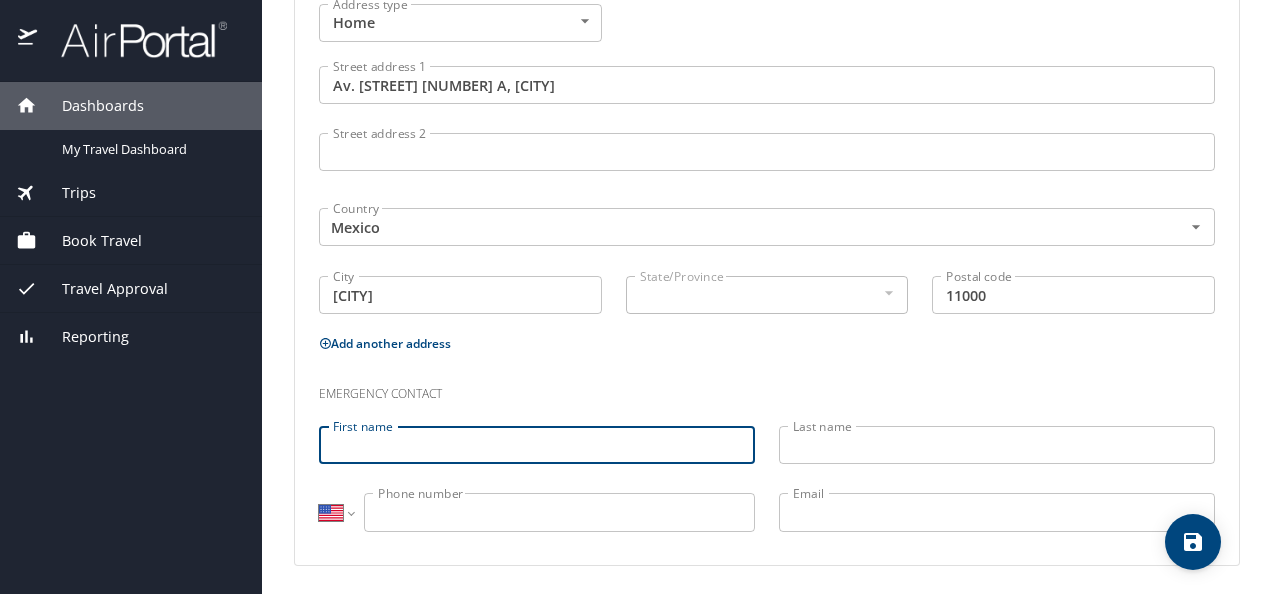 click on "11000" at bounding box center (1073, 295) 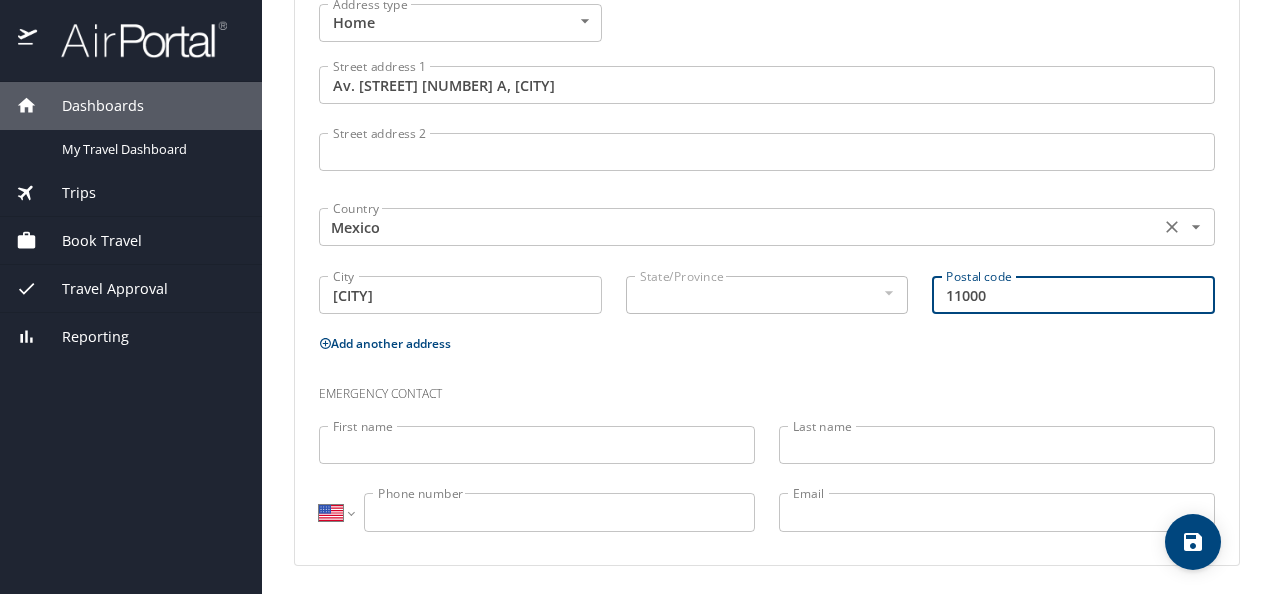 drag, startPoint x: 983, startPoint y: 291, endPoint x: 732, endPoint y: 232, distance: 257.84103 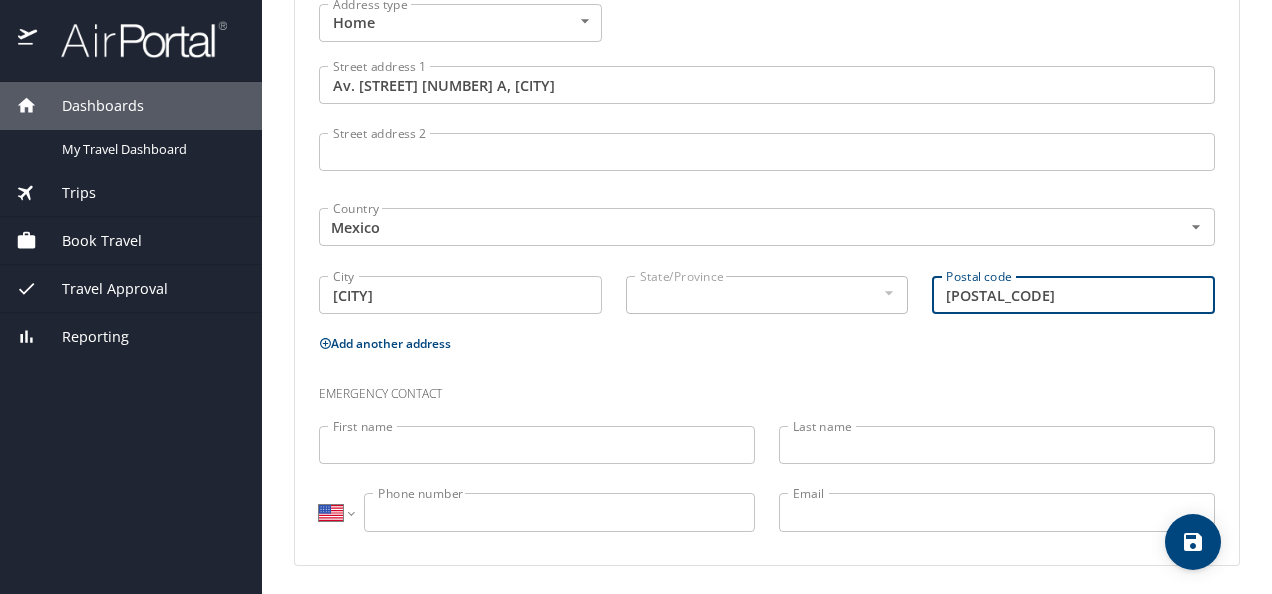 type on "[POSTAL_CODE]" 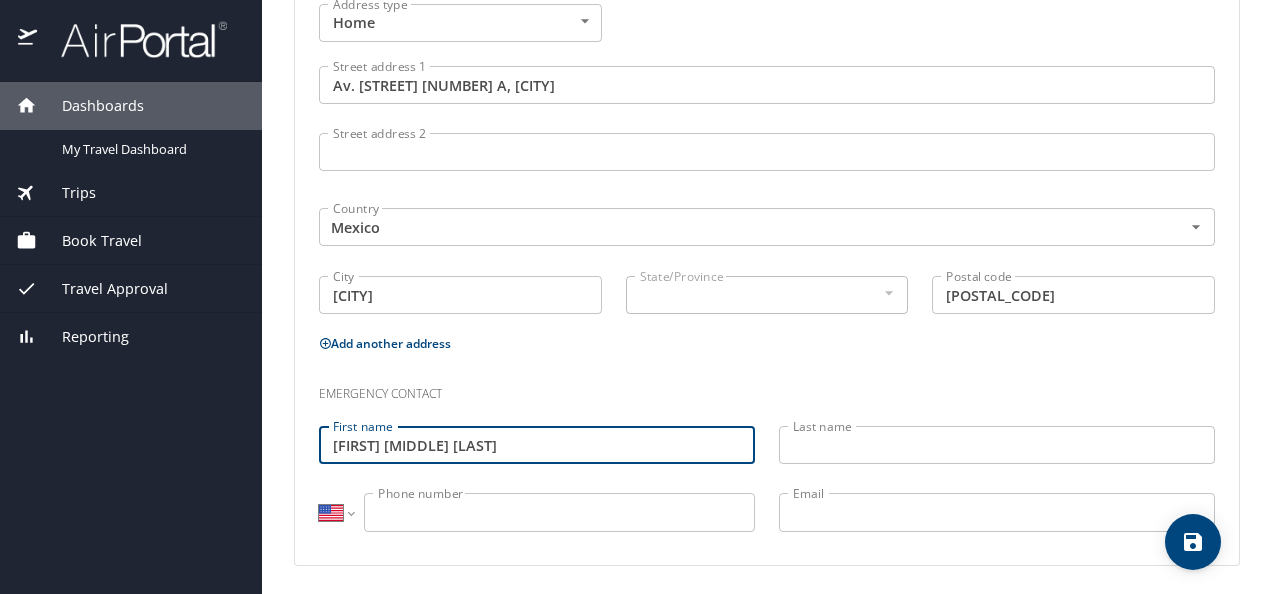 drag, startPoint x: 533, startPoint y: 448, endPoint x: 436, endPoint y: 439, distance: 97.41663 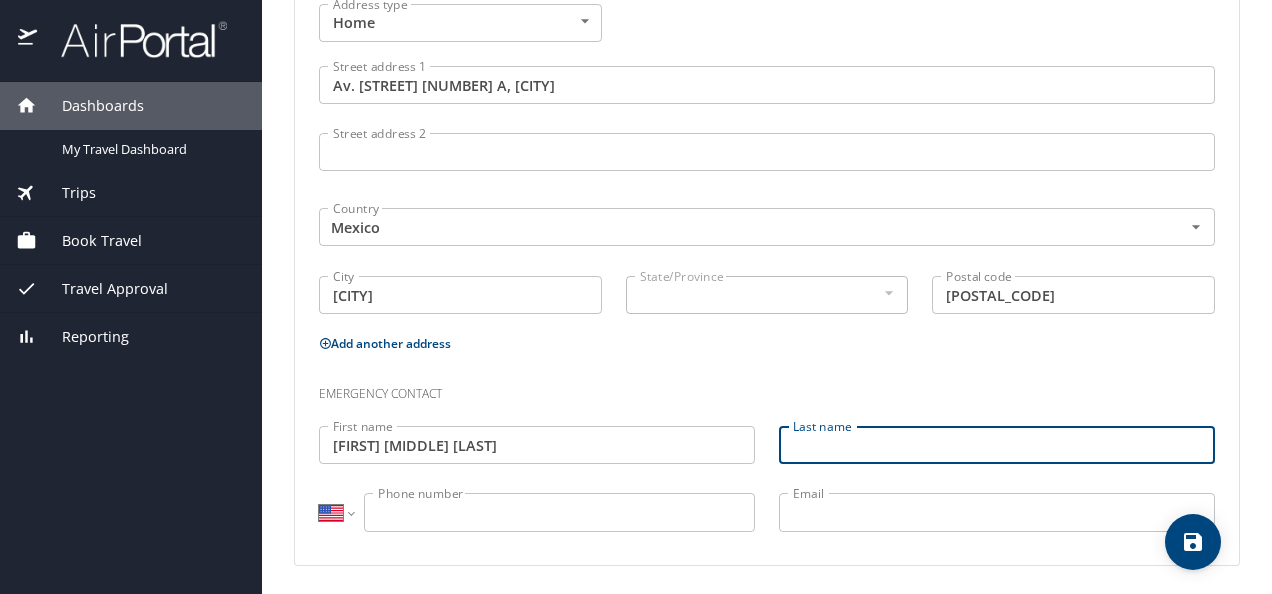click on "Last name" at bounding box center [997, 445] 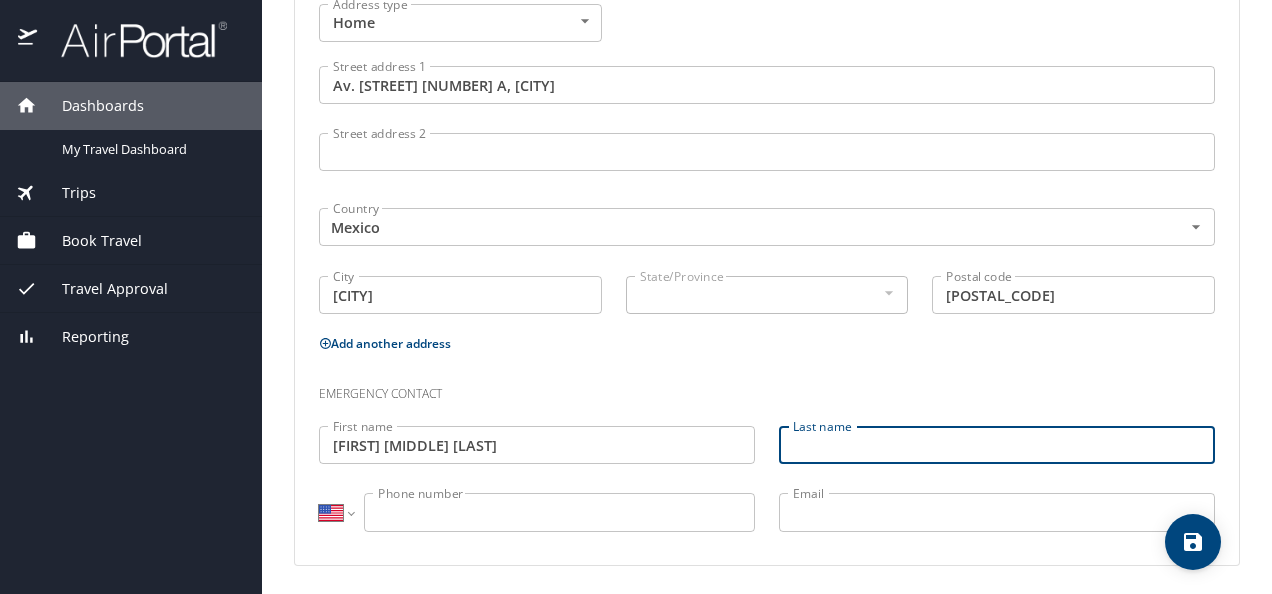paste on "[LAST]" 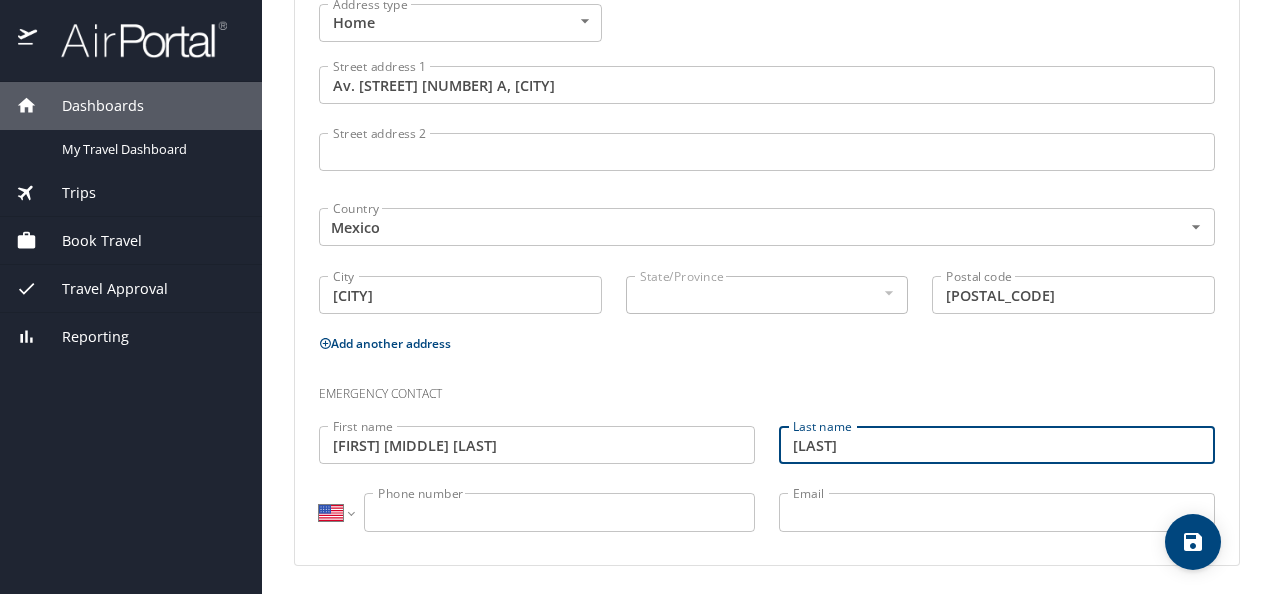 type on "[LAST]" 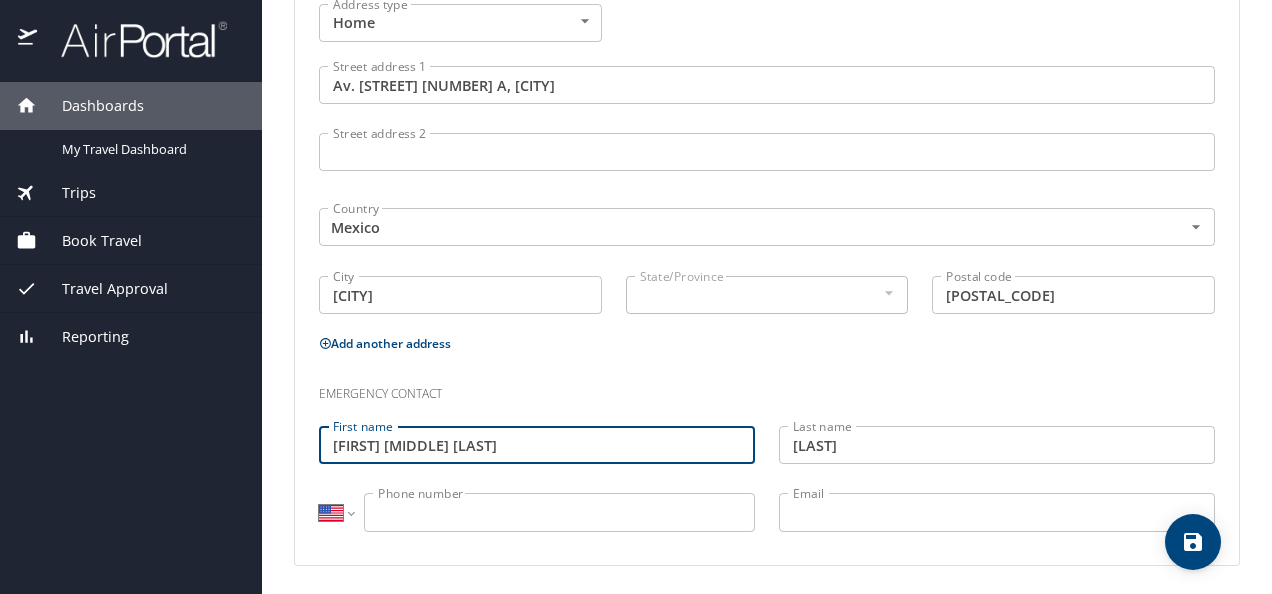 drag, startPoint x: 572, startPoint y: 430, endPoint x: 435, endPoint y: 445, distance: 137.81873 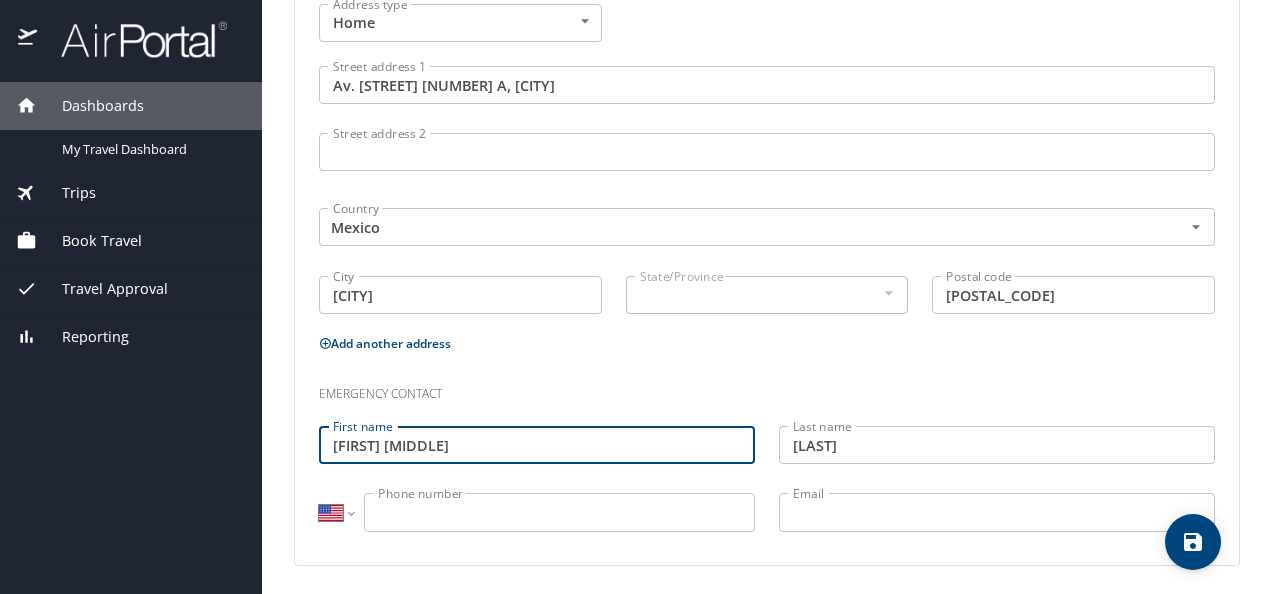 type on "[FIRST] [MIDDLE]" 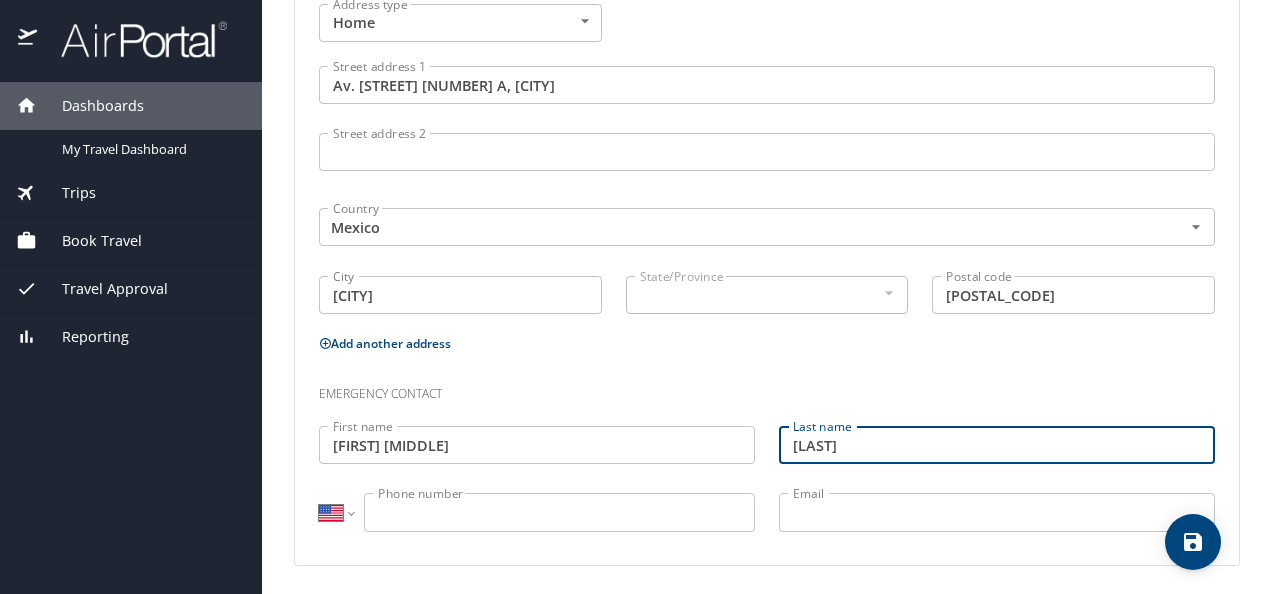 click on "[LAST]" at bounding box center [997, 445] 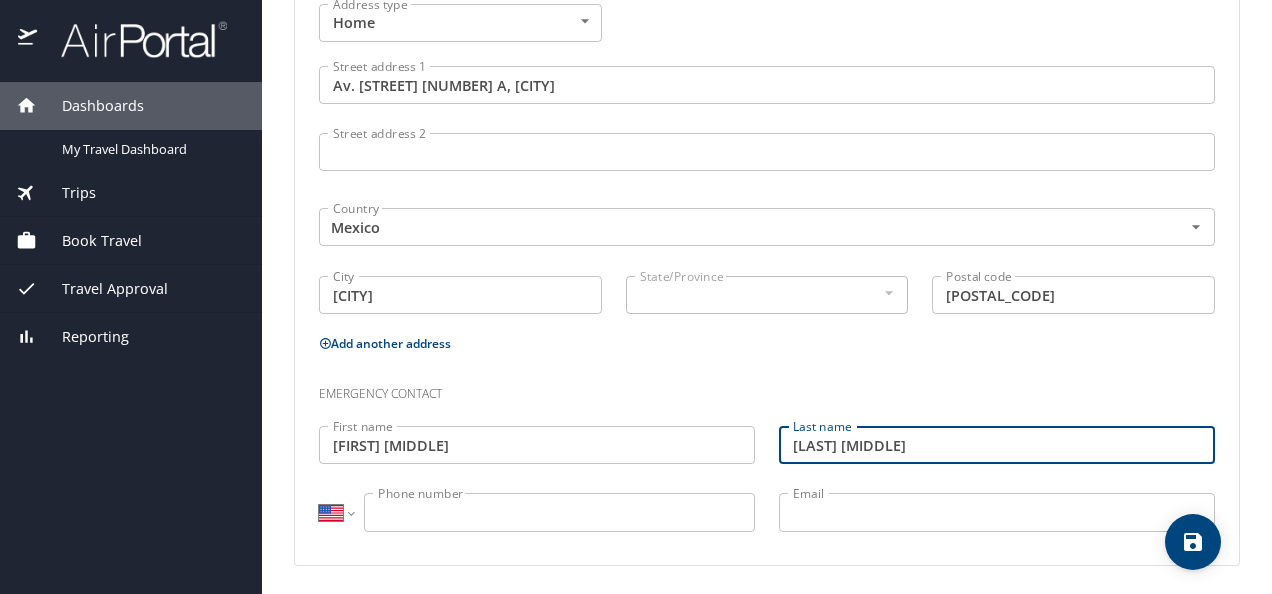 type on "[LAST] [MIDDLE]" 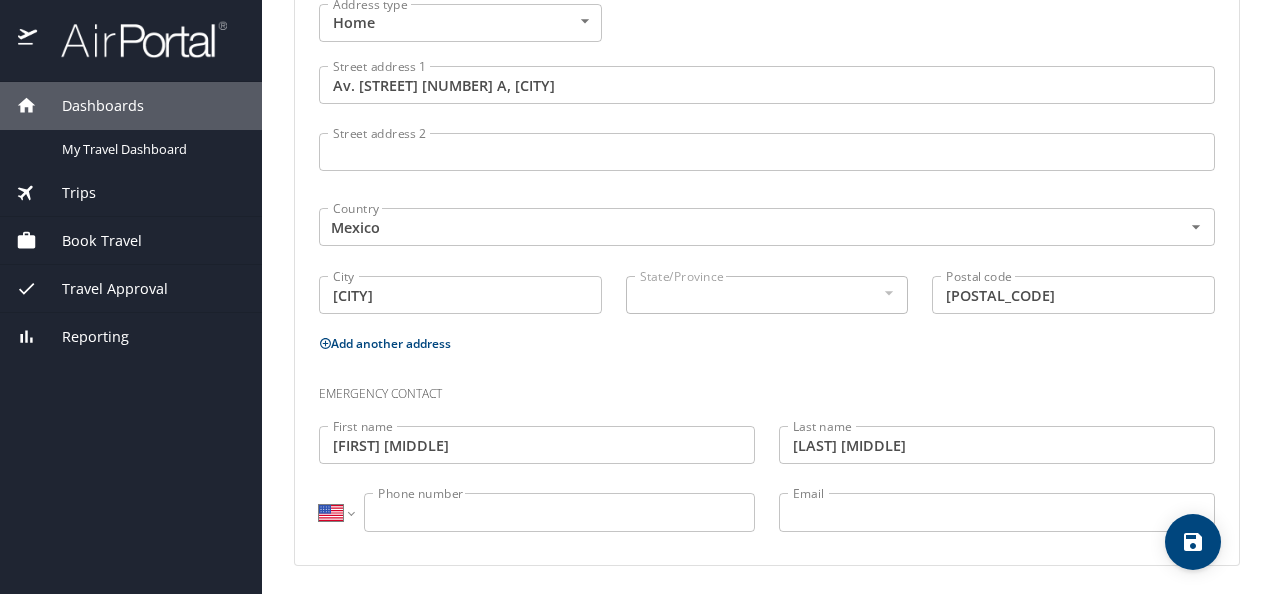 click on "International Afghanistan Åland Islands Albania Algeria American Samoa Andorra Angola Anguilla Antigua and Barbuda Argentina Armenia Aruba Ascension Island Australia Austria Azerbaijan Bahamas Bahrain Bangladesh Barbados Belarus Belgium Belize Benin Bermuda Bhutan Bolivia Bonaire, Sint Eustatius and Saba Bosnia and Herzegovina Botswana Brazil British Indian Ocean Territory Brunei Darussalam Bulgaria Burkina Faso Burma Burundi Cambodia Cameroon Canada Cape Verde Cayman Islands Central African Republic Chad Chile China Christmas Island Cocos (Keeling) Islands Colombia Comoros Congo Congo, Democratic Republic of the Cook Islands Costa Rica Cote d'Ivoire Croatia Cuba Curaçao Cyprus Czech Republic Denmark Djibouti Dominica Dominican Republic Ecuador Egypt El Salvador Equatorial Guinea Eritrea Estonia Ethiopia Falkland Islands Faroe Islands Federated States of Micronesia Fiji Finland France French Guiana French Polynesia Gabon Gambia Georgia Germany Ghana Gibraltar Greece Greenland Grenada Guadeloupe Guam Guinea" at bounding box center (537, 512) 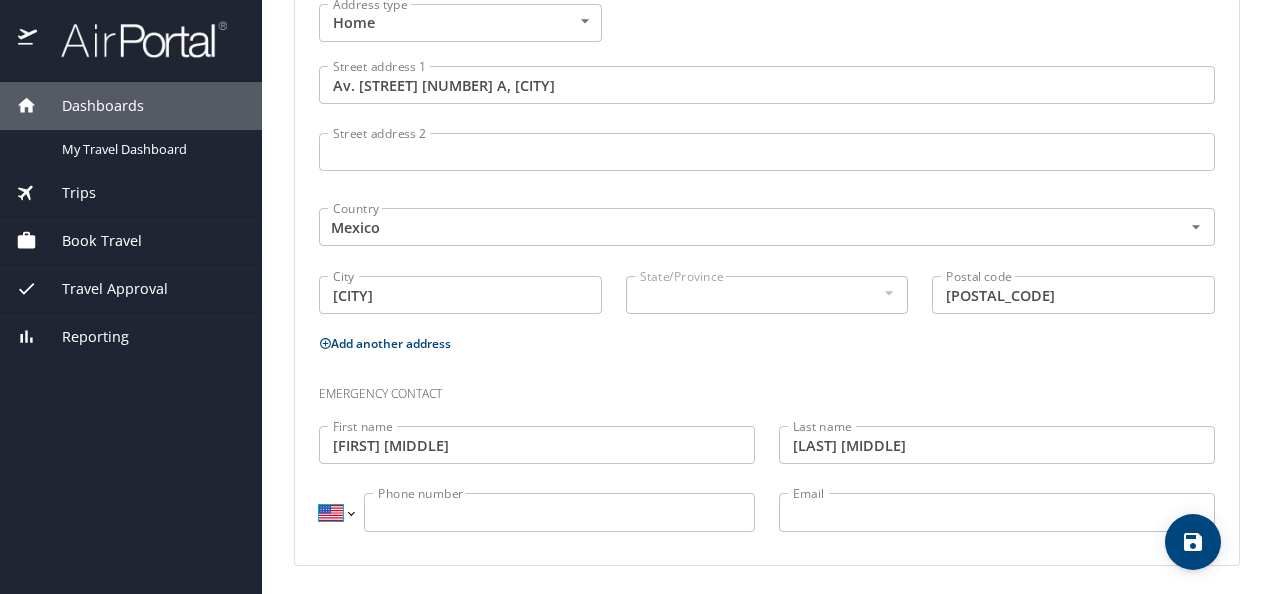 click on "International Afghanistan Åland Islands Albania Algeria American Samoa Andorra Angola Anguilla Antigua and Barbuda Argentina Armenia Aruba Ascension Island Australia Austria Azerbaijan Bahamas Bahrain Bangladesh Barbados Belarus Belgium Belize Benin Bermuda Bhutan Bolivia Bonaire, Sint Eustatius and Saba Bosnia and Herzegovina Botswana Brazil British Indian Ocean Territory Brunei Darussalam Bulgaria Burkina Faso Burma Burundi Cambodia Cameroon Canada Cape Verde Cayman Islands Central African Republic Chad Chile China Christmas Island Cocos (Keeling) Islands Colombia Comoros Congo Congo, Democratic Republic of the Cook Islands Costa Rica Cote d'Ivoire Croatia Cuba Curaçao Cyprus Czech Republic Denmark Djibouti Dominica Dominican Republic Ecuador Egypt El Salvador Equatorial Guinea Eritrea Estonia Ethiopia Falkland Islands Faroe Islands Federated States of Micronesia Fiji Finland France French Guiana French Polynesia Gabon Gambia Georgia Germany Ghana Gibraltar Greece Greenland Grenada Guadeloupe Guam Guinea" at bounding box center [336, 512] 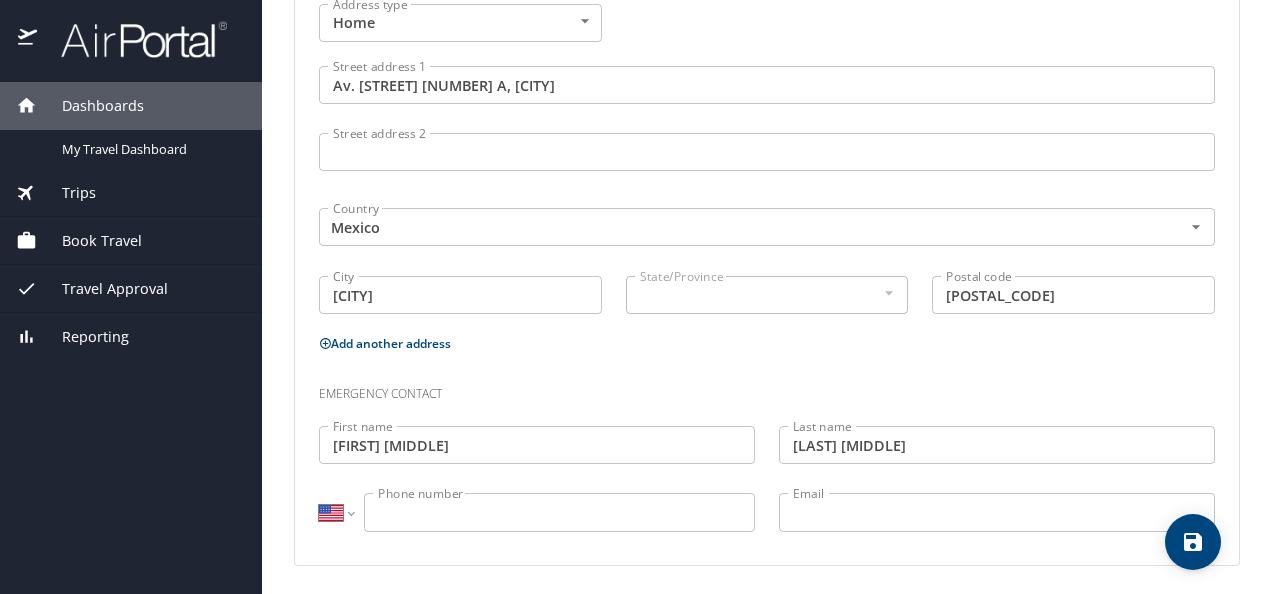 click on "International Afghanistan Åland Islands Albania Algeria American Samoa Andorra Angola Anguilla Antigua and Barbuda Argentina Armenia Aruba Ascension Island Australia Austria Azerbaijan Bahamas Bahrain Bangladesh Barbados Belarus Belgium Belize Benin Bermuda Bhutan Bolivia Bonaire, Sint Eustatius and Saba Bosnia and Herzegovina Botswana Brazil British Indian Ocean Territory Brunei Darussalam Bulgaria Burkina Faso Burma Burundi Cambodia Cameroon Canada Cape Verde Cayman Islands Central African Republic Chad Chile China Christmas Island Cocos (Keeling) Islands Colombia Comoros Congo Congo, Democratic Republic of the Cook Islands Costa Rica Cote d'Ivoire Croatia Cuba Curaçao Cyprus Czech Republic Denmark Djibouti Dominica Dominican Republic Ecuador Egypt El Salvador Equatorial Guinea Eritrea Estonia Ethiopia Falkland Islands Faroe Islands Federated States of Micronesia Fiji Finland France French Guiana French Polynesia Gabon Gambia Georgia Germany Ghana Gibraltar Greece Greenland Grenada Guadeloupe Guam Guinea" at bounding box center [336, 512] 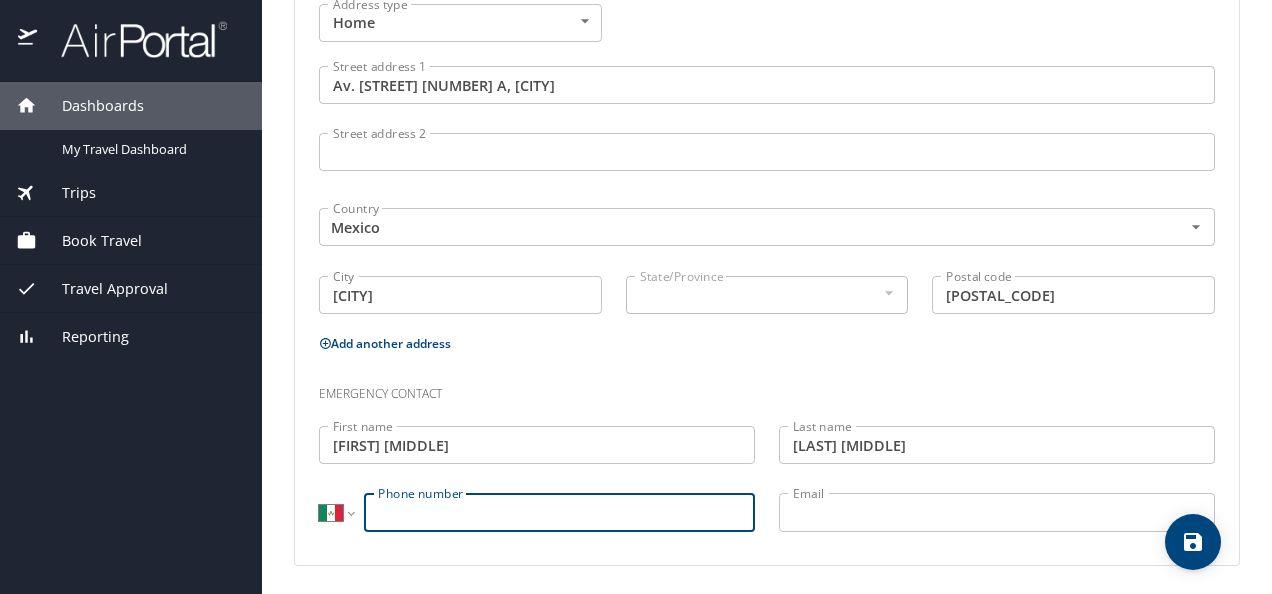 select on "US" 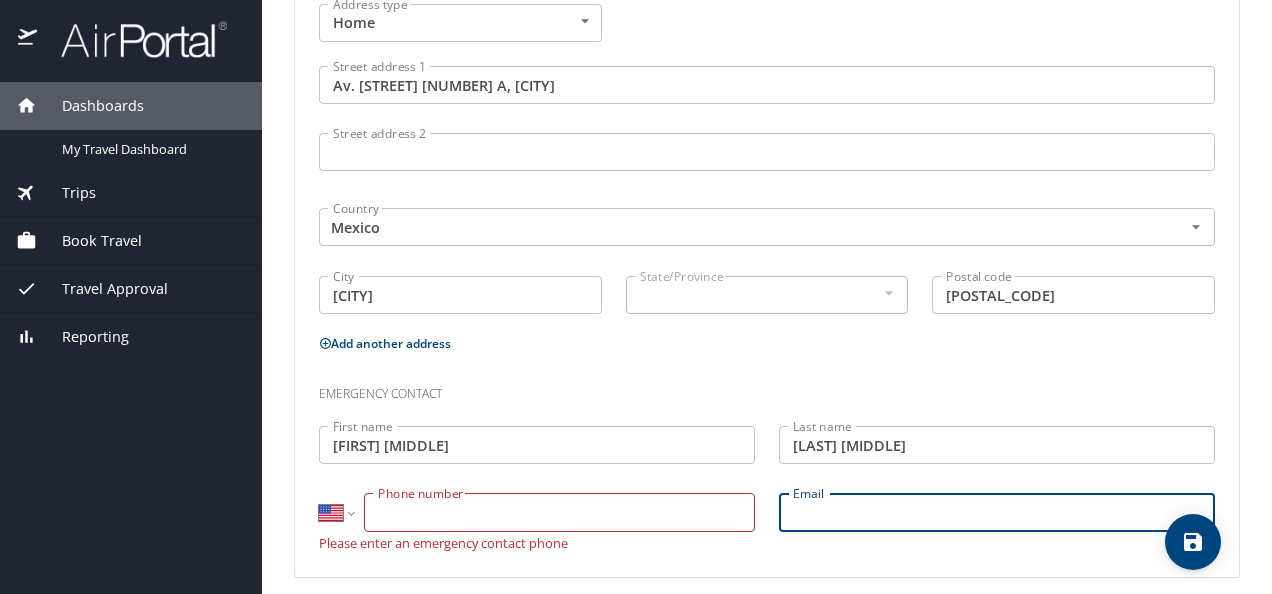click on "Email" at bounding box center (997, 512) 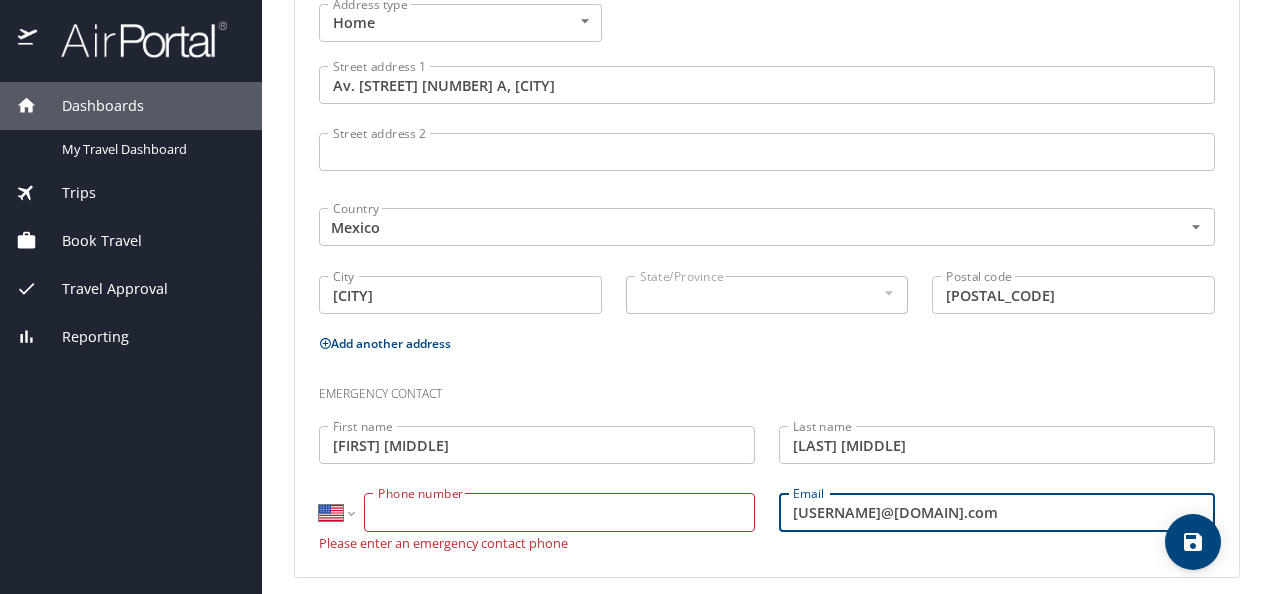 type on "[USERNAME]@[DOMAIN].com" 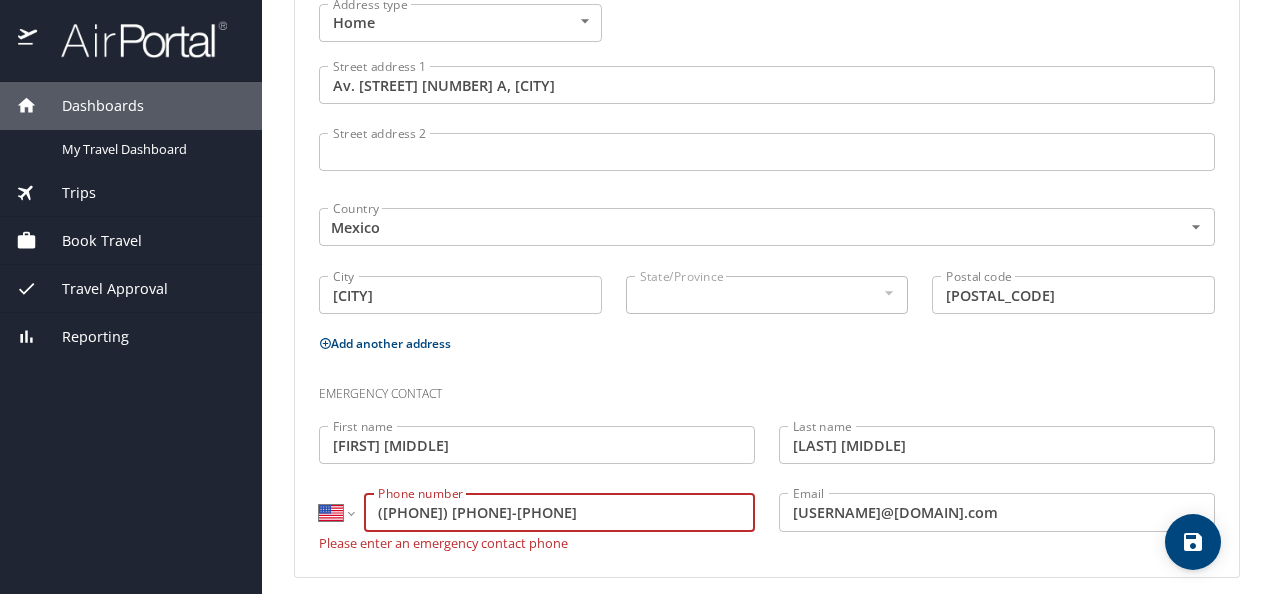 type on "([PHONE]) [PHONE]-[PHONE]" 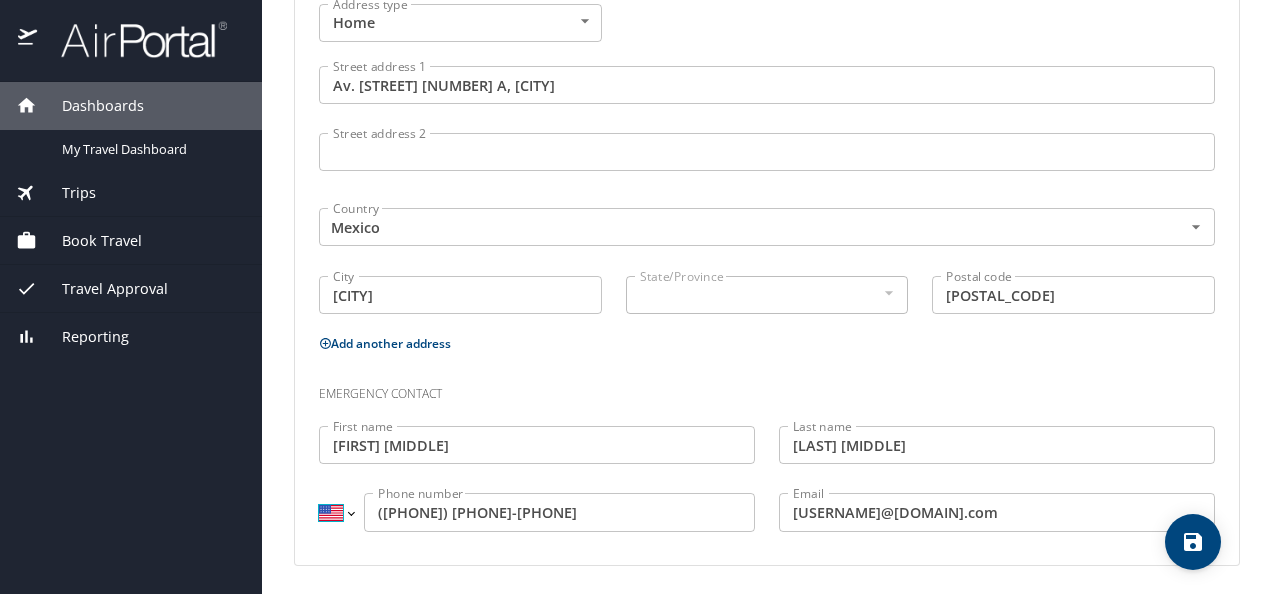 click on "International Afghanistan Åland Islands Albania Algeria American Samoa Andorra Angola Anguilla Antigua and Barbuda Argentina Armenia Aruba Ascension Island Australia Austria Azerbaijan Bahamas Bahrain Bangladesh Barbados Belarus Belgium Belize Benin Bermuda Bhutan Bolivia Bonaire, Sint Eustatius and Saba Bosnia and Herzegovina Botswana Brazil British Indian Ocean Territory Brunei Darussalam Bulgaria Burkina Faso Burma Burundi Cambodia Cameroon Canada Cape Verde Cayman Islands Central African Republic Chad Chile China Christmas Island Cocos (Keeling) Islands Colombia Comoros Congo Congo, Democratic Republic of the Cook Islands Costa Rica Cote d'Ivoire Croatia Cuba Curaçao Cyprus Czech Republic Denmark Djibouti Dominica Dominican Republic Ecuador Egypt El Salvador Equatorial Guinea Eritrea Estonia Ethiopia Falkland Islands Faroe Islands Federated States of Micronesia Fiji Finland France French Guiana French Polynesia Gabon Gambia Georgia Germany Ghana Gibraltar Greece Greenland Grenada Guadeloupe Guam Guinea" at bounding box center (336, 512) 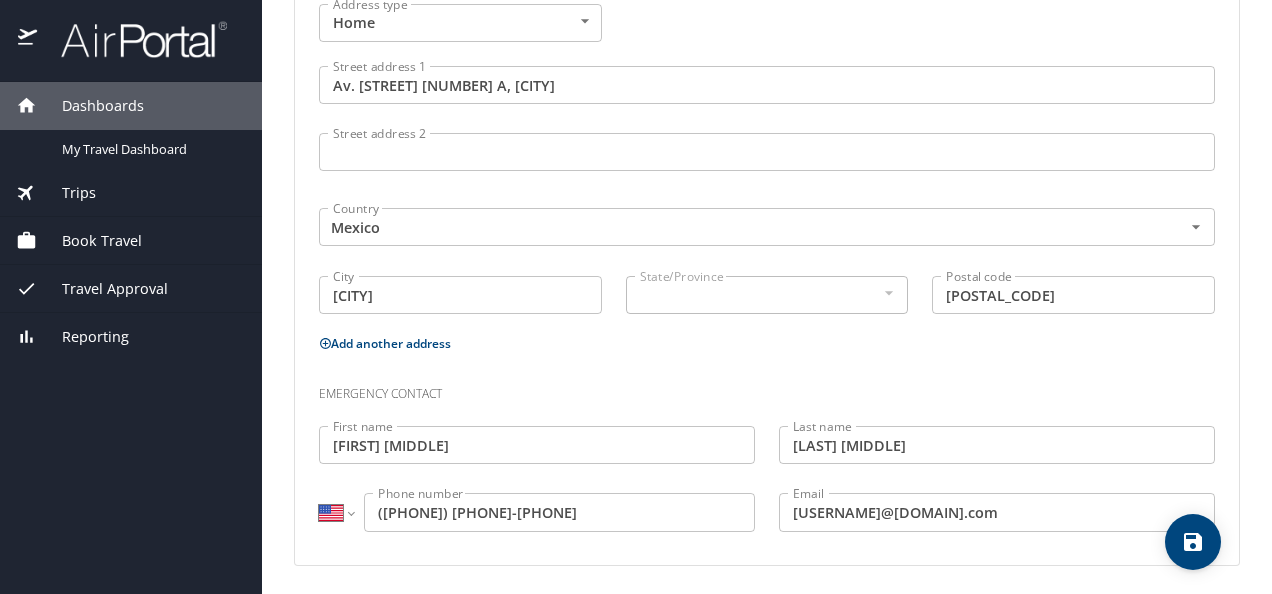 click on "International Afghanistan Åland Islands Albania Algeria American Samoa Andorra Angola Anguilla Antigua and Barbuda Argentina Armenia Aruba Ascension Island Australia Austria Azerbaijan Bahamas Bahrain Bangladesh Barbados Belarus Belgium Belize Benin Bermuda Bhutan Bolivia Bonaire, Sint Eustatius and Saba Bosnia and Herzegovina Botswana Brazil British Indian Ocean Territory Brunei Darussalam Bulgaria Burkina Faso Burma Burundi Cambodia Cameroon Canada Cape Verde Cayman Islands Central African Republic Chad Chile China Christmas Island Cocos (Keeling) Islands Colombia Comoros Congo Congo, Democratic Republic of the Cook Islands Costa Rica Cote d'Ivoire Croatia Cuba Curaçao Cyprus Czech Republic Denmark Djibouti Dominica Dominican Republic Ecuador Egypt El Salvador Equatorial Guinea Eritrea Estonia Ethiopia Falkland Islands Faroe Islands Federated States of Micronesia Fiji Finland France French Guiana French Polynesia Gabon Gambia Georgia Germany Ghana Gibraltar Greece Greenland Grenada Guadeloupe Guam Guinea" at bounding box center (336, 512) 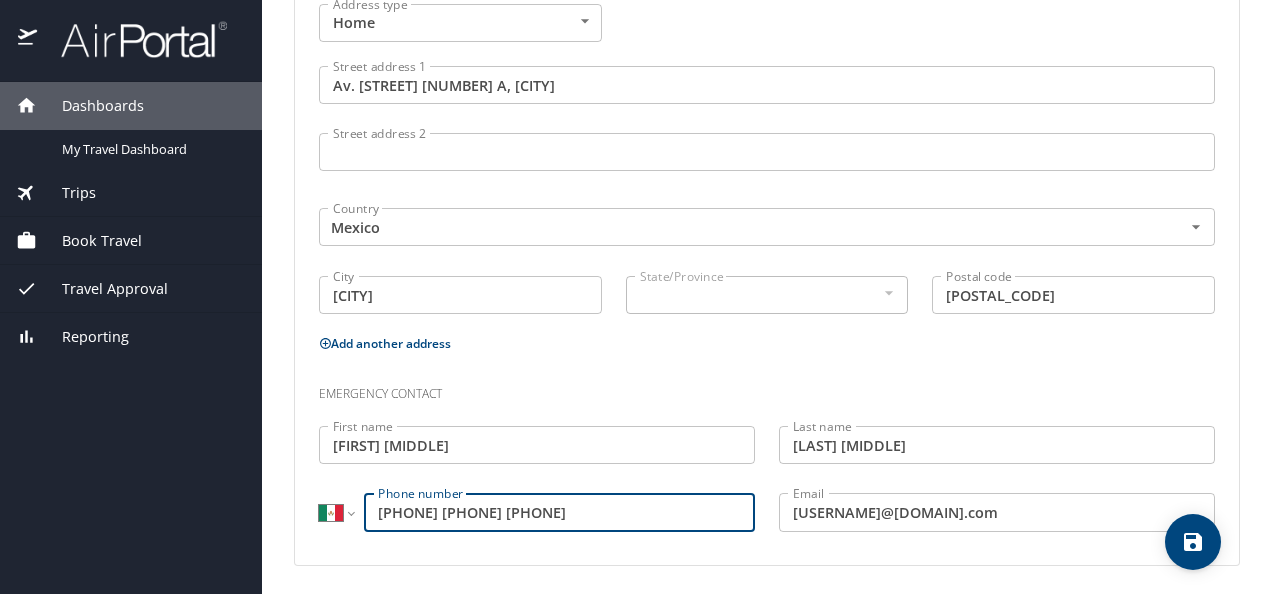 click on "International Afghanistan Åland Islands Albania Algeria American Samoa Andorra Angola Anguilla Antigua and Barbuda Argentina Armenia Aruba Ascension Island Australia Austria Azerbaijan Bahamas Bahrain Bangladesh Barbados Belarus Belgium Belize Benin Bermuda Bhutan Bolivia Bonaire, Sint Eustatius and Saba Bosnia and Herzegovina Botswana Brazil British Indian Ocean Territory Brunei Darussalam Bulgaria Burkina Faso Burma Burundi Cambodia Cameroon Canada Cape Verde Cayman Islands Central African Republic Chad Chile China Christmas Island Cocos (Keeling) Islands Colombia Comoros Congo Congo, Democratic Republic of the Cook Islands Costa Rica Cote d'Ivoire Croatia Cuba Curaçao Cyprus Czech Republic Denmark Djibouti Dominica Dominican Republic Ecuador Egypt El Salvador Equatorial Guinea Eritrea Estonia Ethiopia Falkland Islands Faroe Islands Federated States of Micronesia Fiji Finland France French Guiana French Polynesia Gabon Gambia Georgia Germany Ghana Gibraltar Greece Greenland Grenada Guadeloupe Guam Haiti" at bounding box center (537, 514) 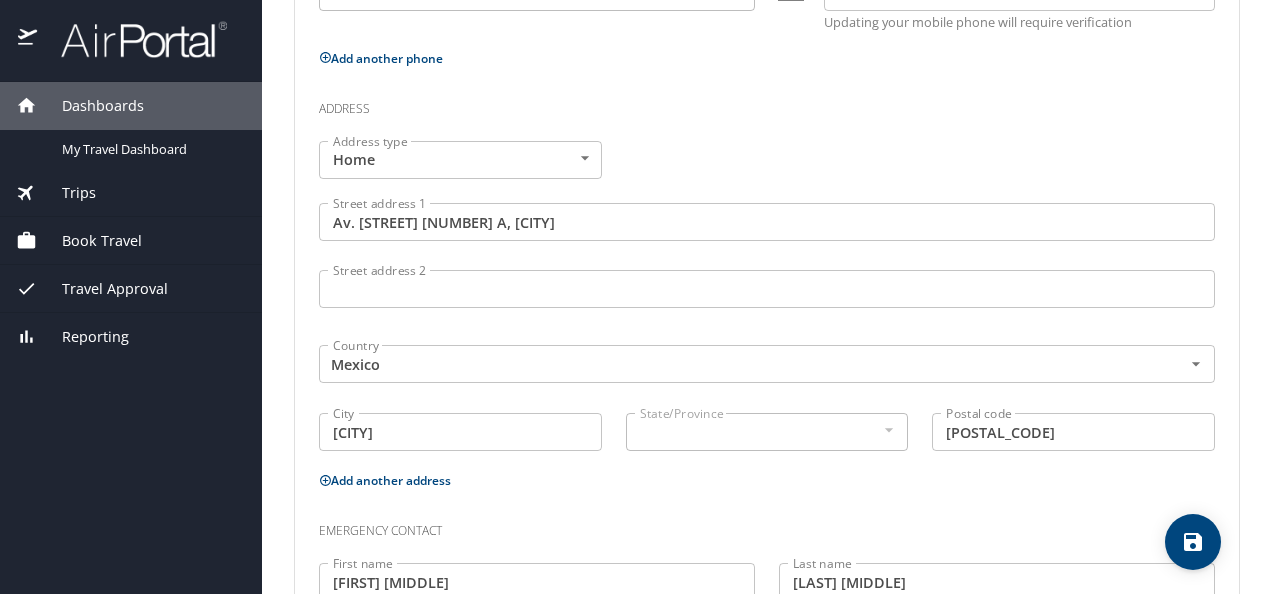 scroll, scrollTop: 554, scrollLeft: 0, axis: vertical 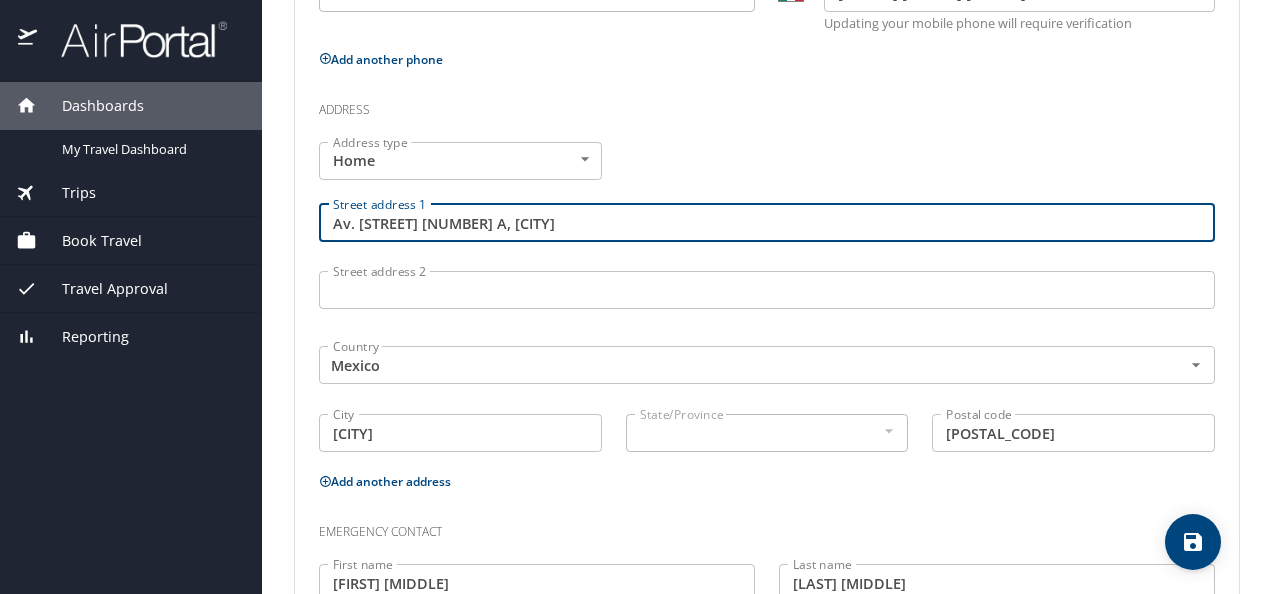click on "Av. [STREET] [NUMBER] A, [CITY]" at bounding box center (767, 223) 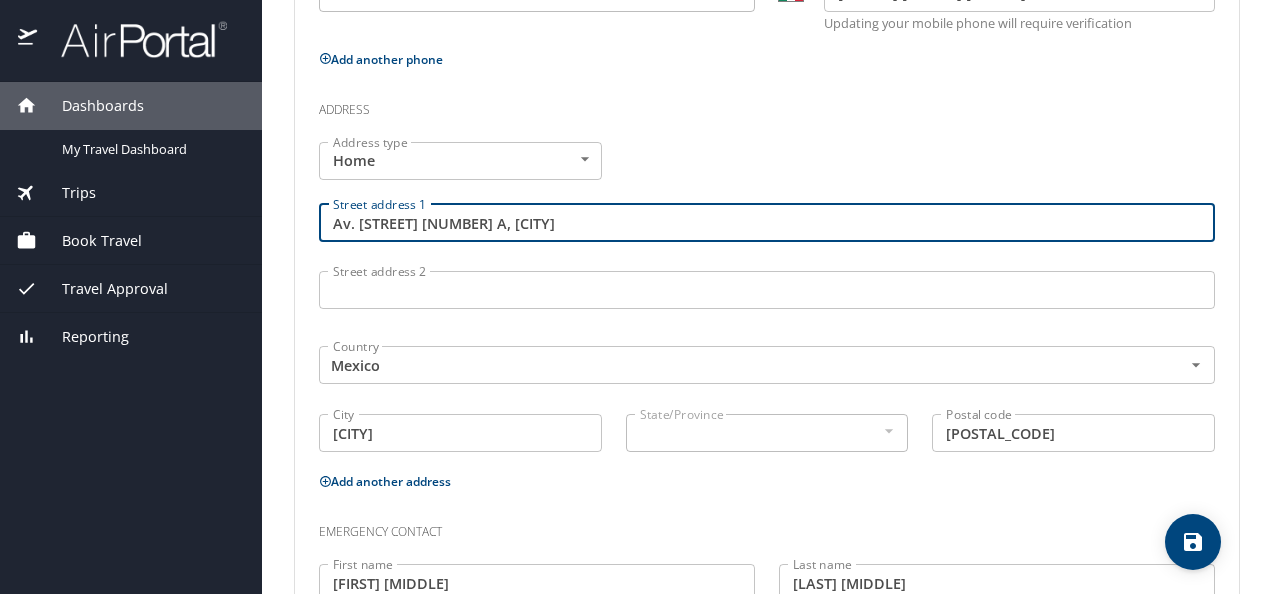 type on "Av. [STREET] [NUMBER] A, [CITY]" 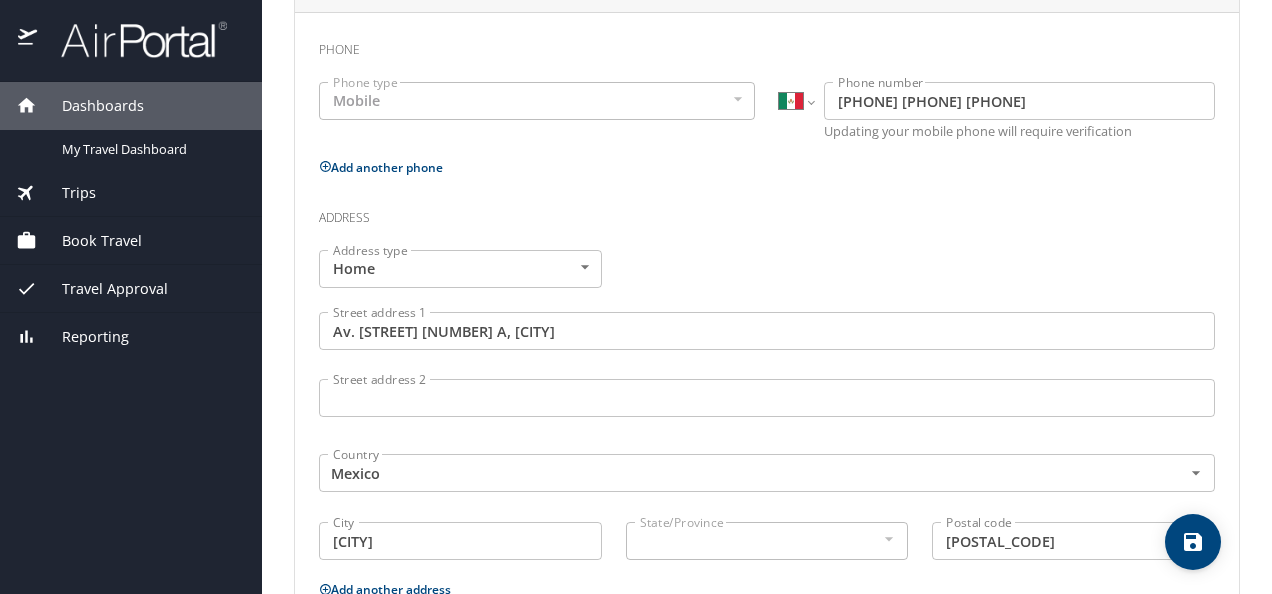 scroll, scrollTop: 444, scrollLeft: 0, axis: vertical 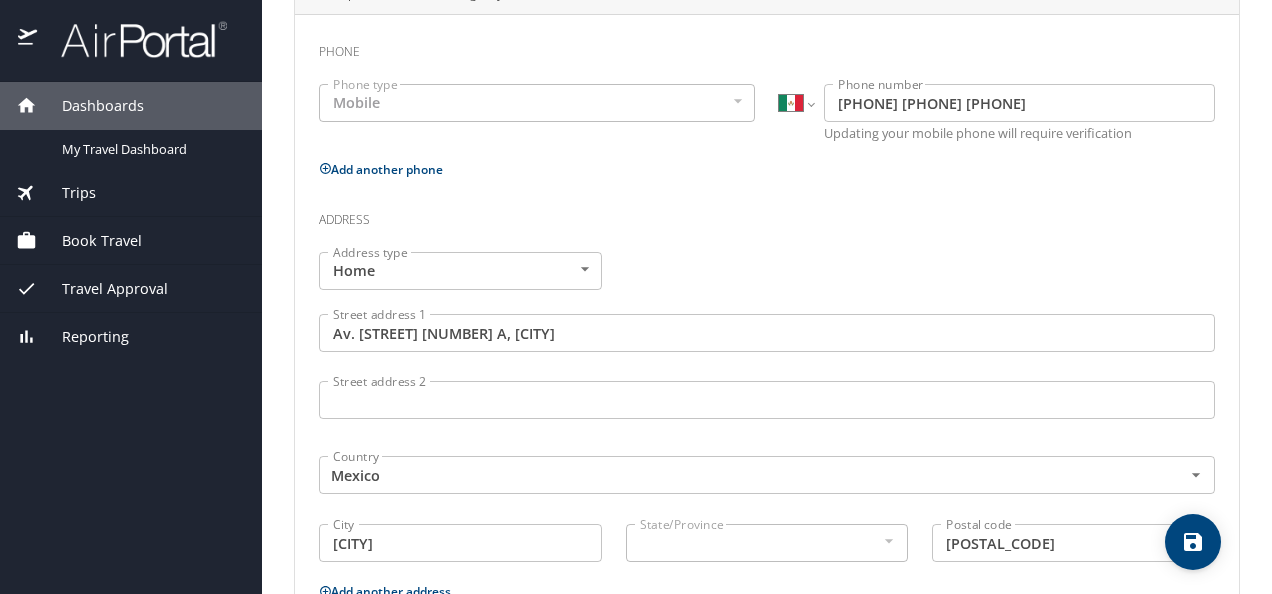 click 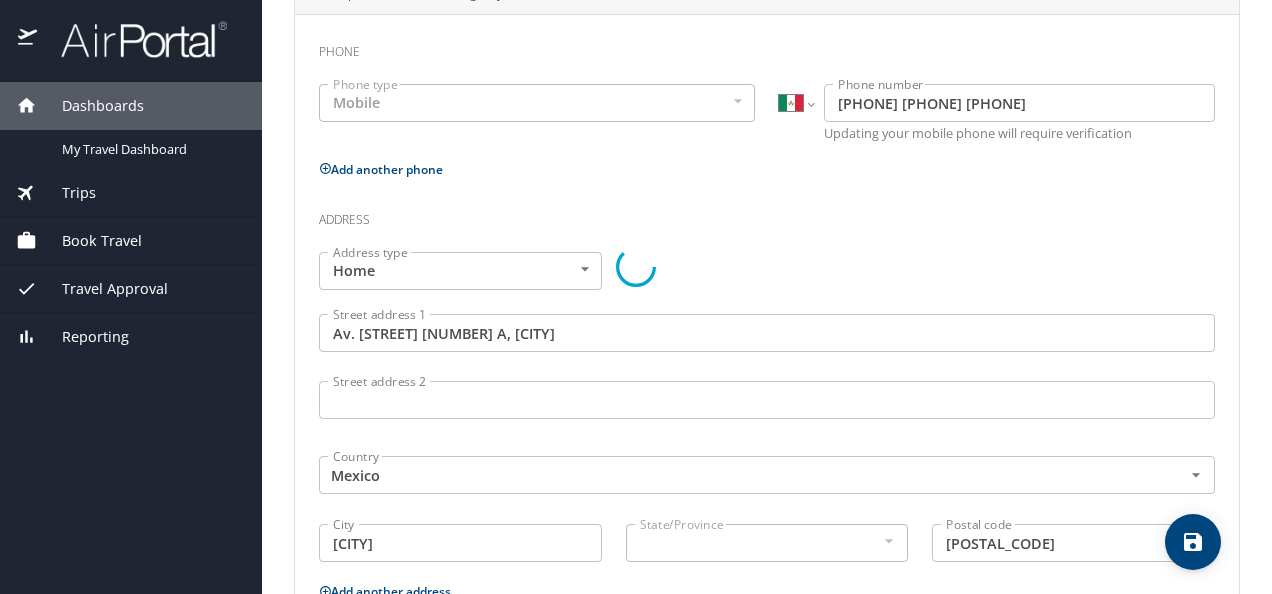 select on "MX" 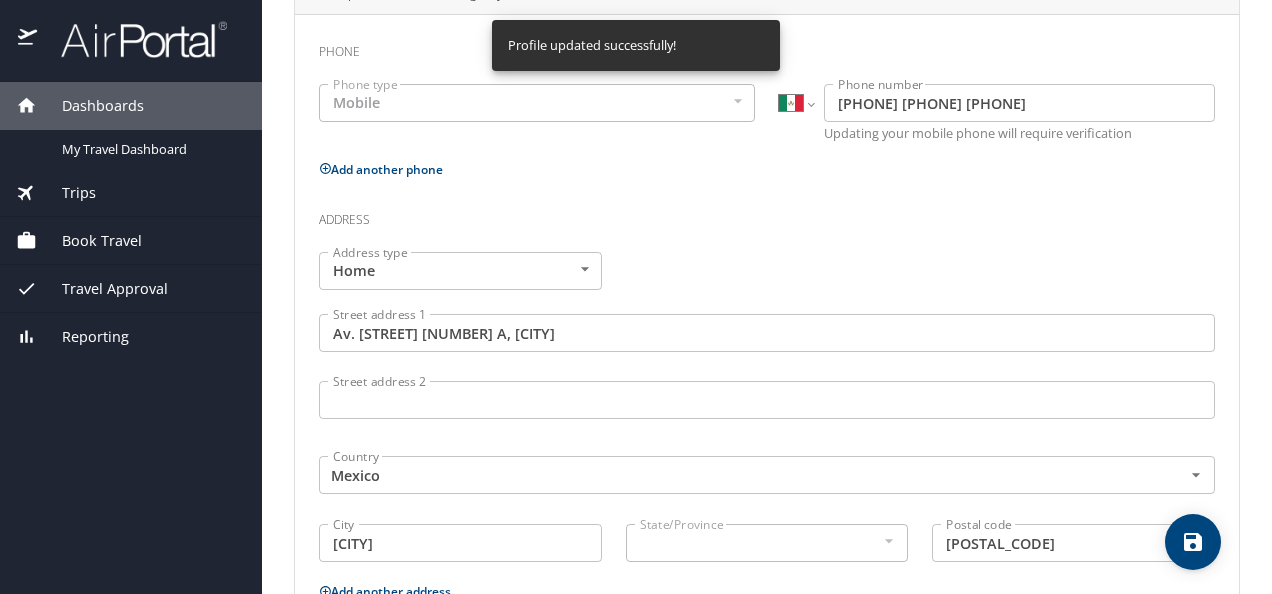 select on "MX" 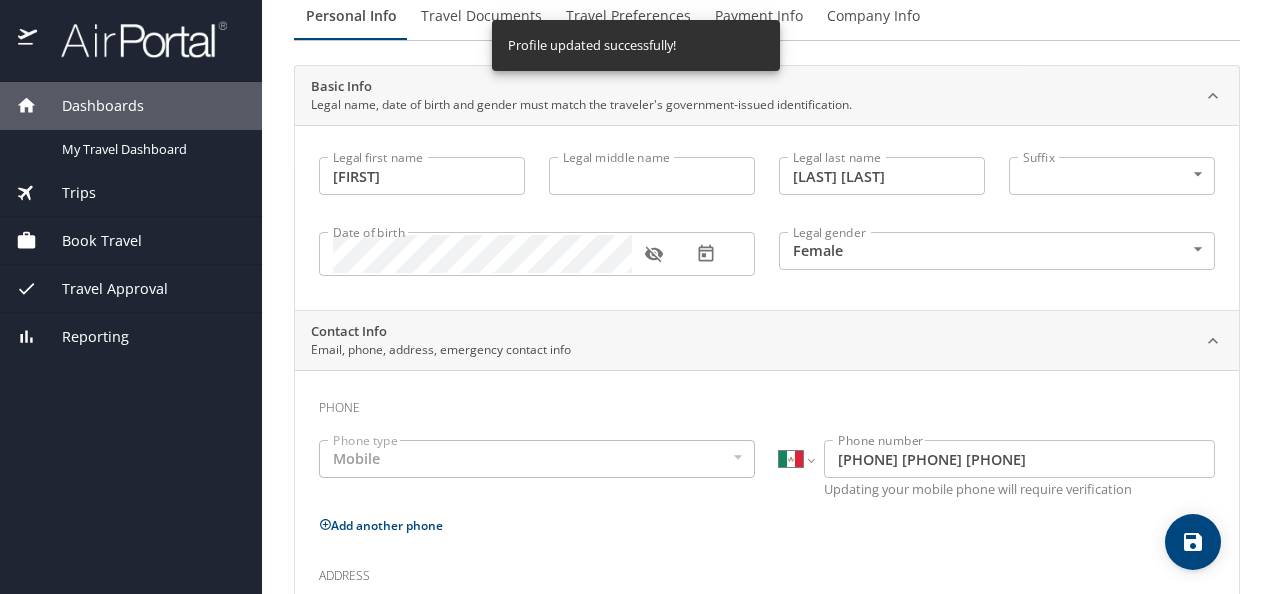 scroll, scrollTop: 0, scrollLeft: 0, axis: both 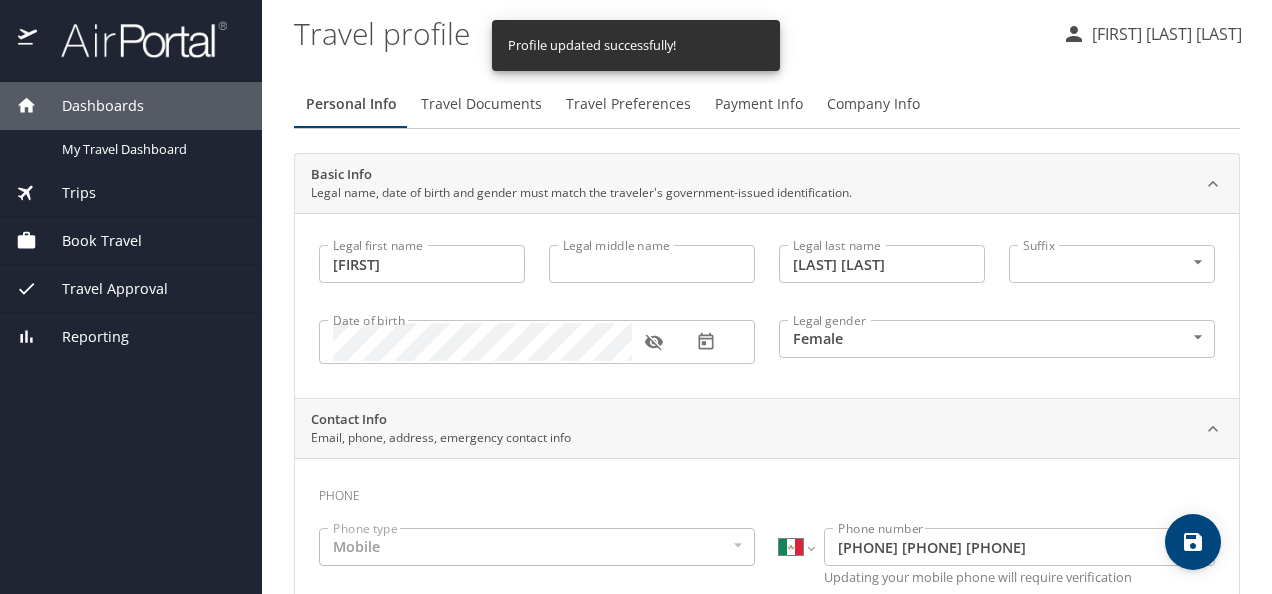 click on "Travel Documents" at bounding box center (481, 104) 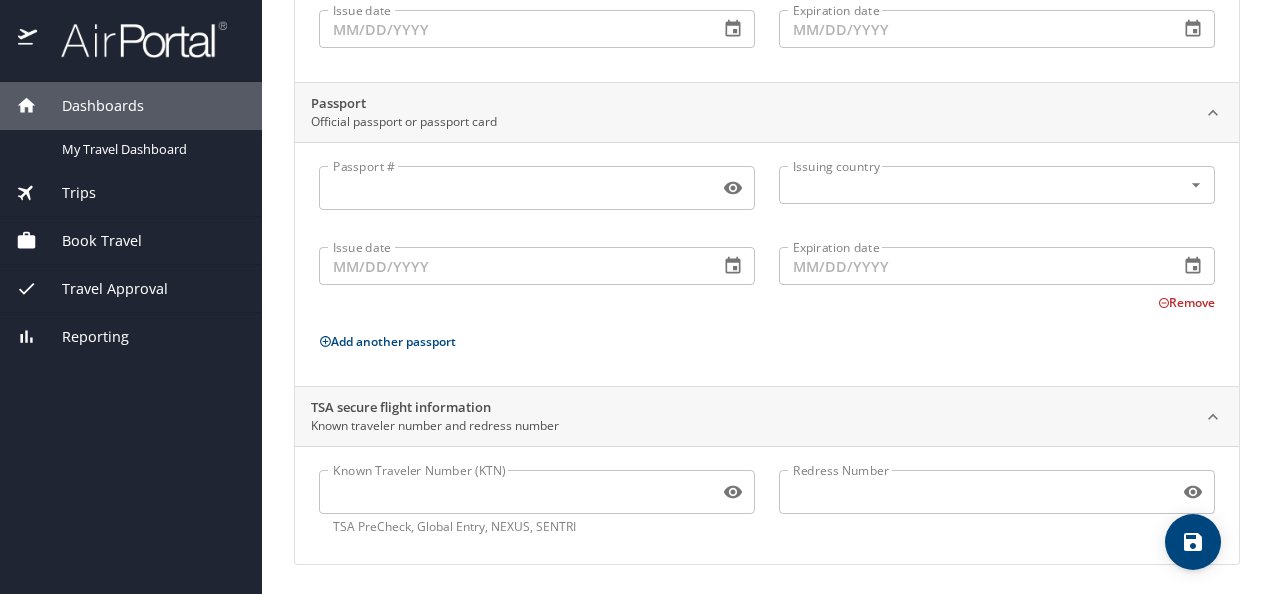 scroll, scrollTop: 0, scrollLeft: 0, axis: both 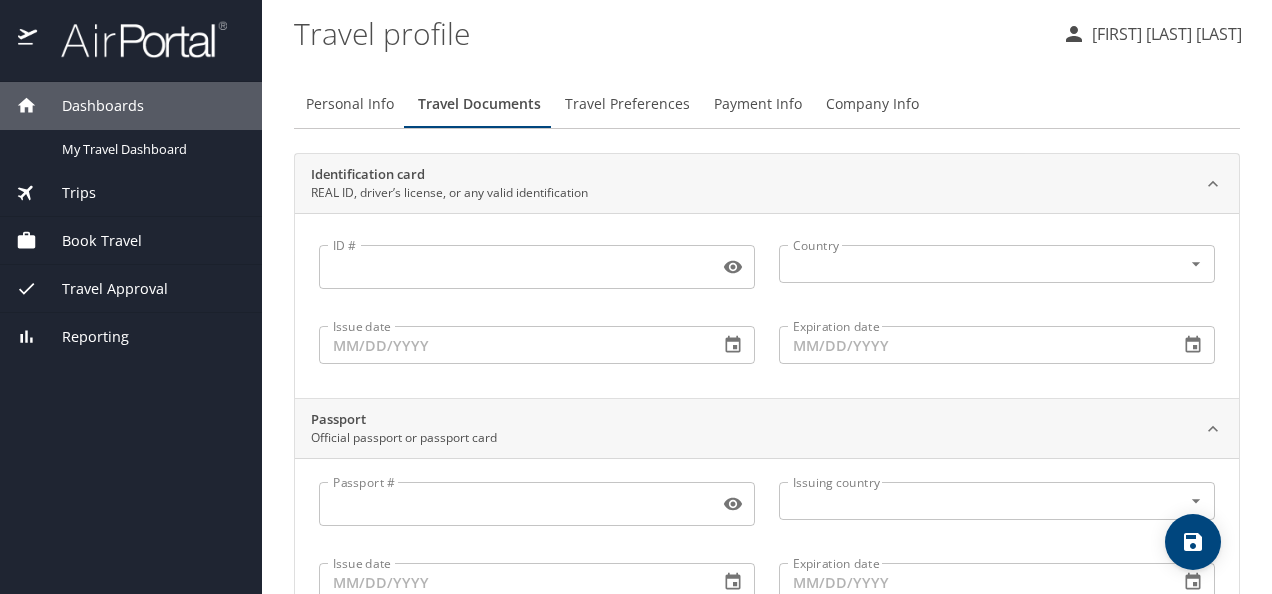 click on "Travel Preferences" at bounding box center [627, 104] 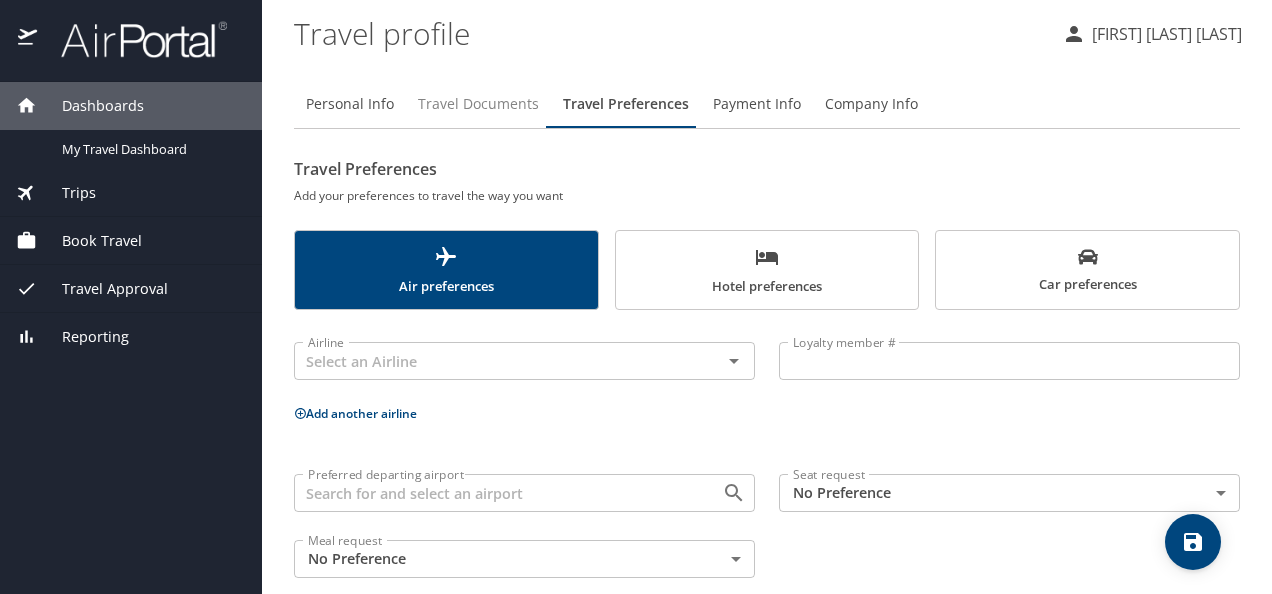 click on "Travel Documents" at bounding box center (478, 104) 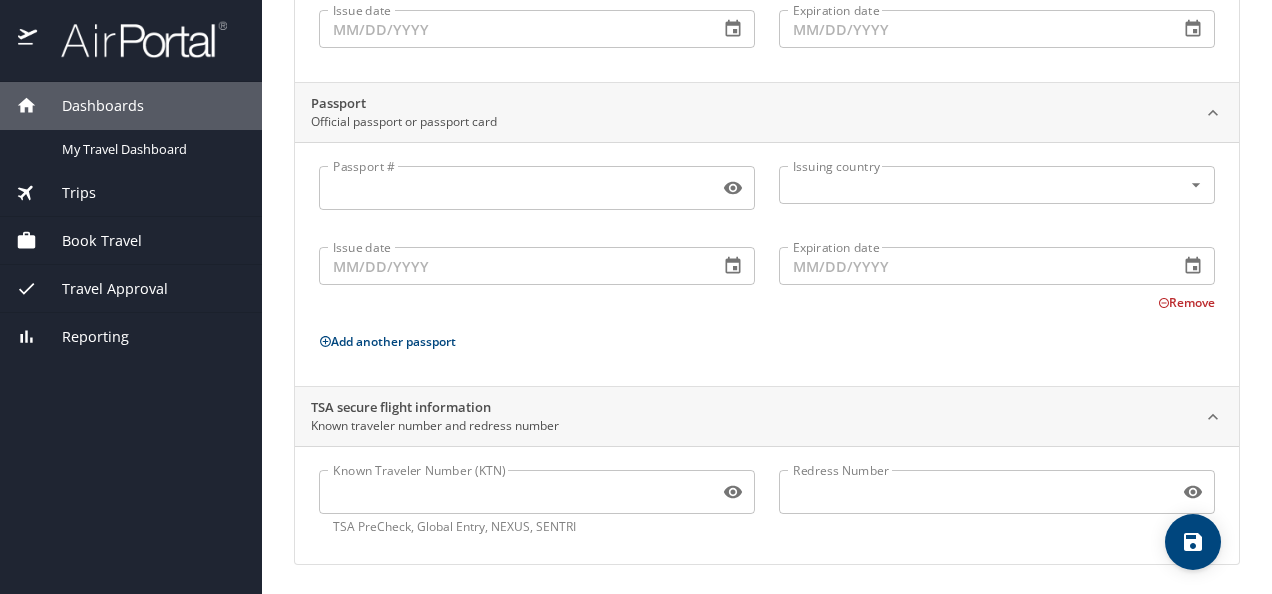 scroll, scrollTop: 0, scrollLeft: 0, axis: both 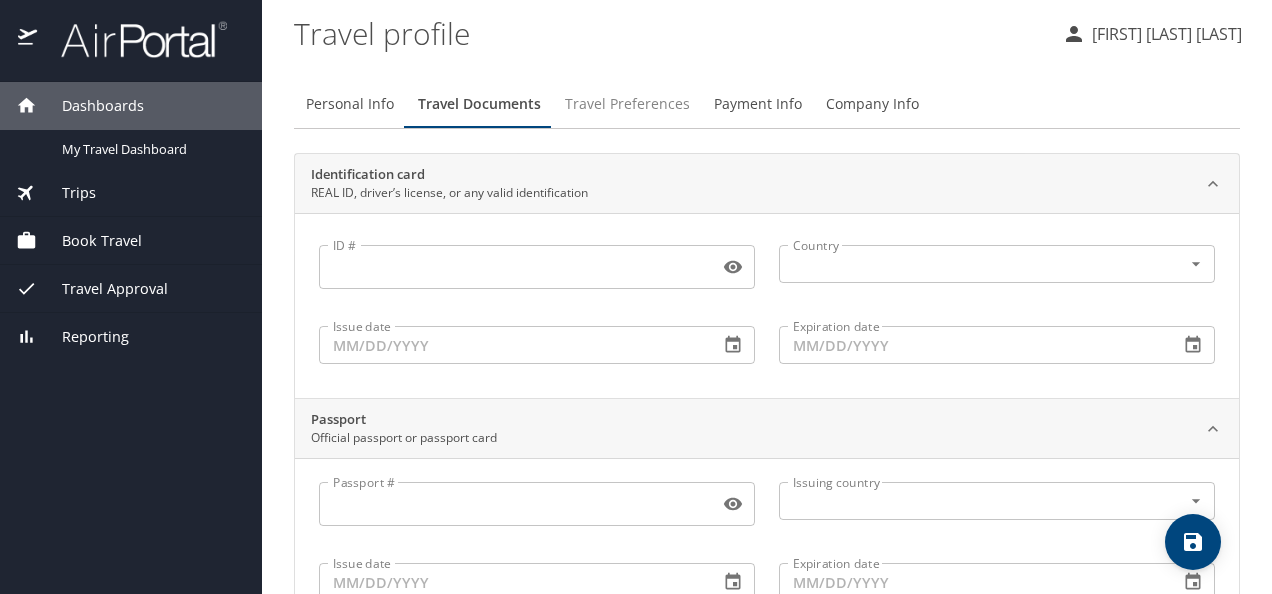 click on "Travel Preferences" at bounding box center (627, 104) 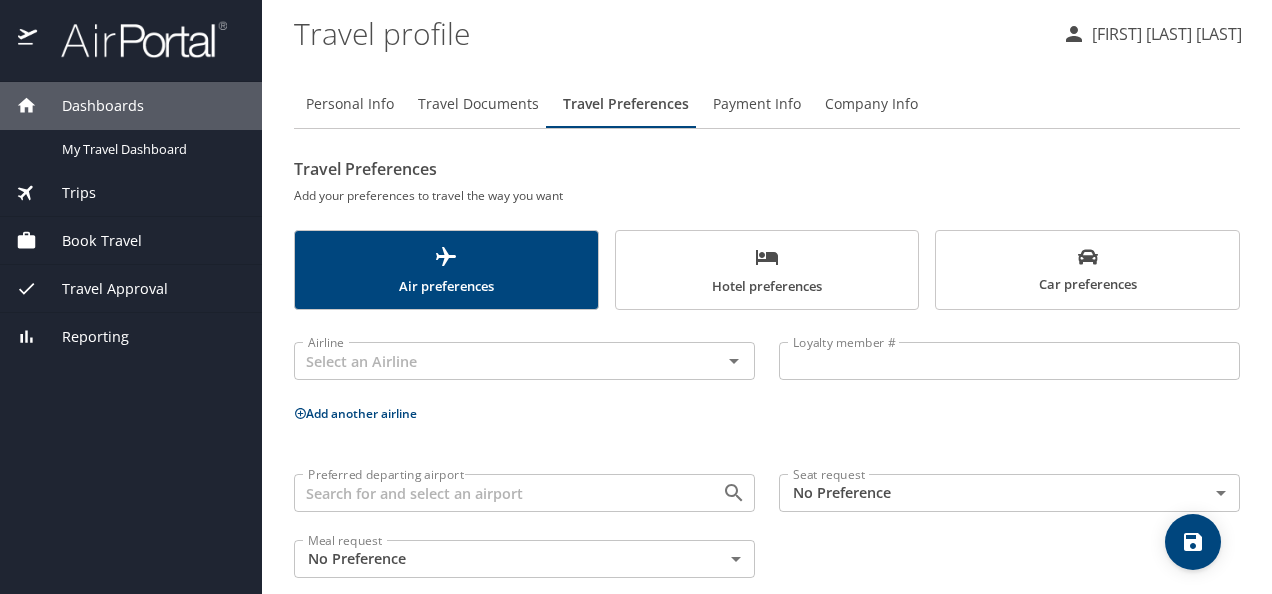 scroll, scrollTop: 26, scrollLeft: 0, axis: vertical 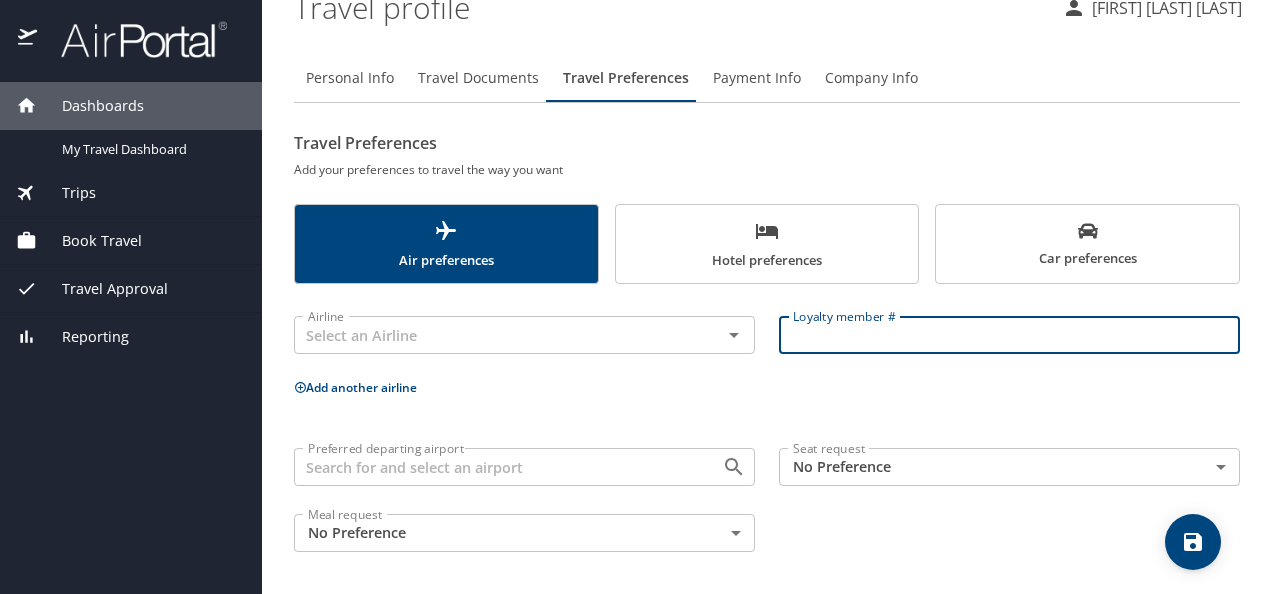 click on "Loyalty member #" at bounding box center (1009, 335) 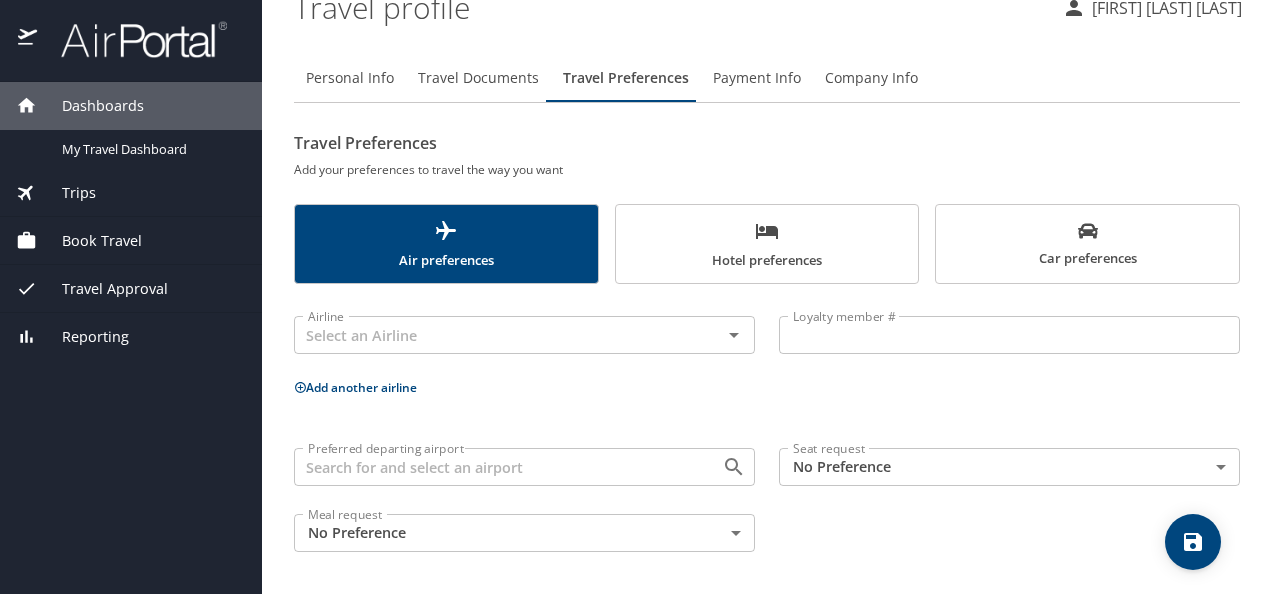 click on "Travel Preferences Add your preferences to travel the way you want Air preferences Hotel preferences Car preferences Airline Airline   Loyalty member # Loyalty member #  Add another airline Preferred departing airport Preferred departing airport   Seat request No Preference NotApplicable Seat request   Meal request No Preference NotApplicable Meal request My settings Travel agency contacts View travel profile Give feedback Sign out" at bounding box center (636, 297) 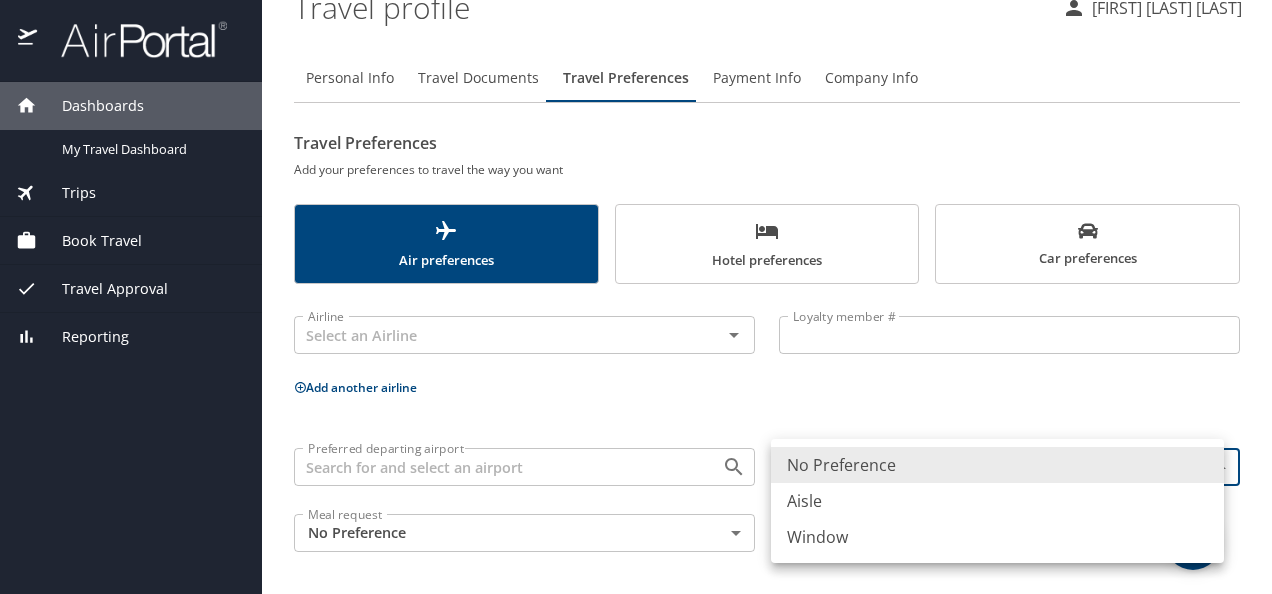click at bounding box center [636, 297] 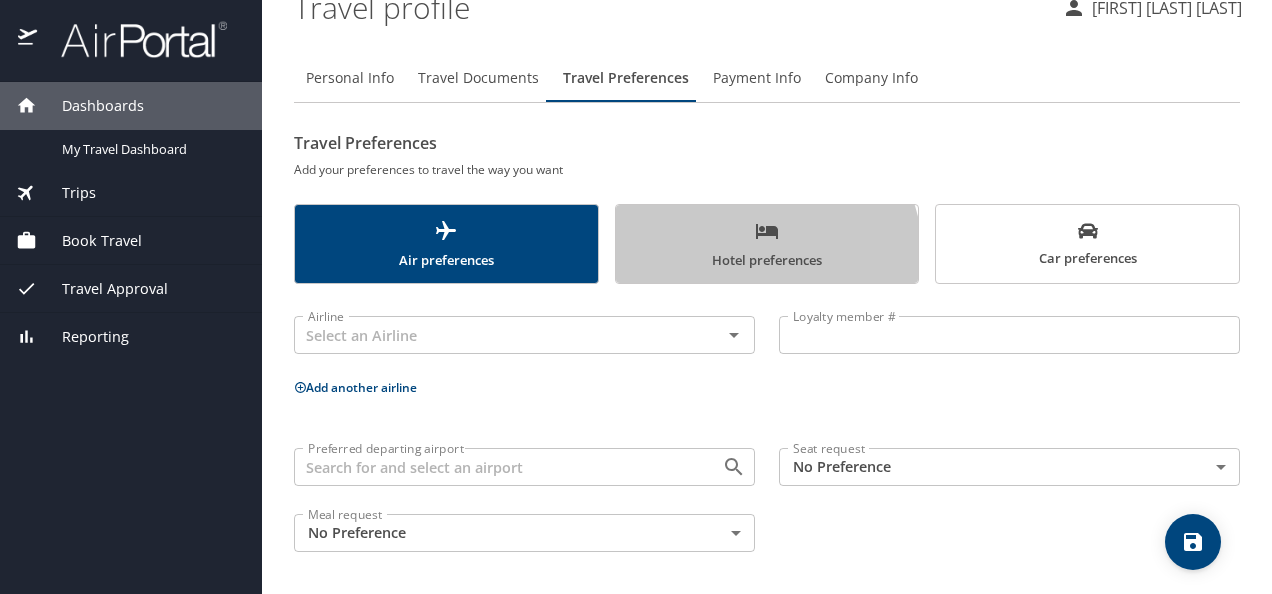 click on "Hotel preferences" at bounding box center [767, 244] 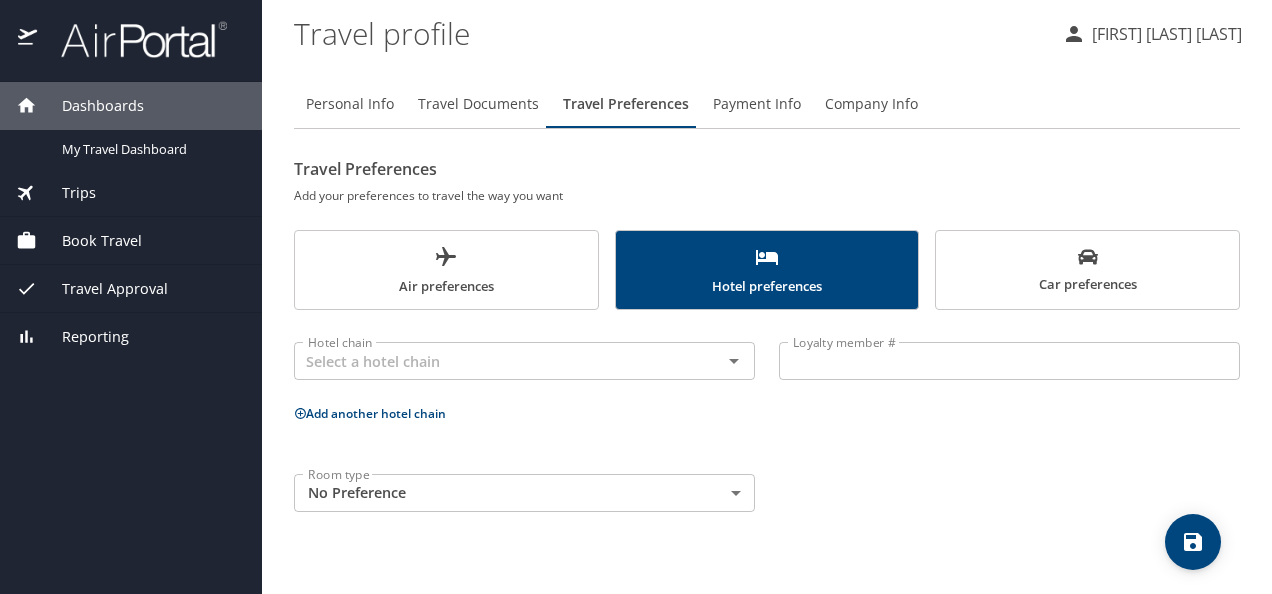click 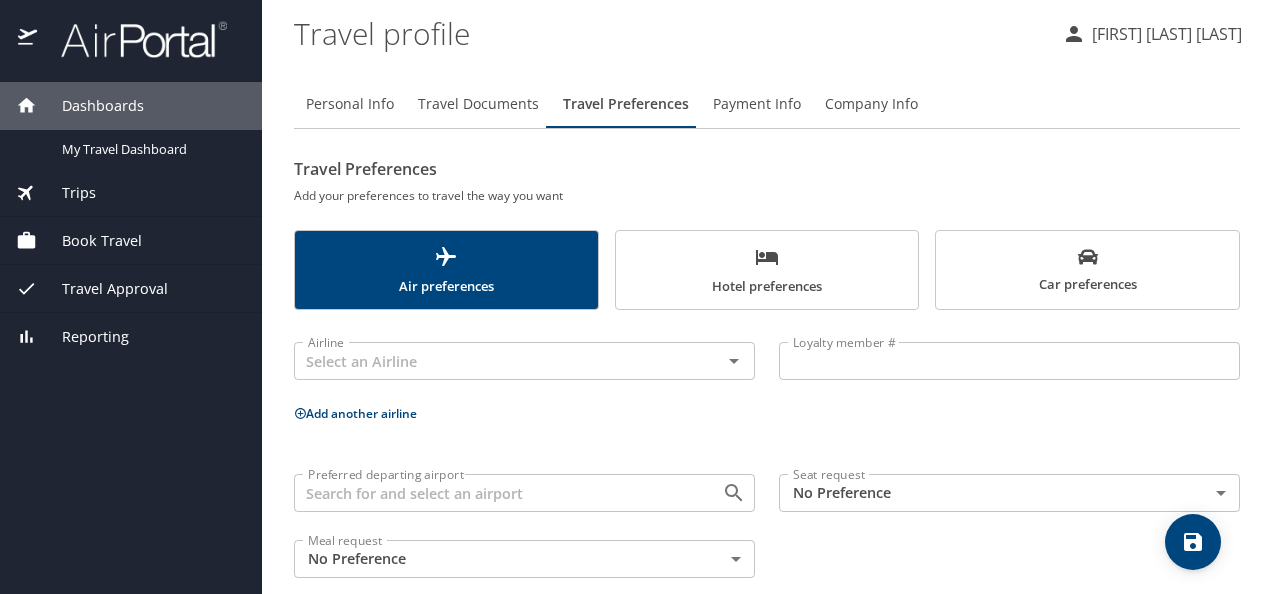 click on "Car preferences" at bounding box center (1087, 271) 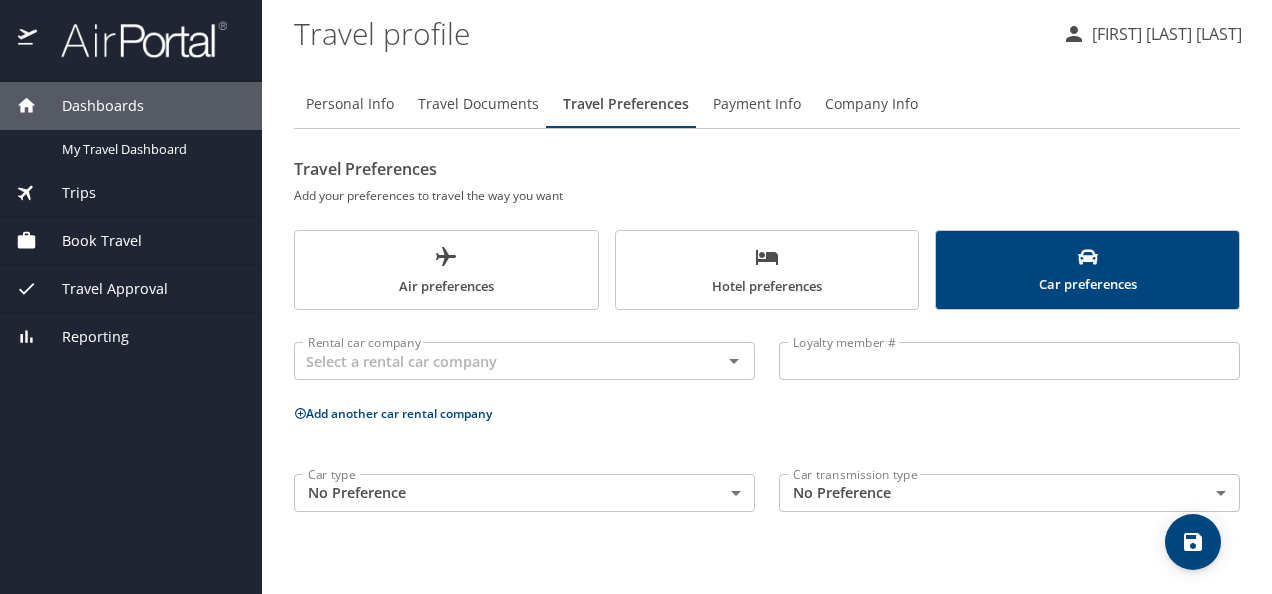 click on "Air preferences" at bounding box center [446, 270] 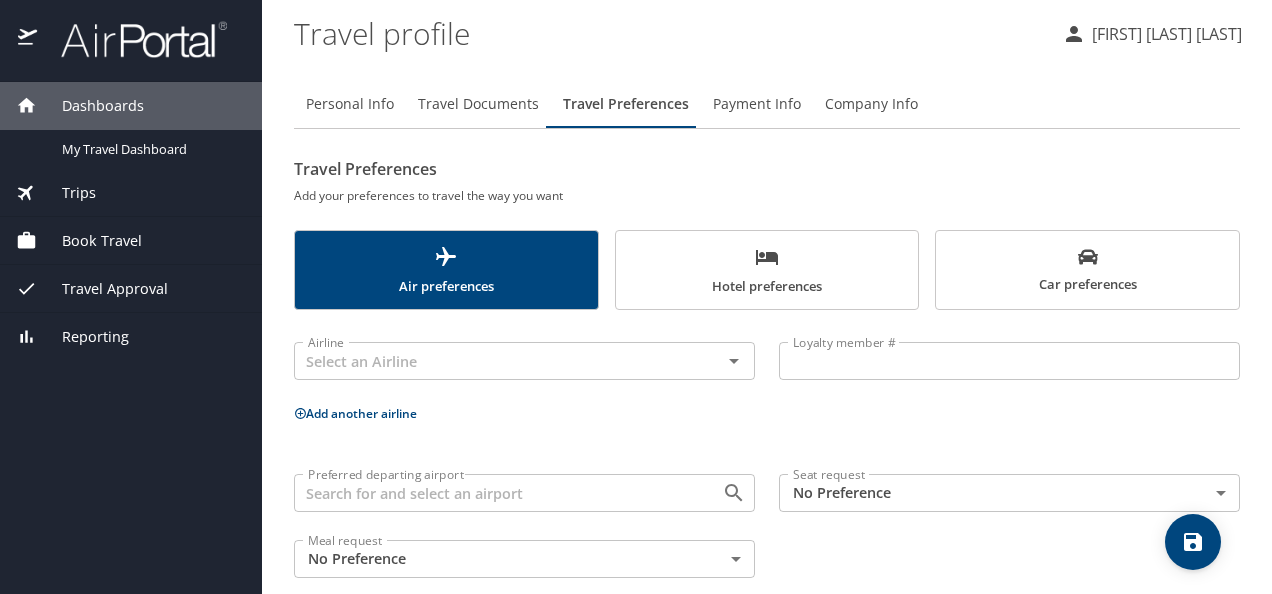 click on "Travel Preferences Add your preferences to travel the way you want Air preferences Hotel preferences Car preferences Airline Airline   Loyalty member # Loyalty member #  Add another airline Preferred departing airport Preferred departing airport   Seat request No Preference NotApplicable Seat request   Meal request No Preference NotApplicable Meal request" at bounding box center (767, 371) 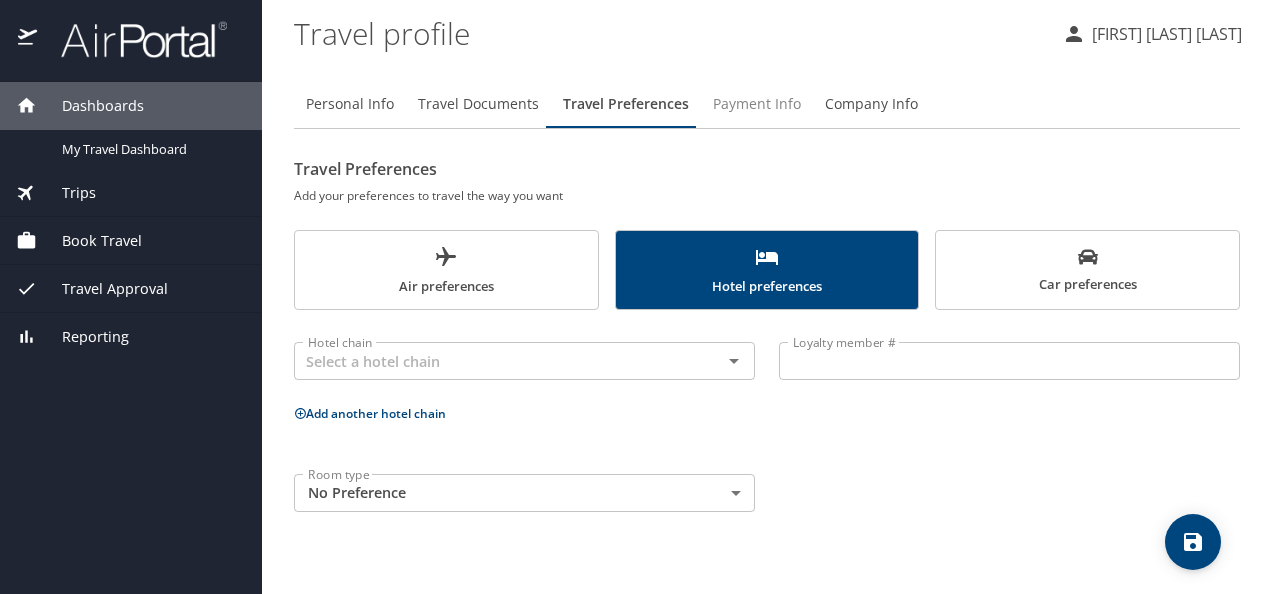 click on "Payment Info" at bounding box center (757, 104) 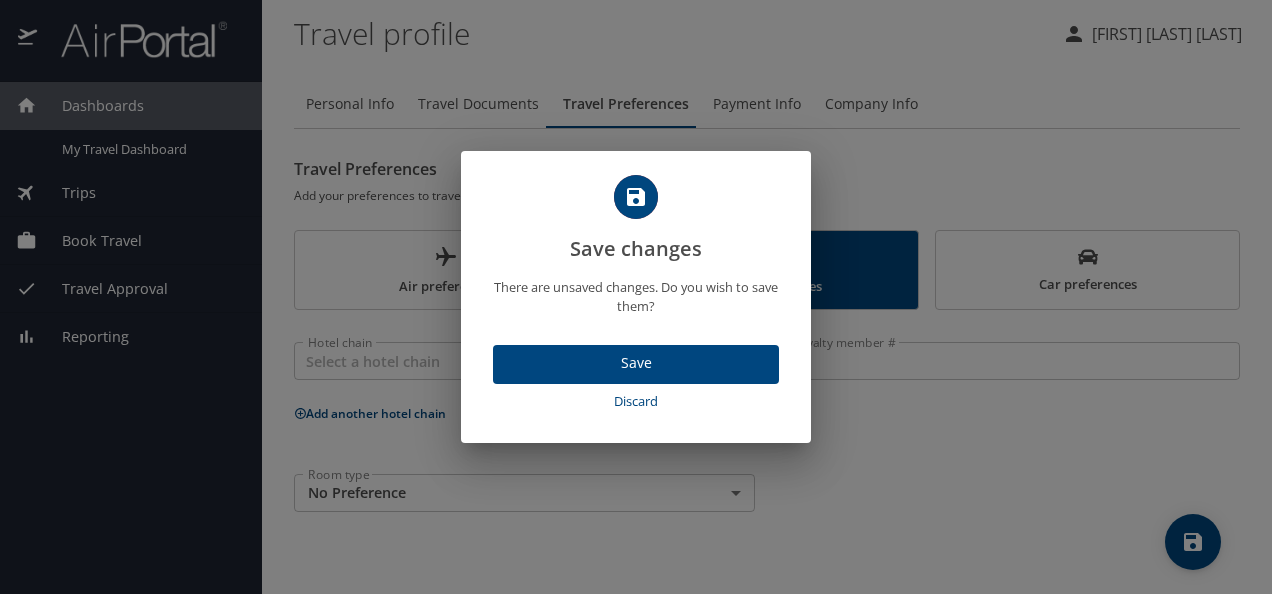 click on "Discard" at bounding box center (636, 401) 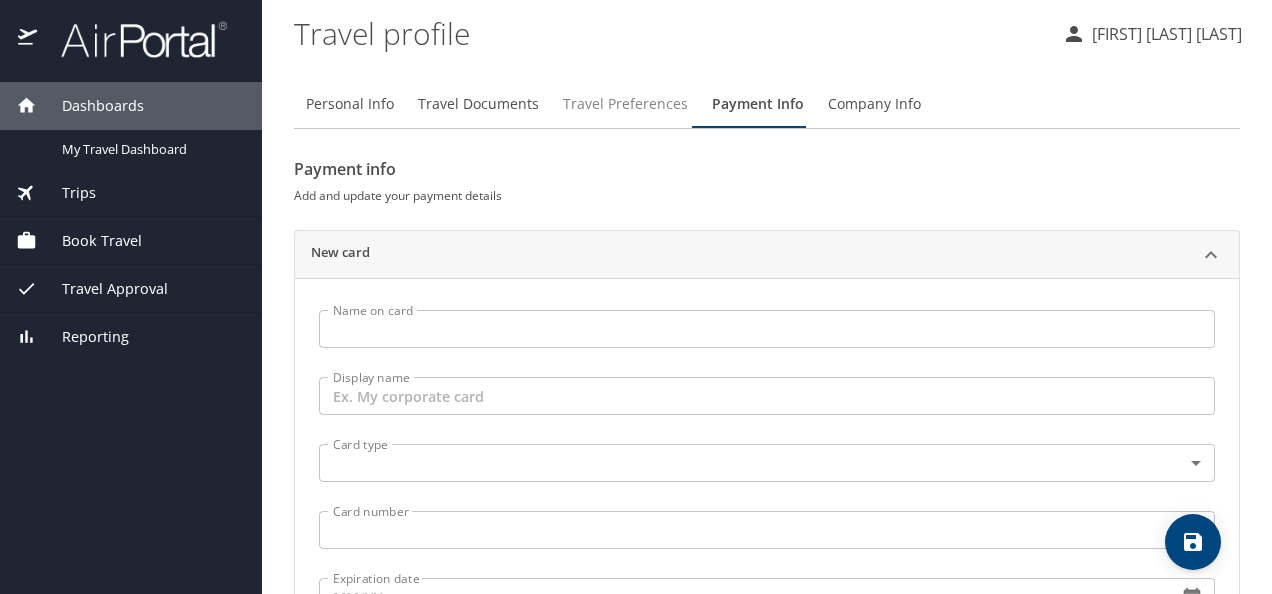 click on "Travel Preferences" at bounding box center (625, 104) 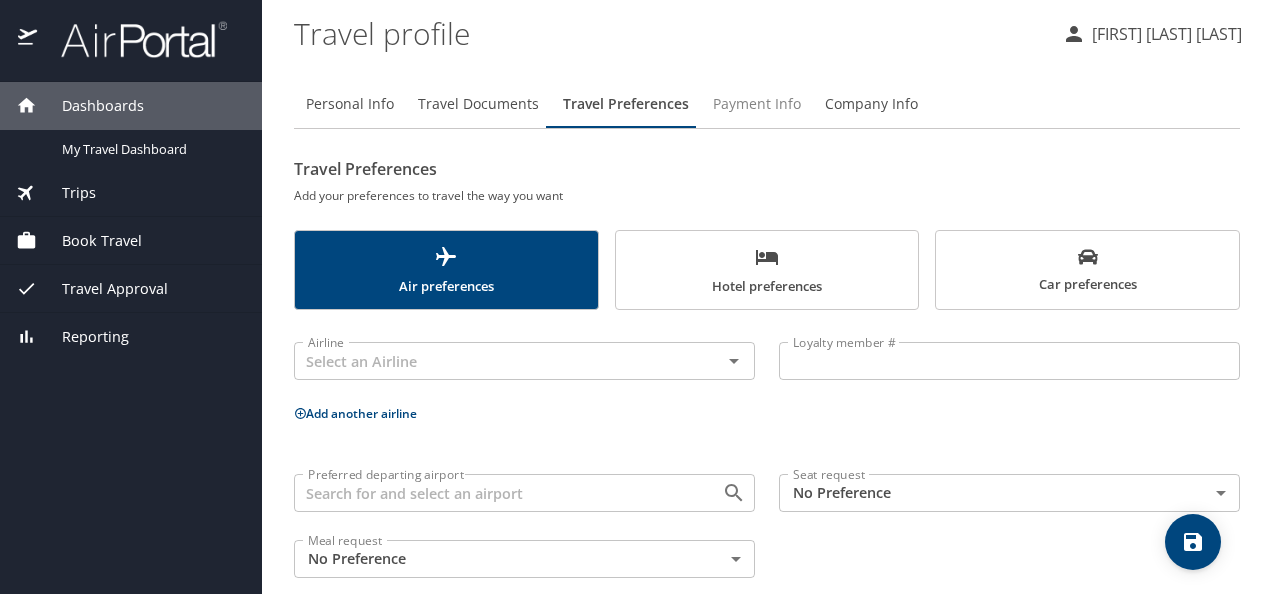 click on "Payment Info" at bounding box center (757, 104) 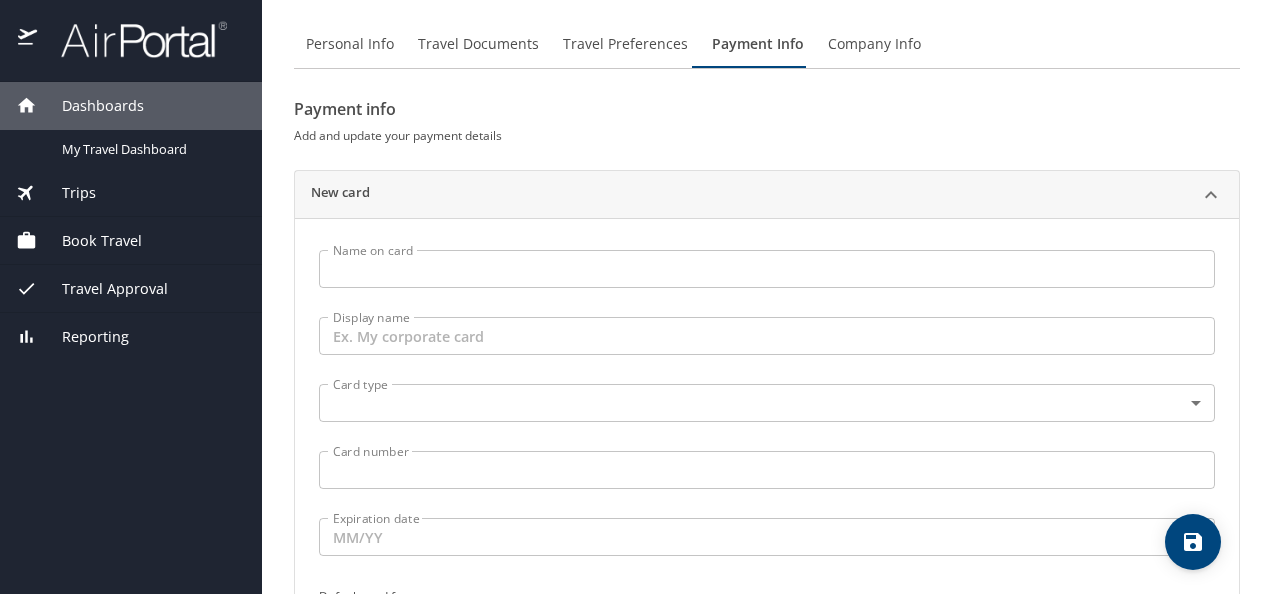 scroll, scrollTop: 0, scrollLeft: 0, axis: both 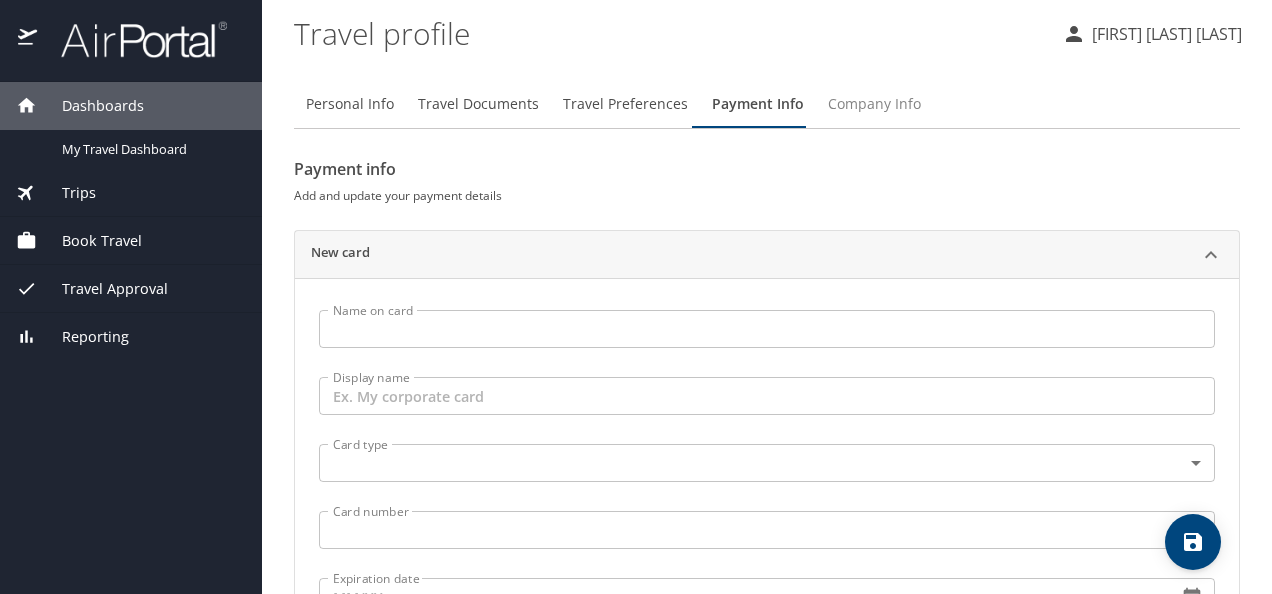 click on "Company Info" at bounding box center (874, 104) 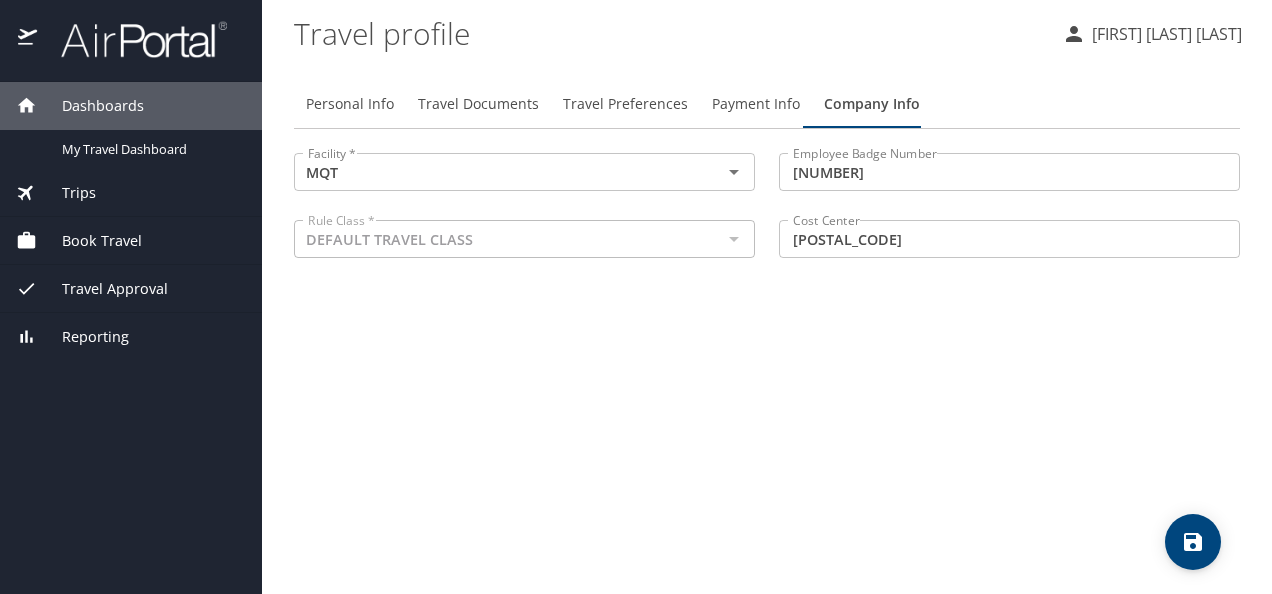 click on "Payment Info" at bounding box center [756, 104] 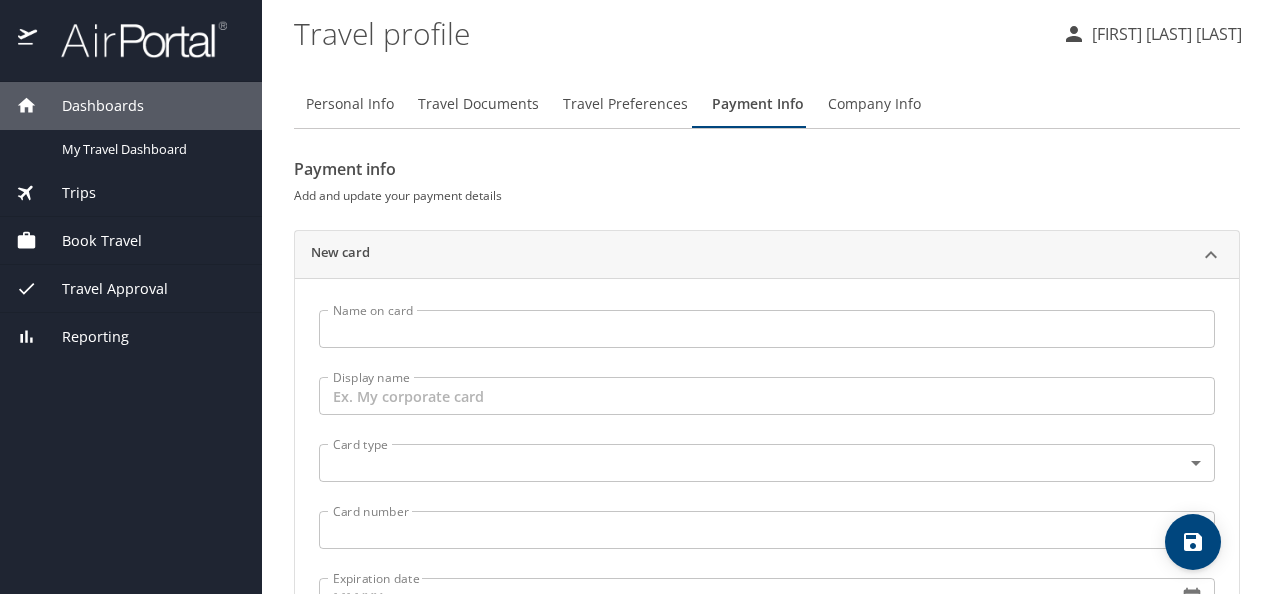 click on "Travel Preferences" at bounding box center [625, 104] 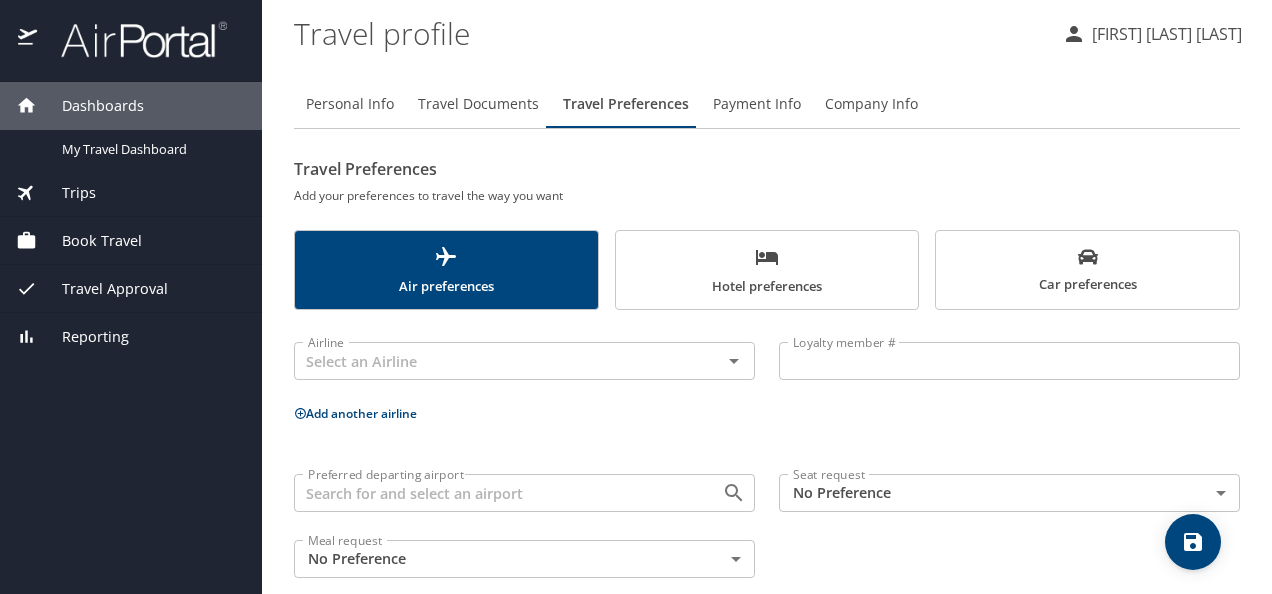 click on "Company Info" at bounding box center (871, 104) 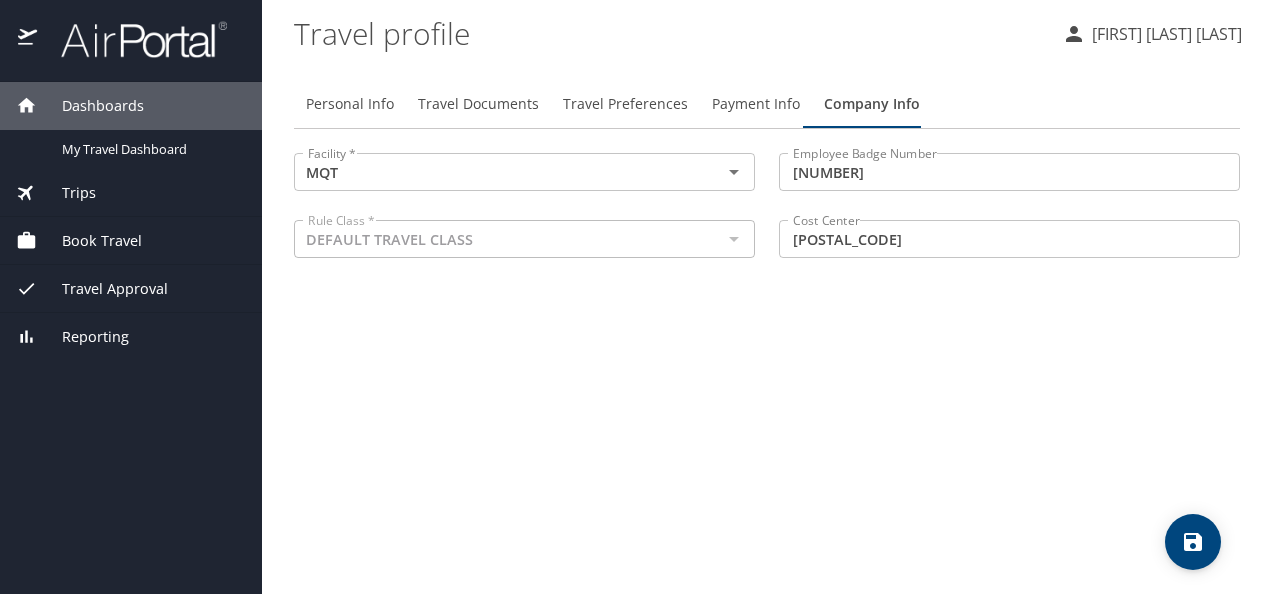 click on "Travel Preferences" at bounding box center (625, 104) 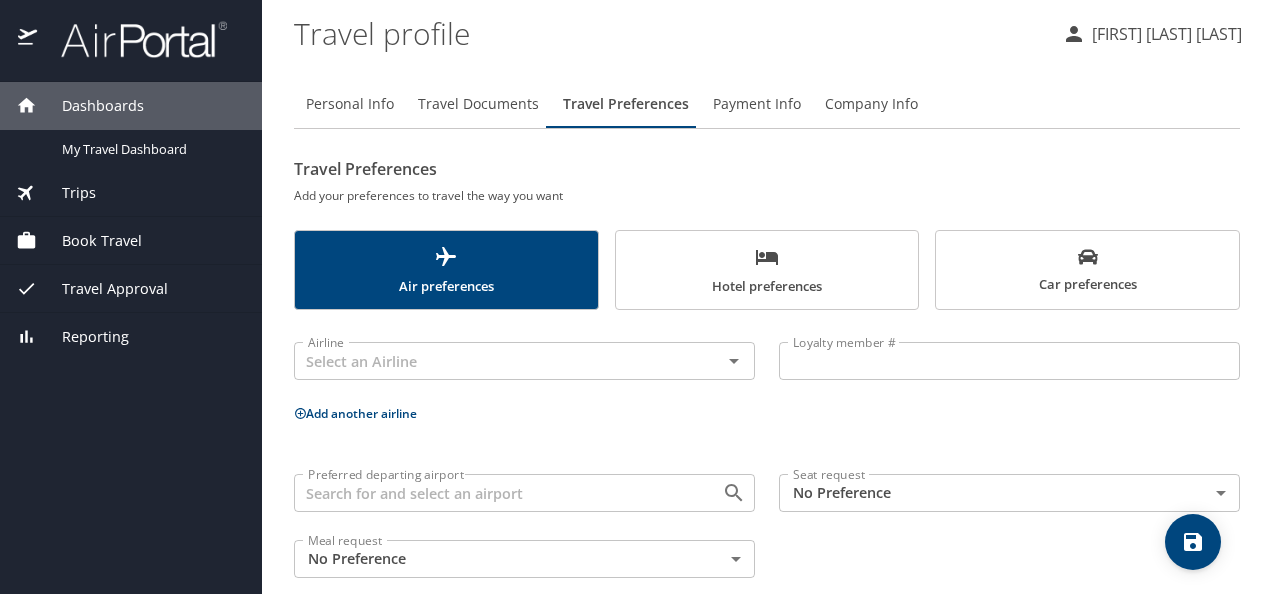 click on "Travel Documents" at bounding box center (478, 104) 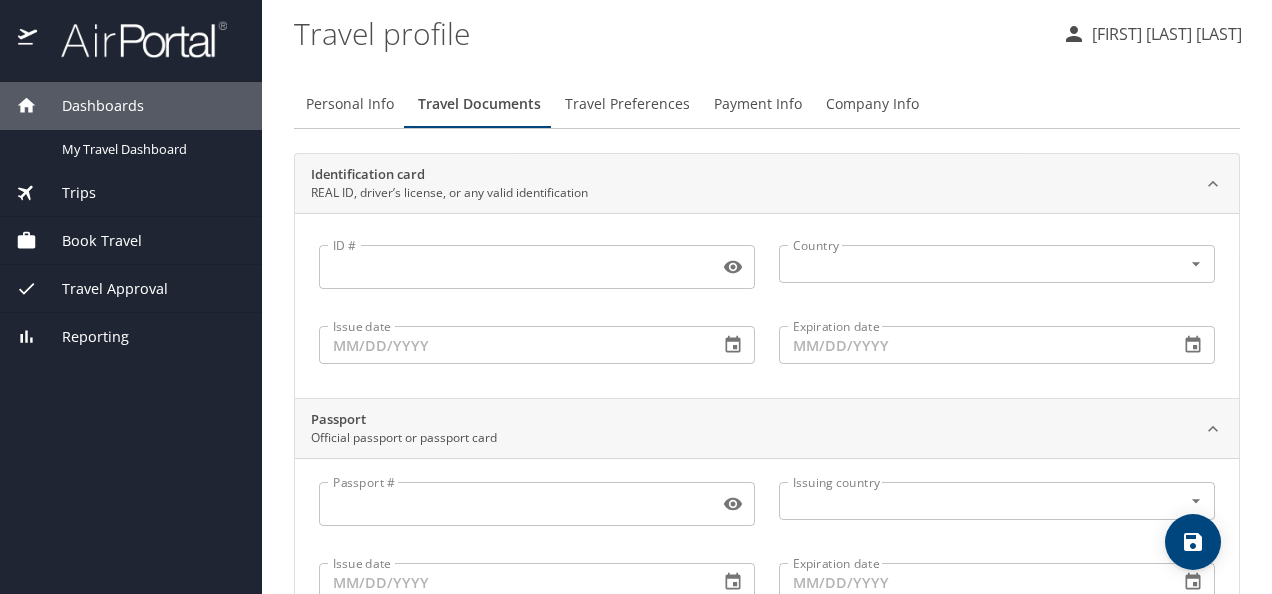 click on "Travel Preferences" at bounding box center [627, 104] 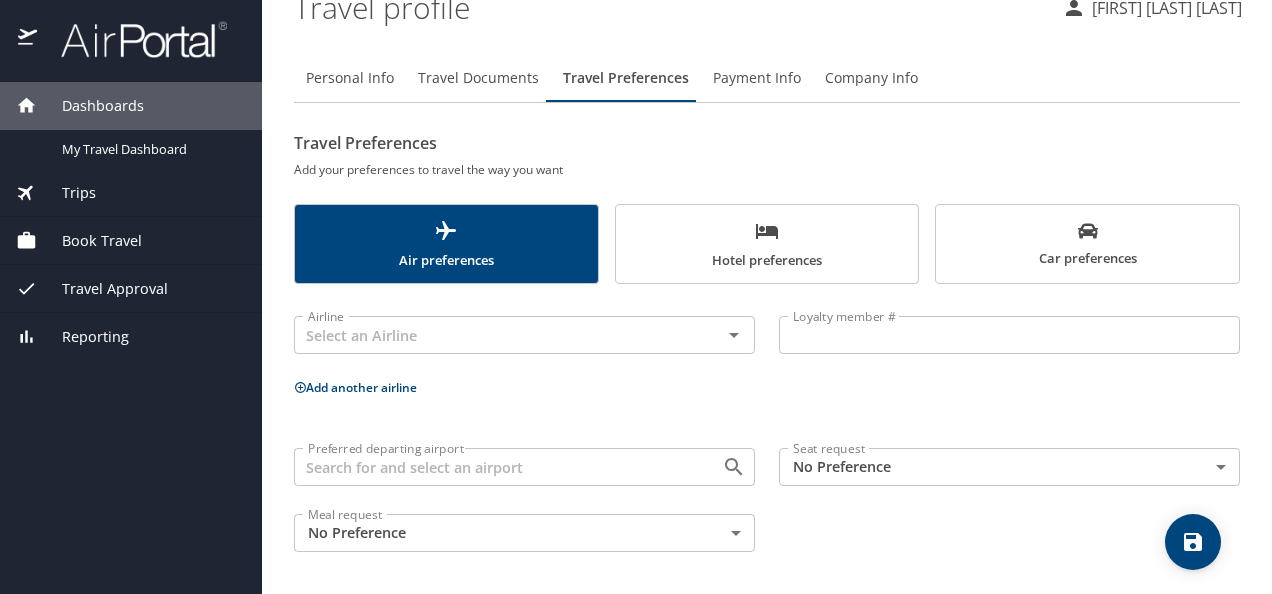 scroll, scrollTop: 0, scrollLeft: 0, axis: both 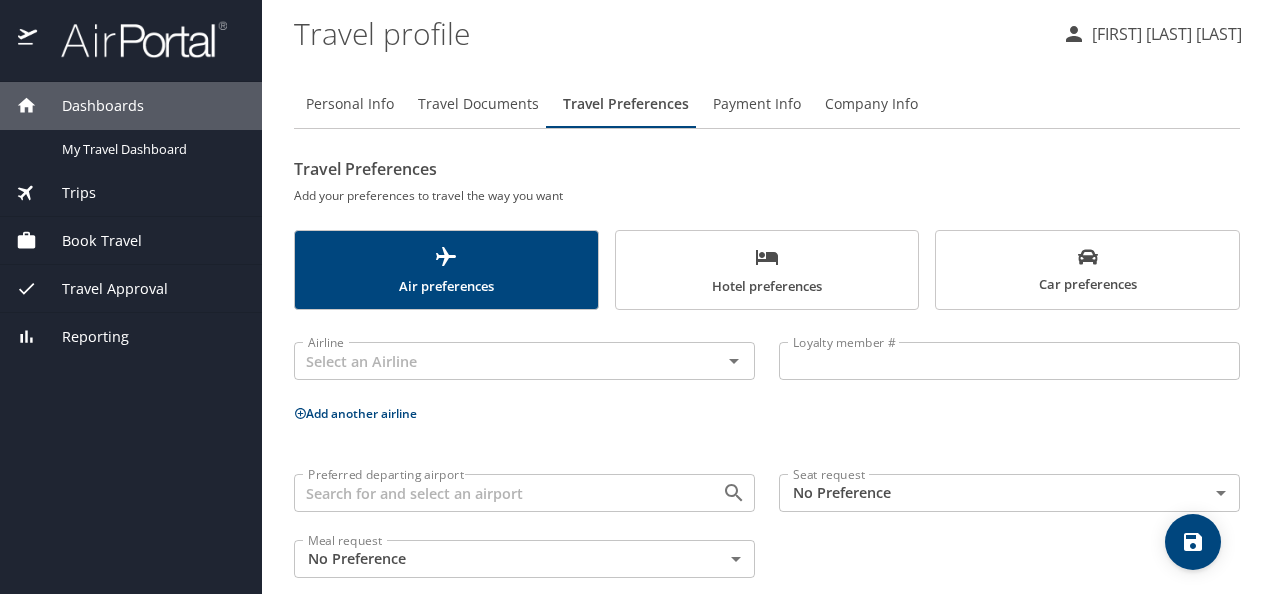 click on "Travel Documents" at bounding box center [478, 104] 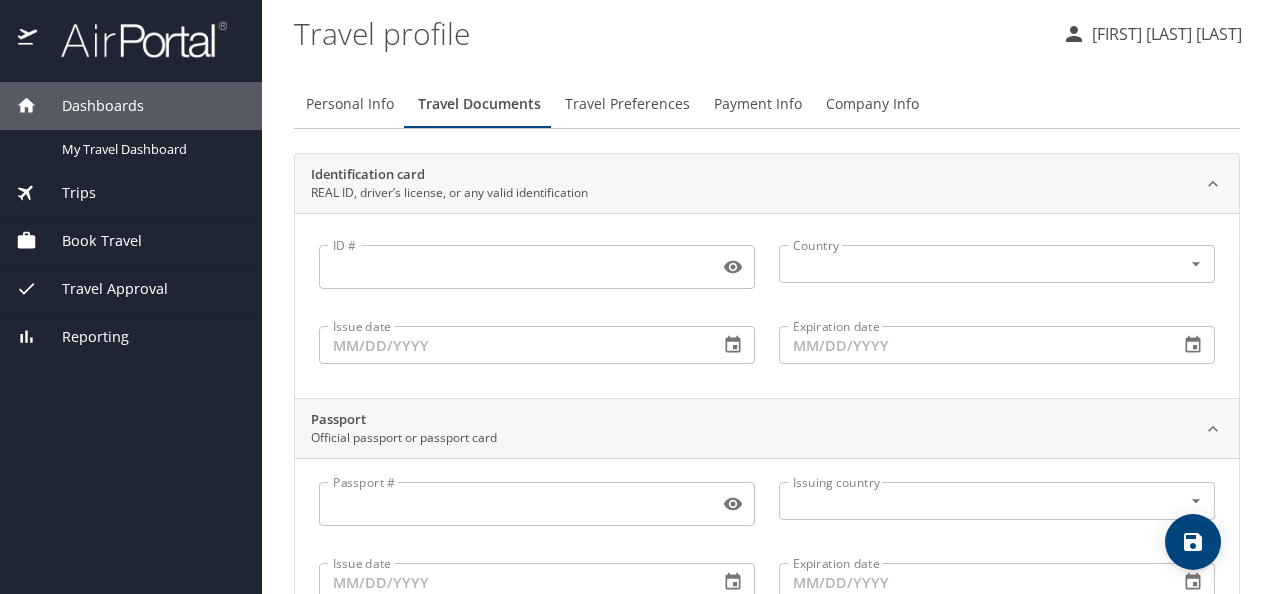 click on "Travel Approval" at bounding box center [102, 289] 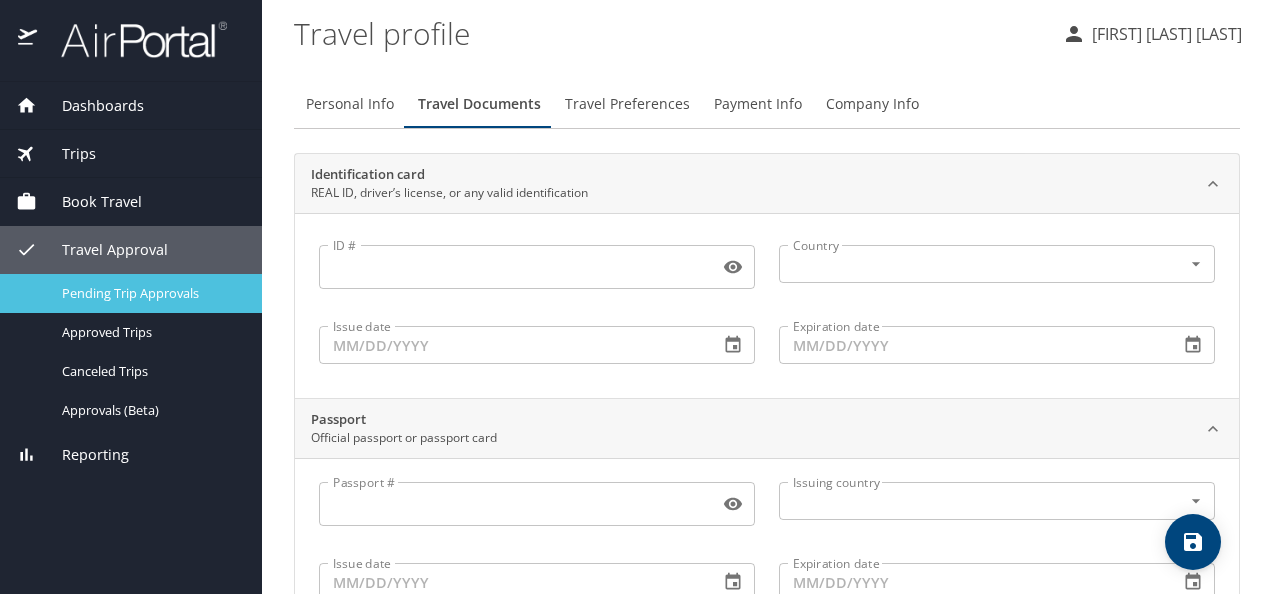 click on "Pending Trip Approvals" at bounding box center (150, 293) 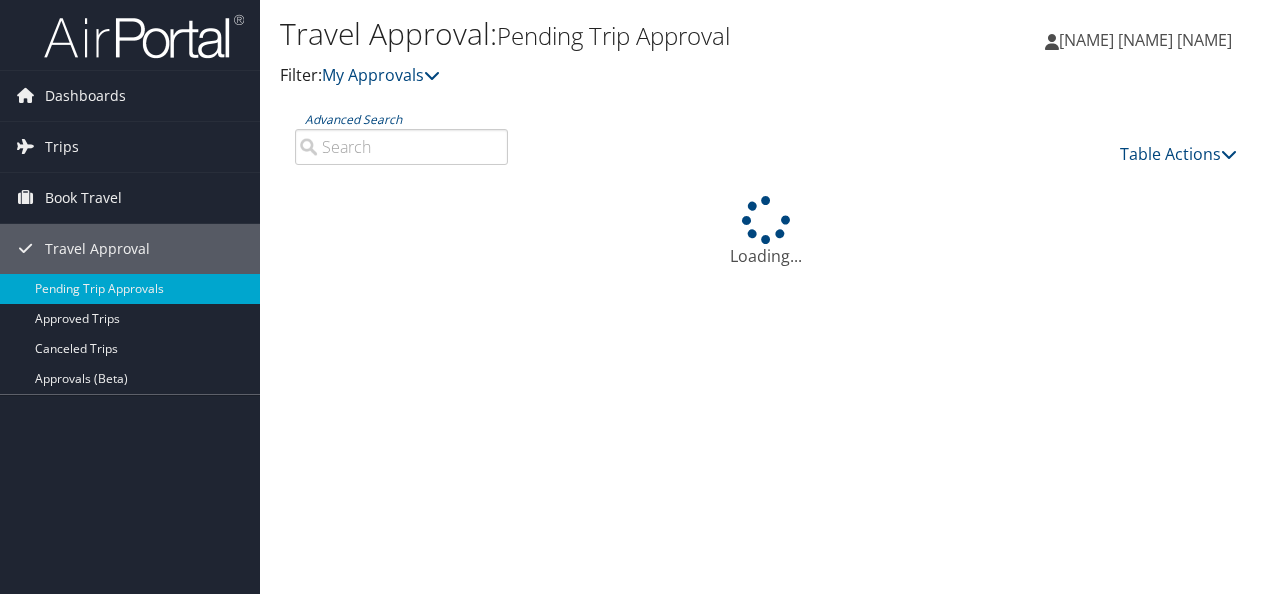 scroll, scrollTop: 0, scrollLeft: 0, axis: both 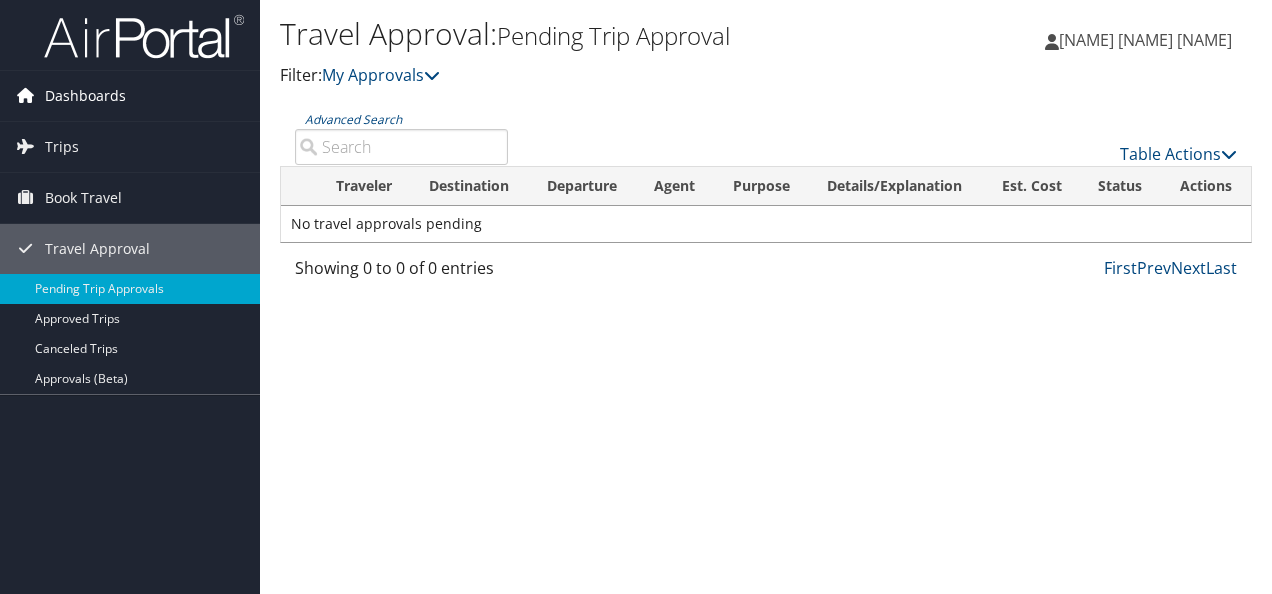 click on "Dashboards" at bounding box center (85, 96) 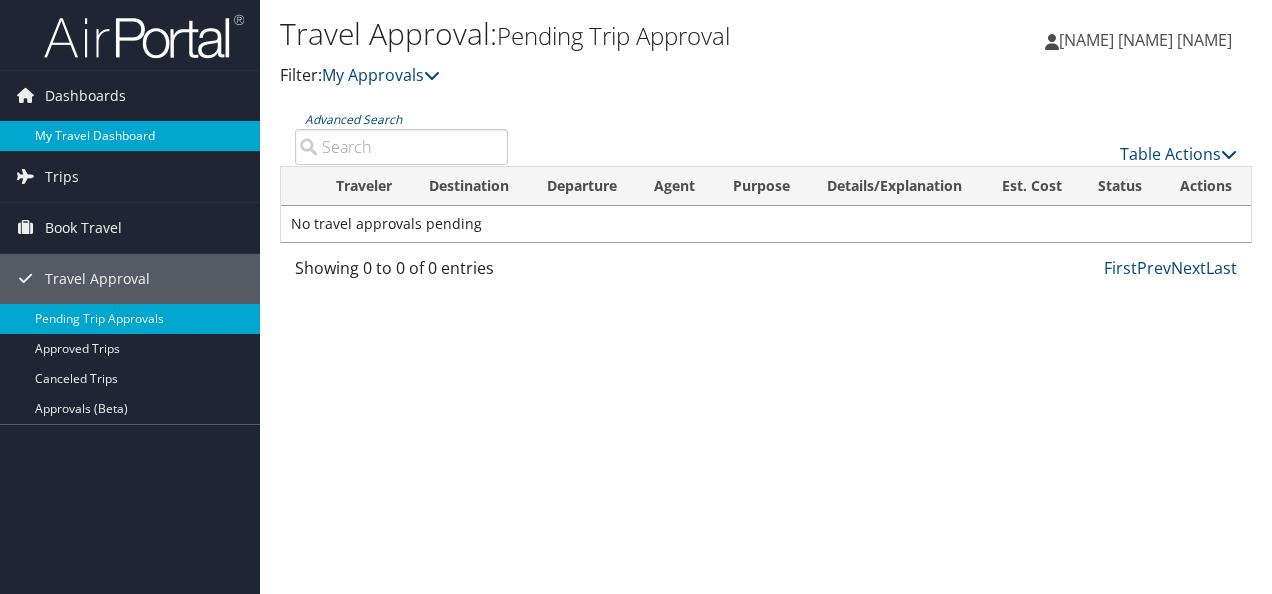 click on "My Travel Dashboard" at bounding box center (130, 136) 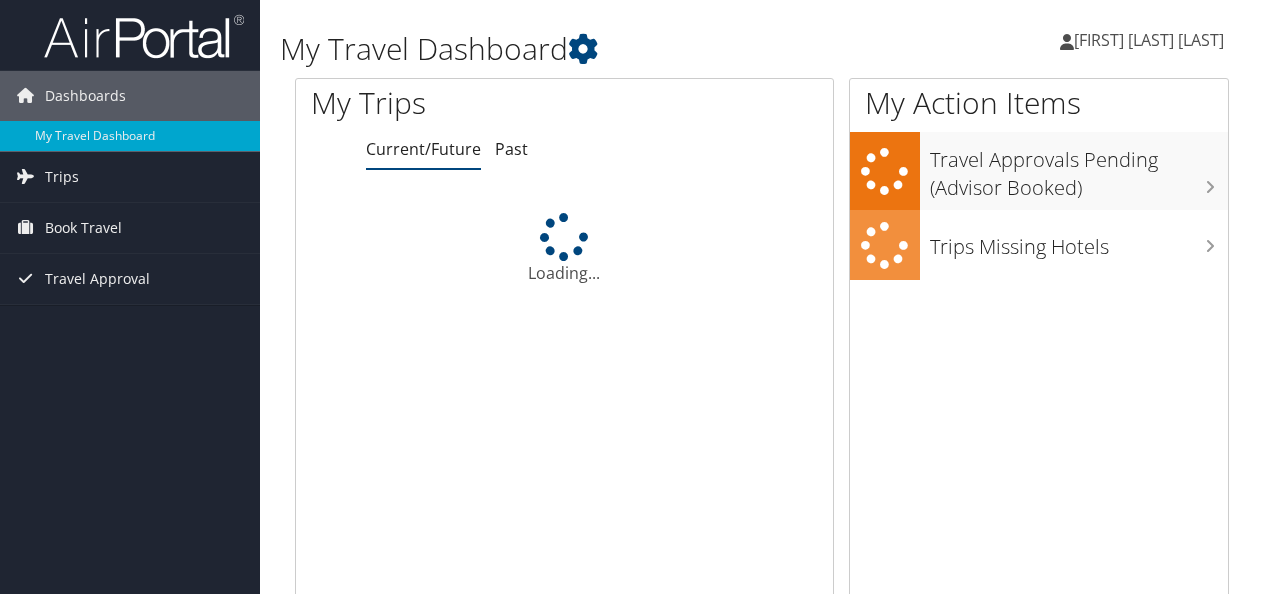 scroll, scrollTop: 0, scrollLeft: 0, axis: both 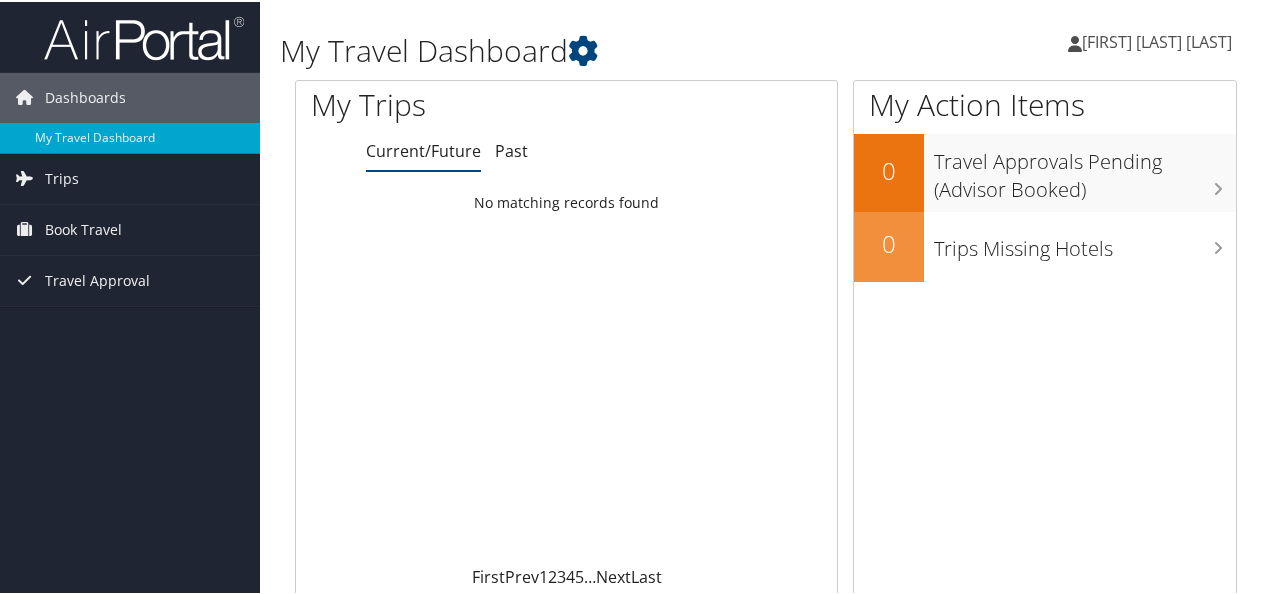 click on "[NAME] [NAME] [NAME]" at bounding box center (1157, 40) 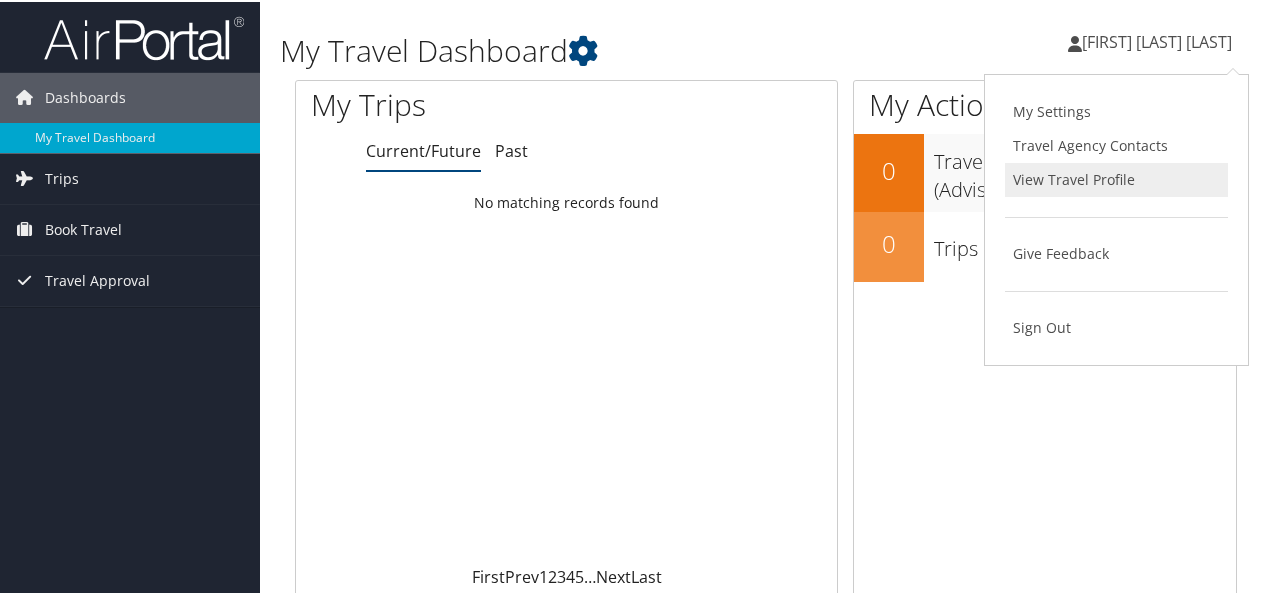 click on "View Travel Profile" at bounding box center [1116, 178] 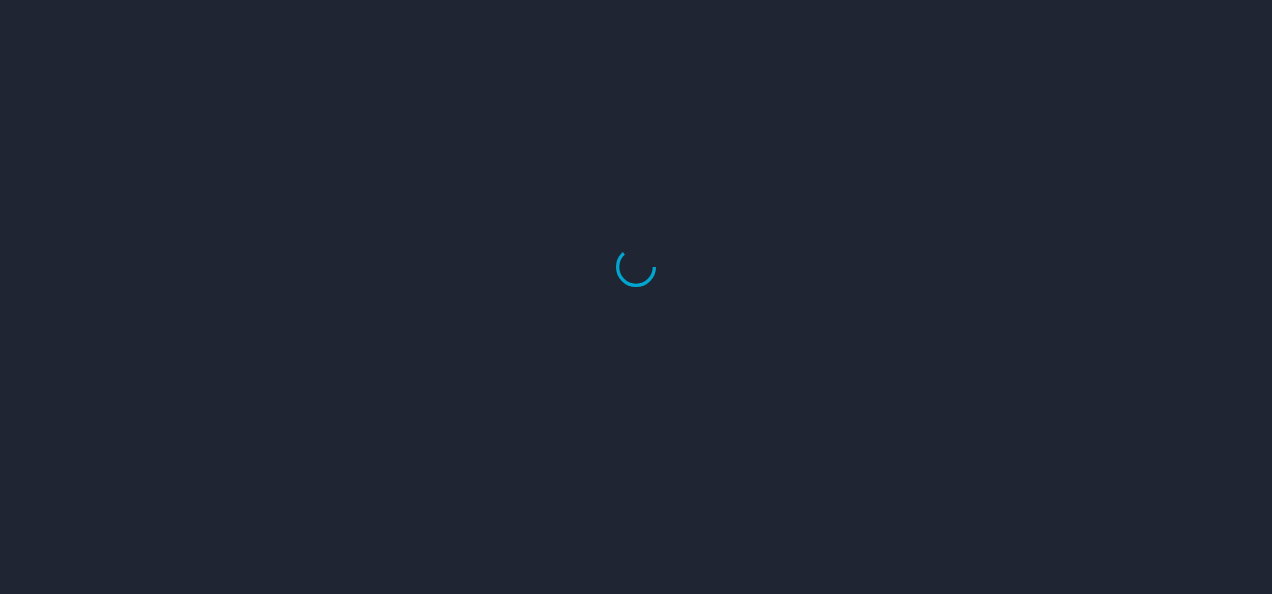 scroll, scrollTop: 0, scrollLeft: 0, axis: both 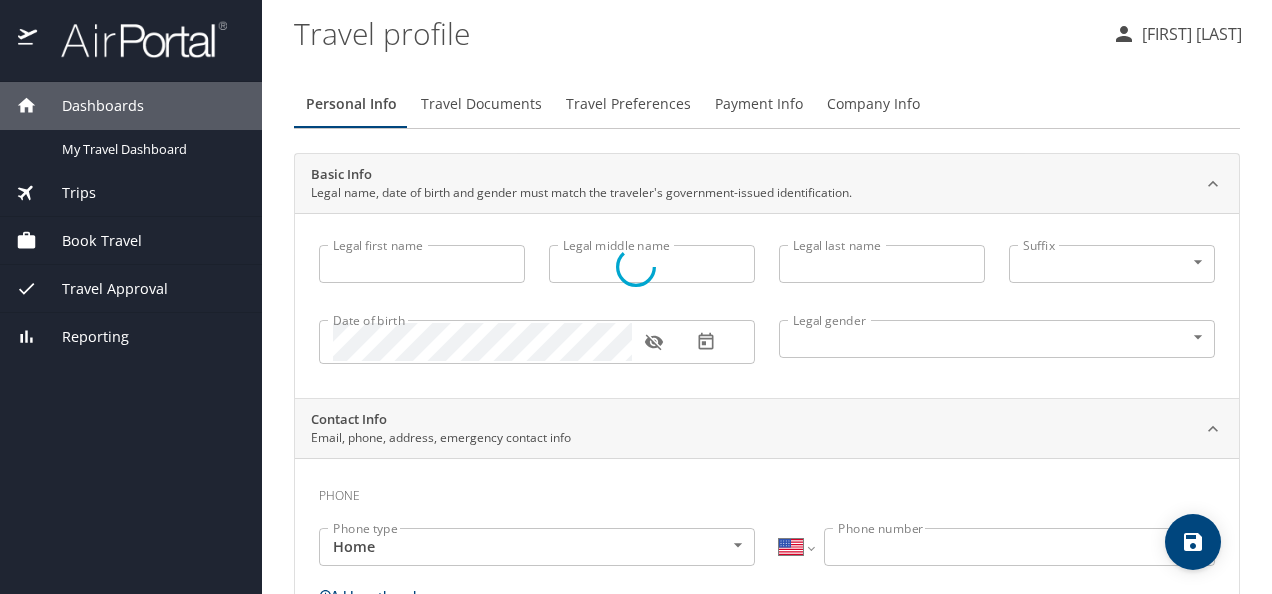 type on "[FIRST]" 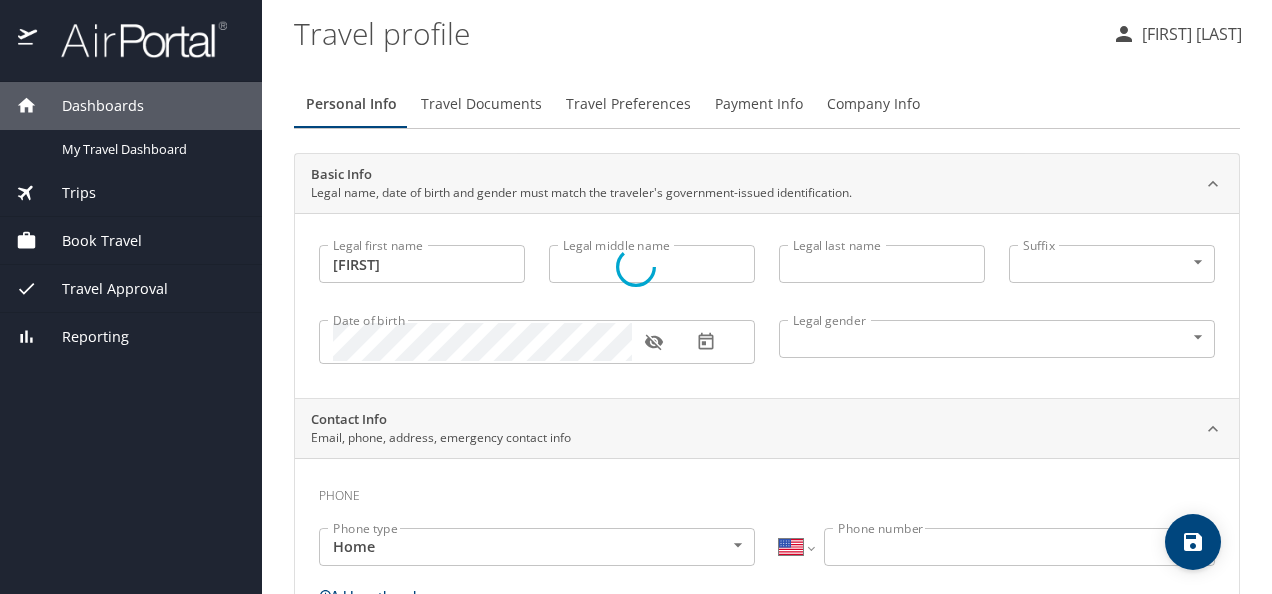 type on "[LAST]" 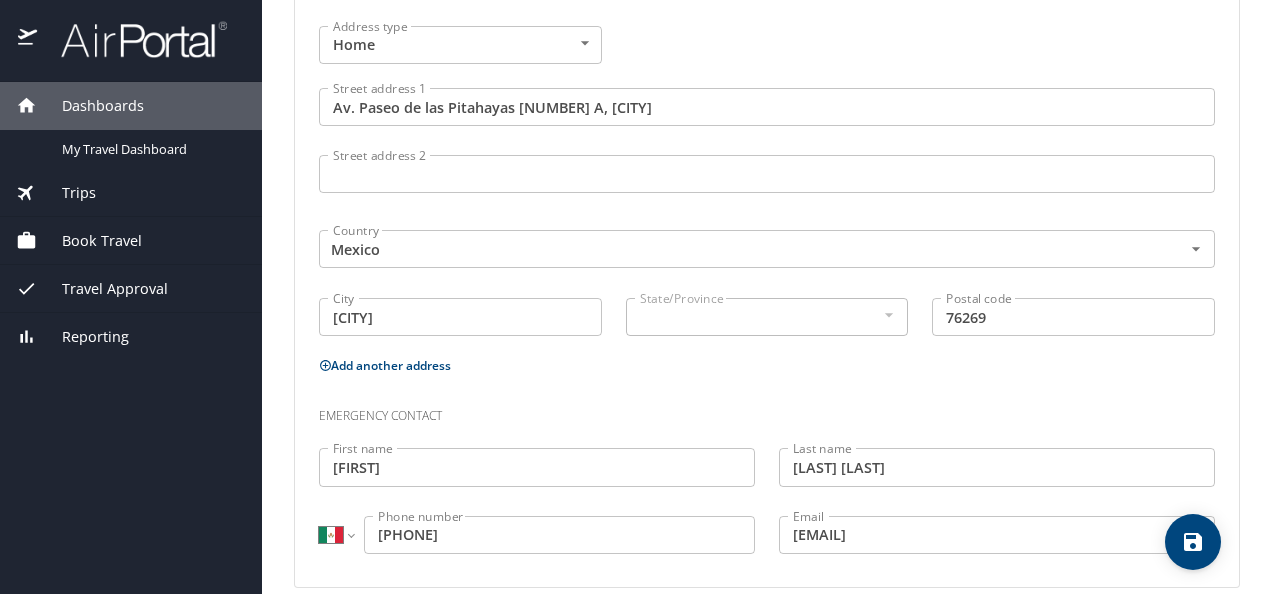 scroll, scrollTop: 787, scrollLeft: 0, axis: vertical 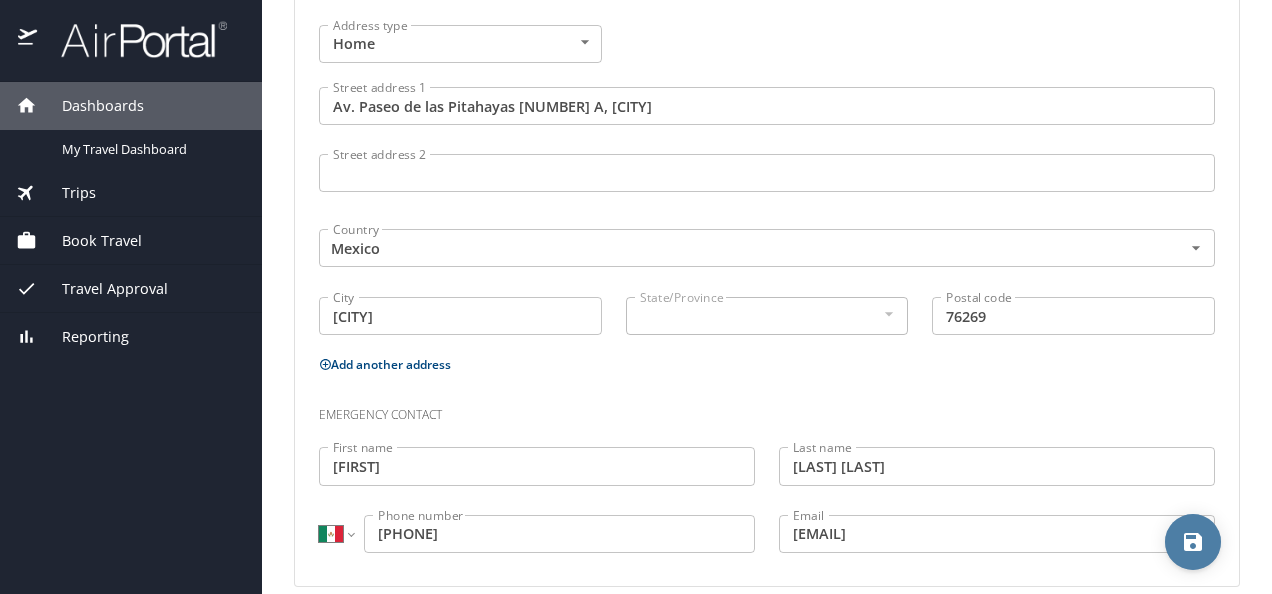 click 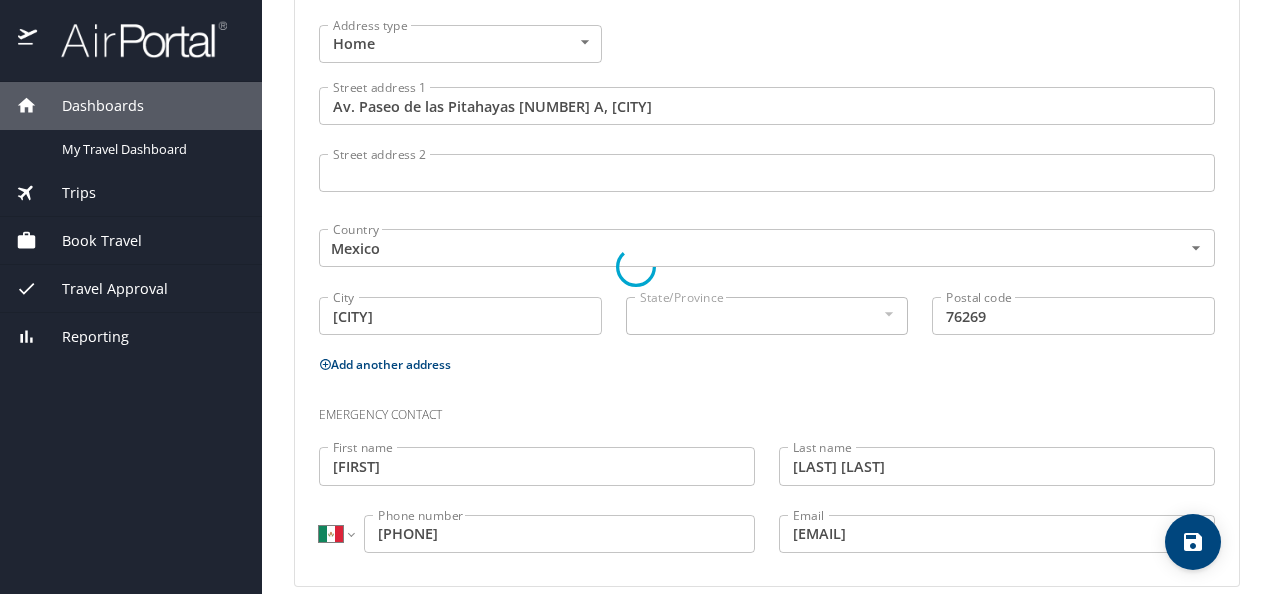 select on "MX" 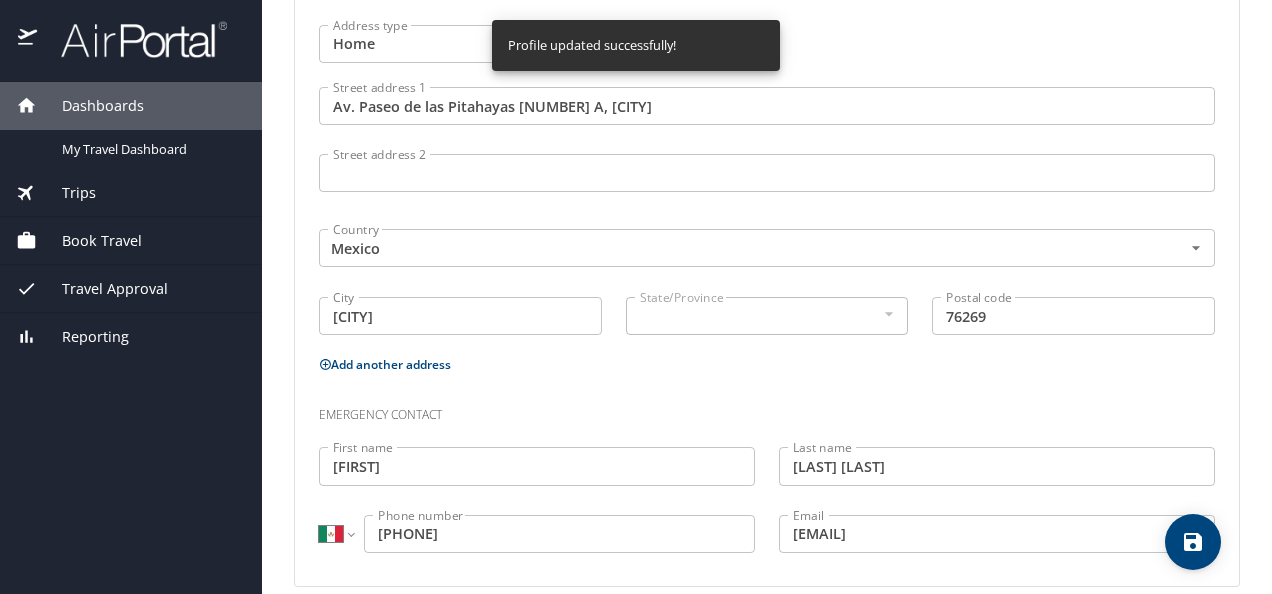 select on "MX" 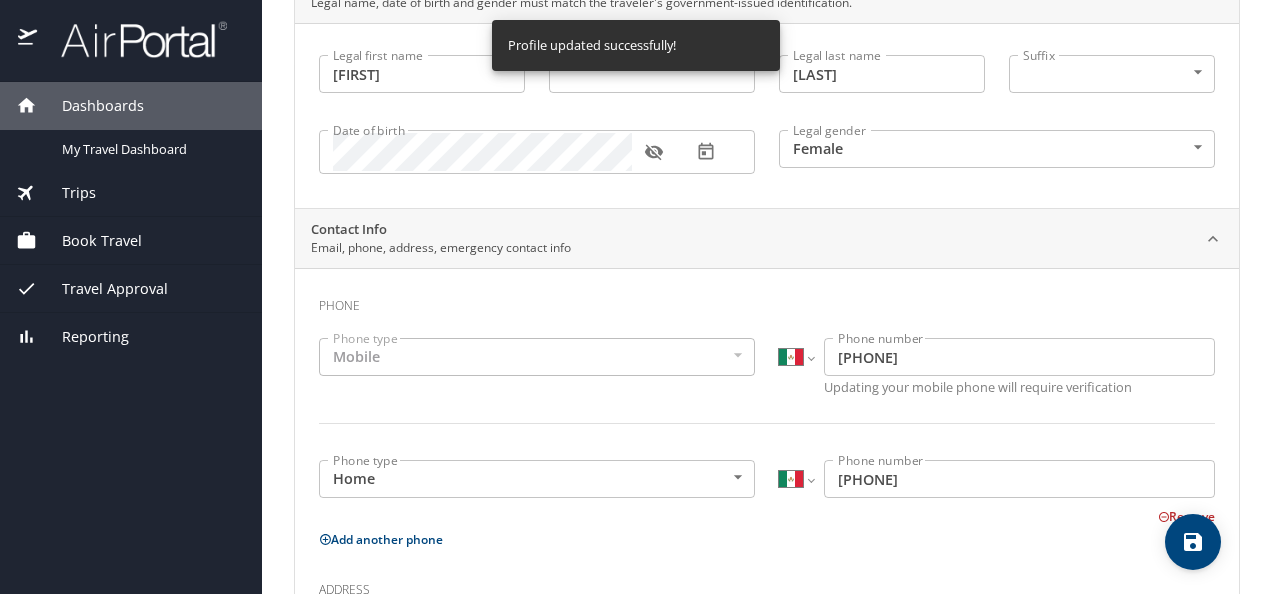 scroll, scrollTop: 0, scrollLeft: 0, axis: both 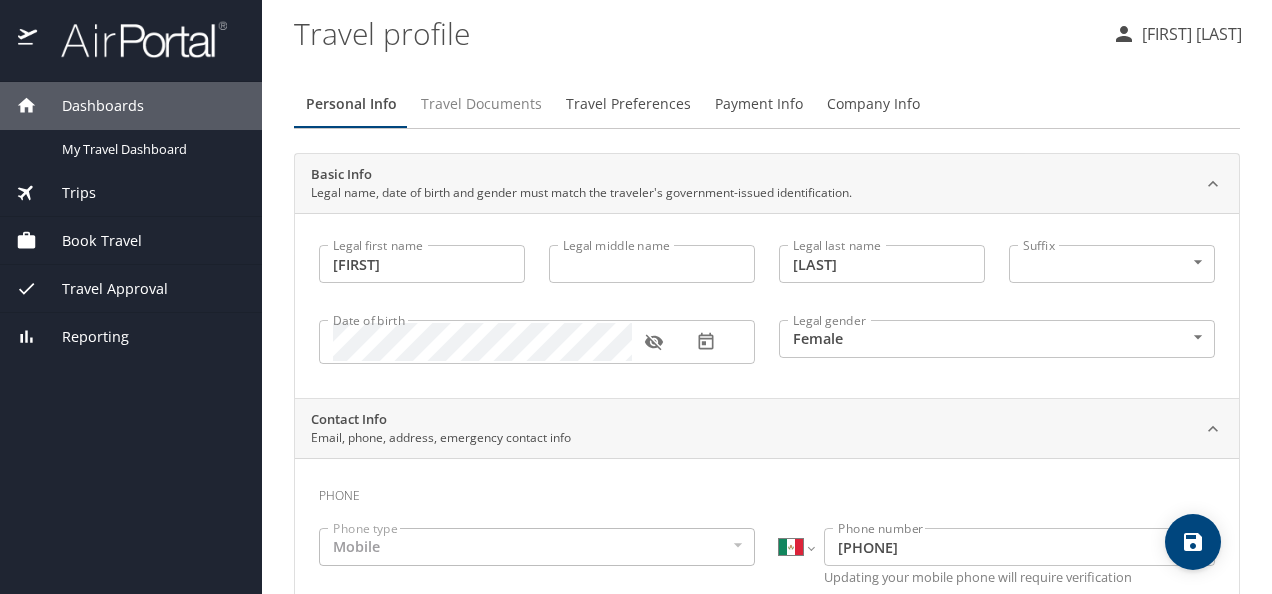 click on "Travel Documents" at bounding box center (481, 104) 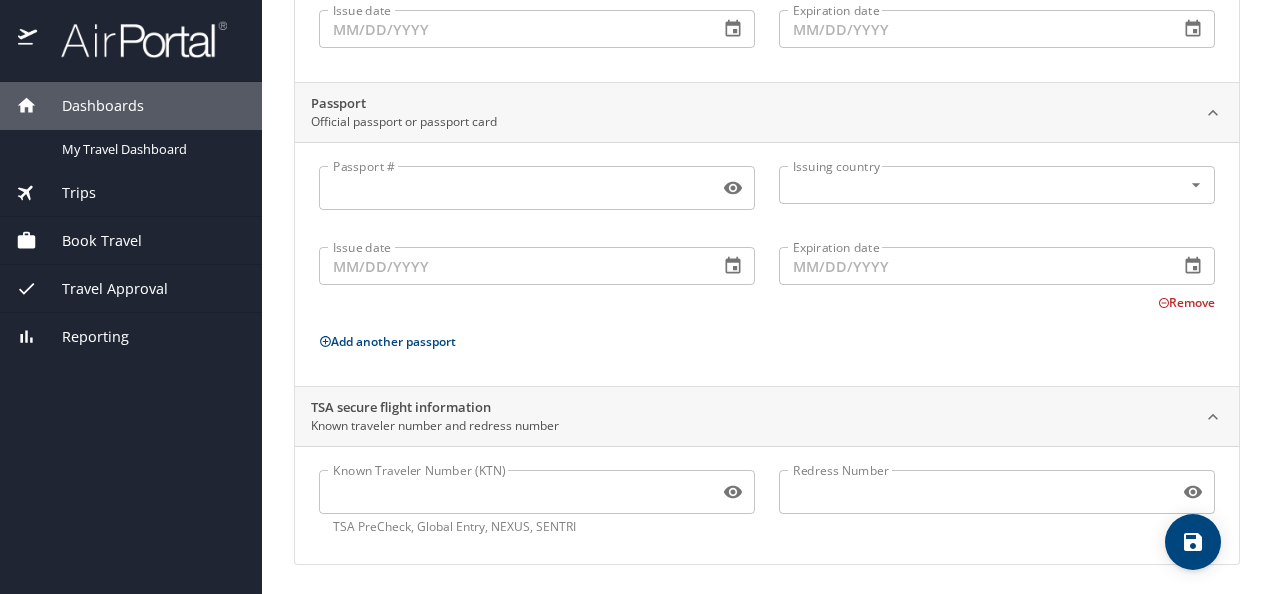 scroll, scrollTop: 0, scrollLeft: 0, axis: both 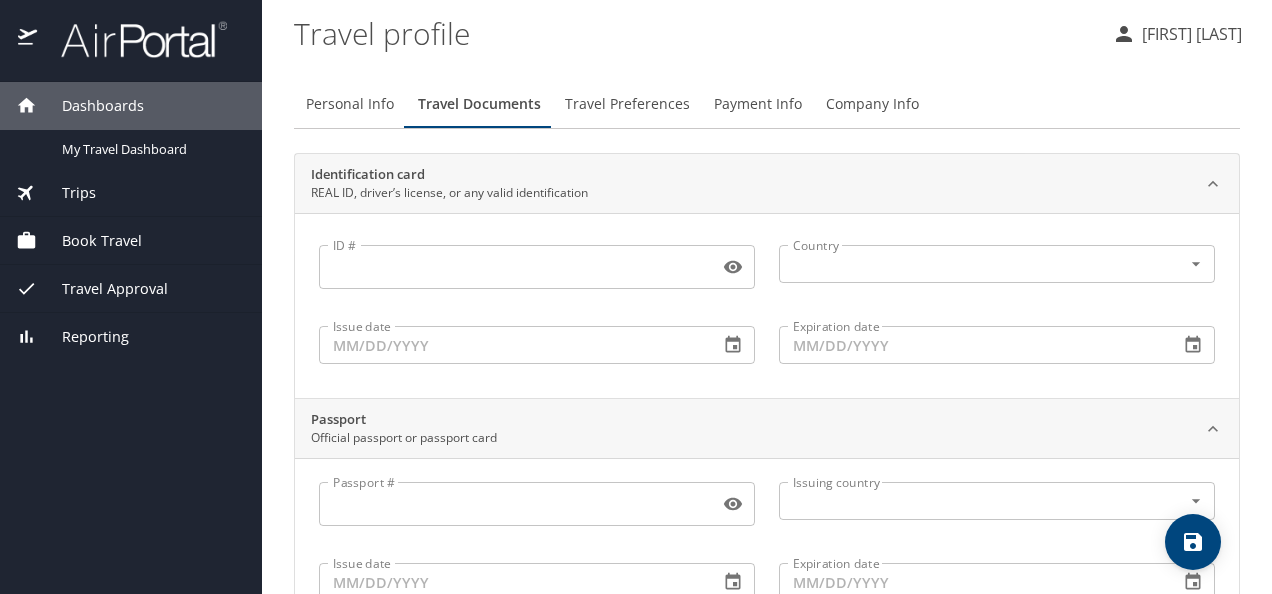 click on "Travel Preferences" at bounding box center [627, 104] 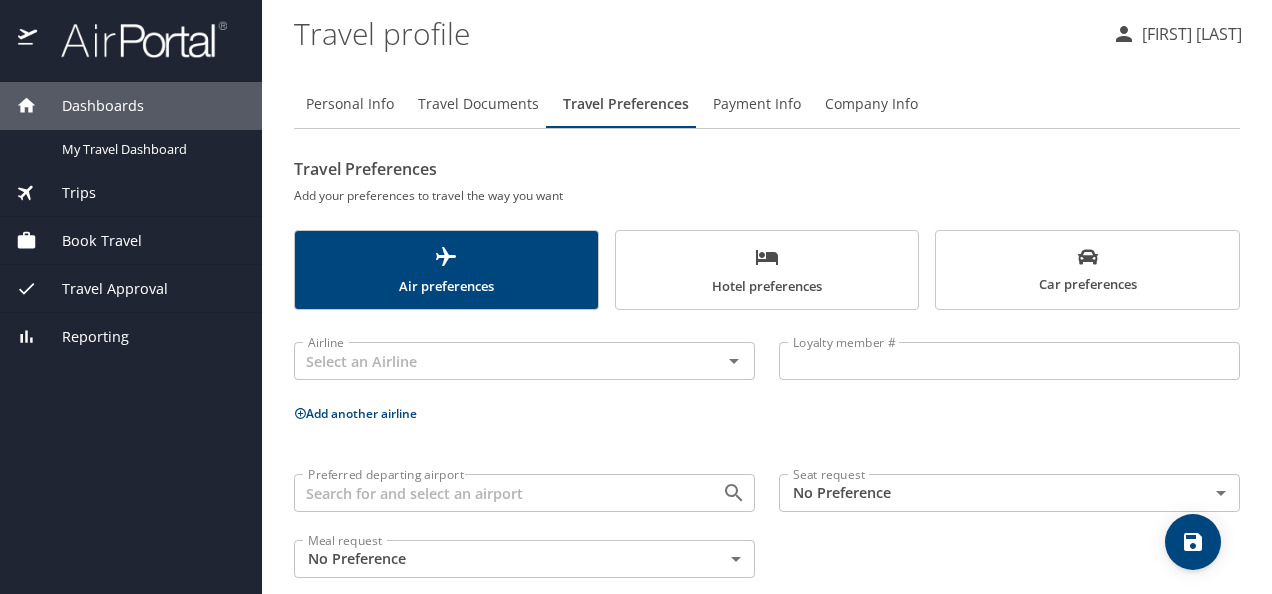 click on "Travel Documents" at bounding box center [478, 104] 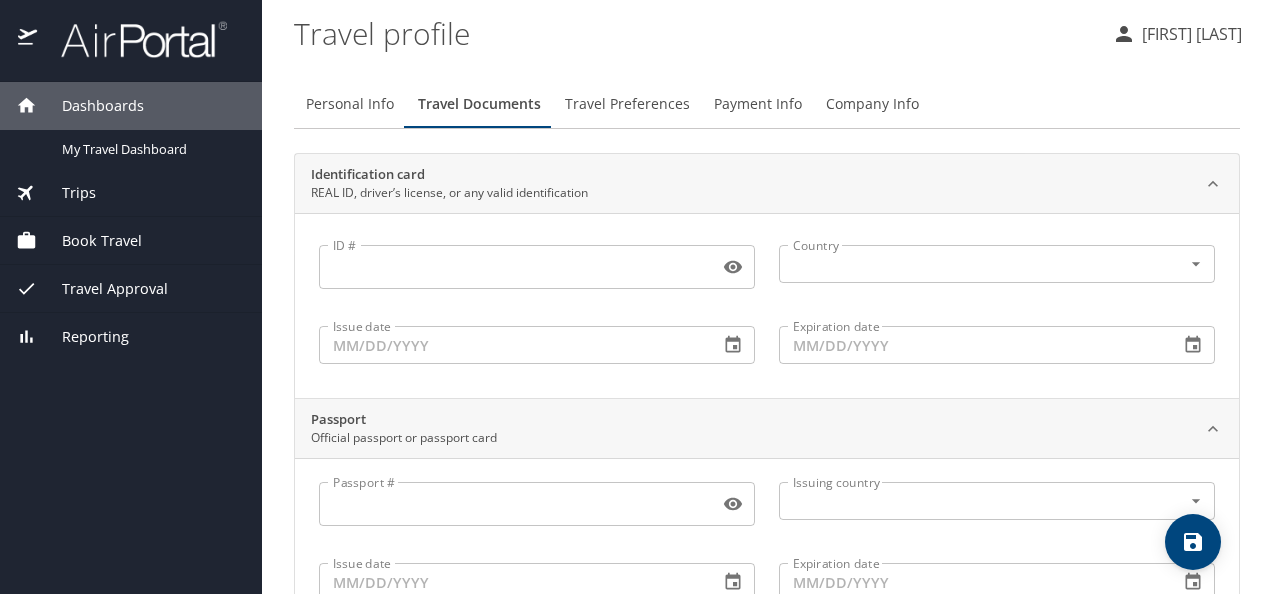 click on "ID #" at bounding box center [515, 267] 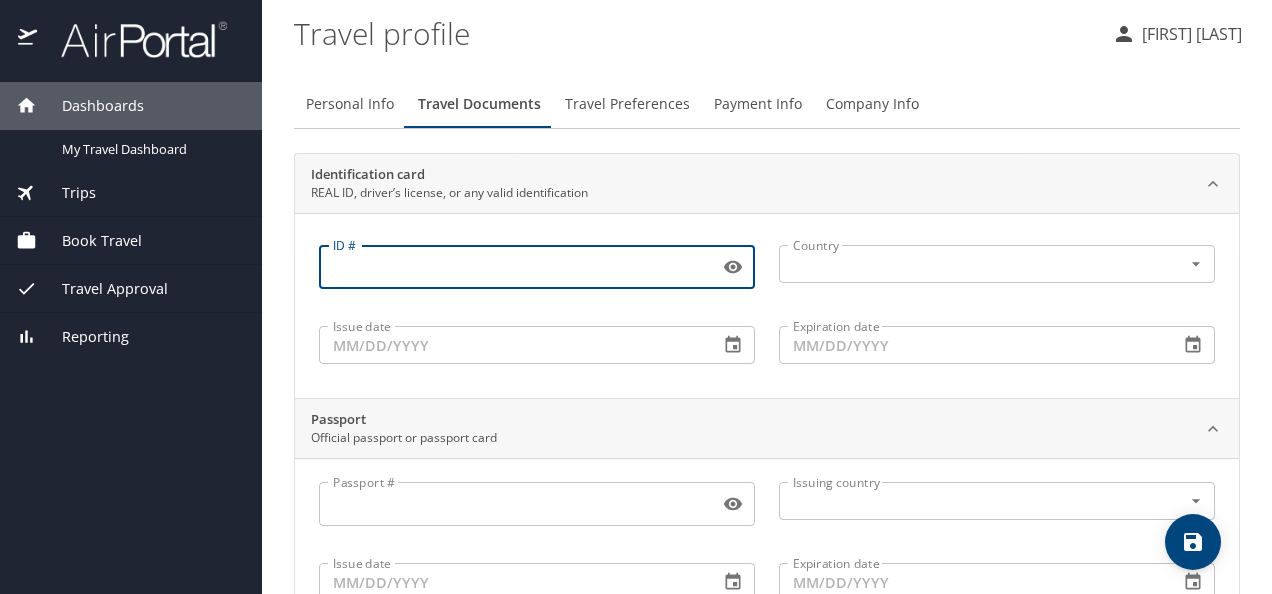 click on "ID #" at bounding box center (515, 267) 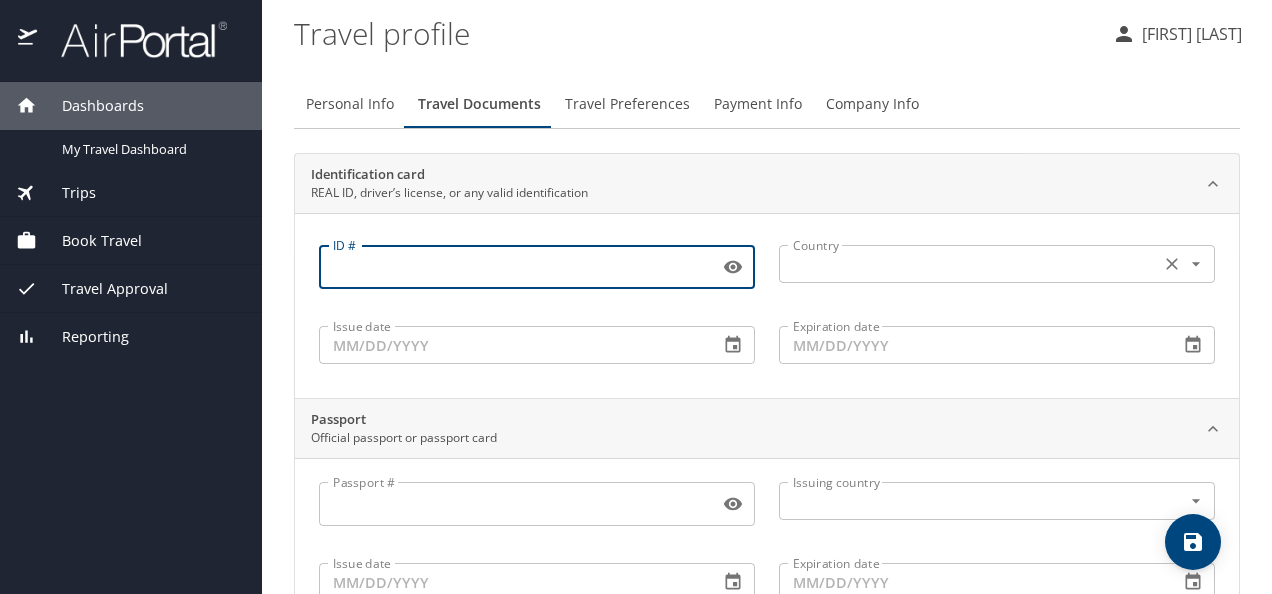 click at bounding box center (967, 264) 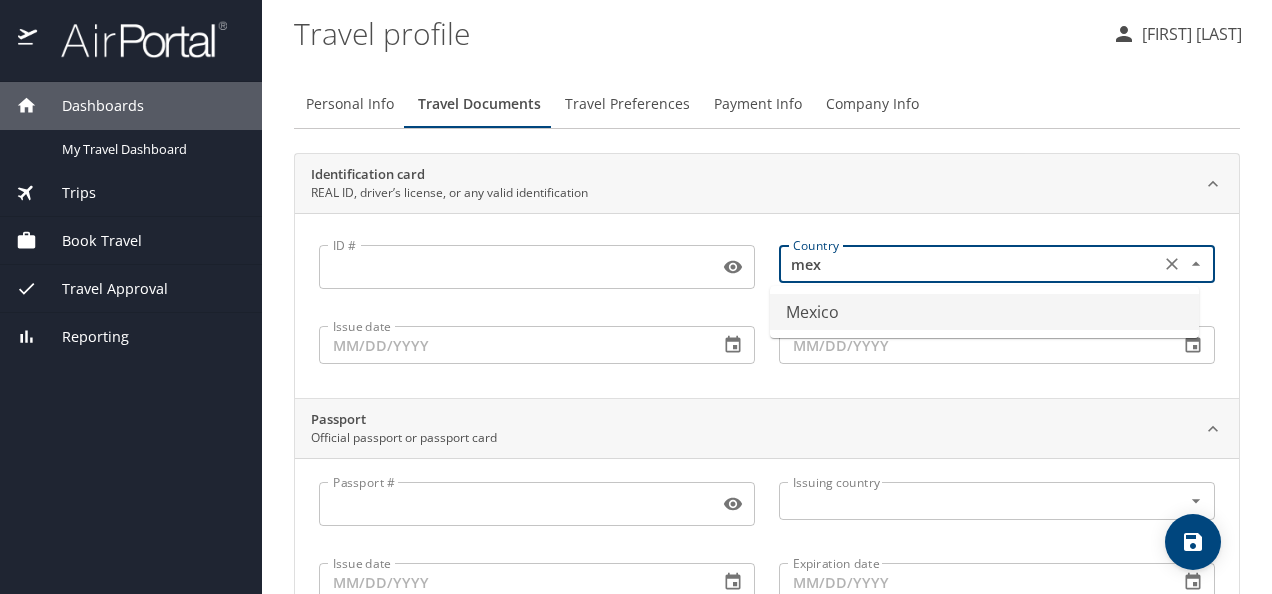click on "Mexico" at bounding box center [984, 312] 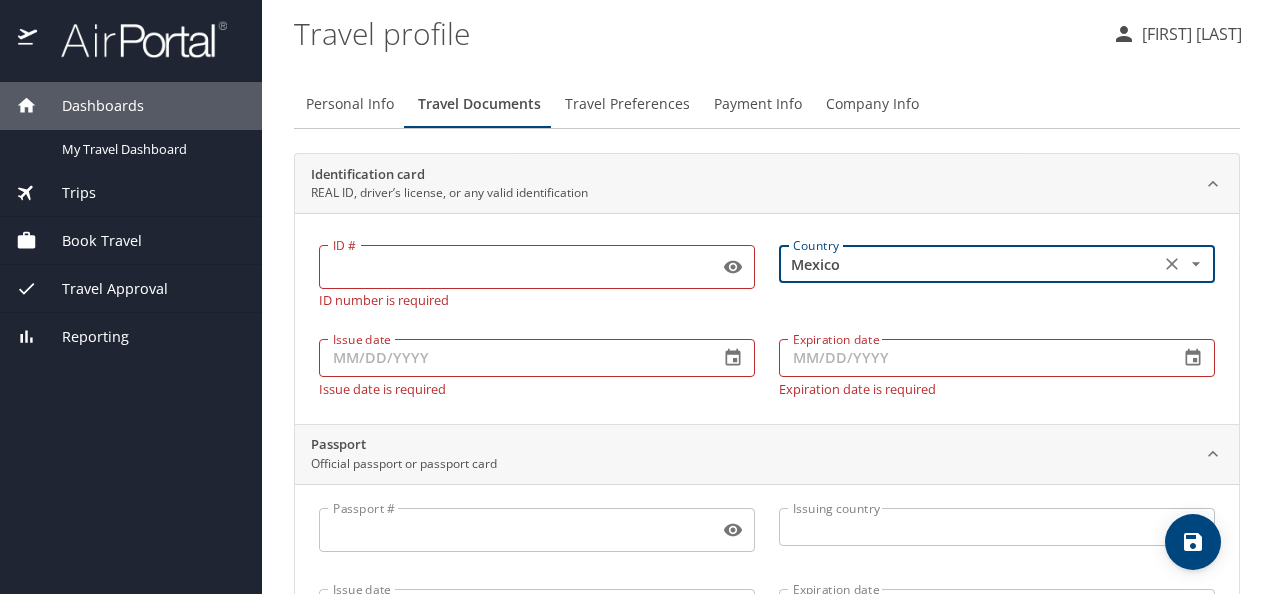 type on "Mexico" 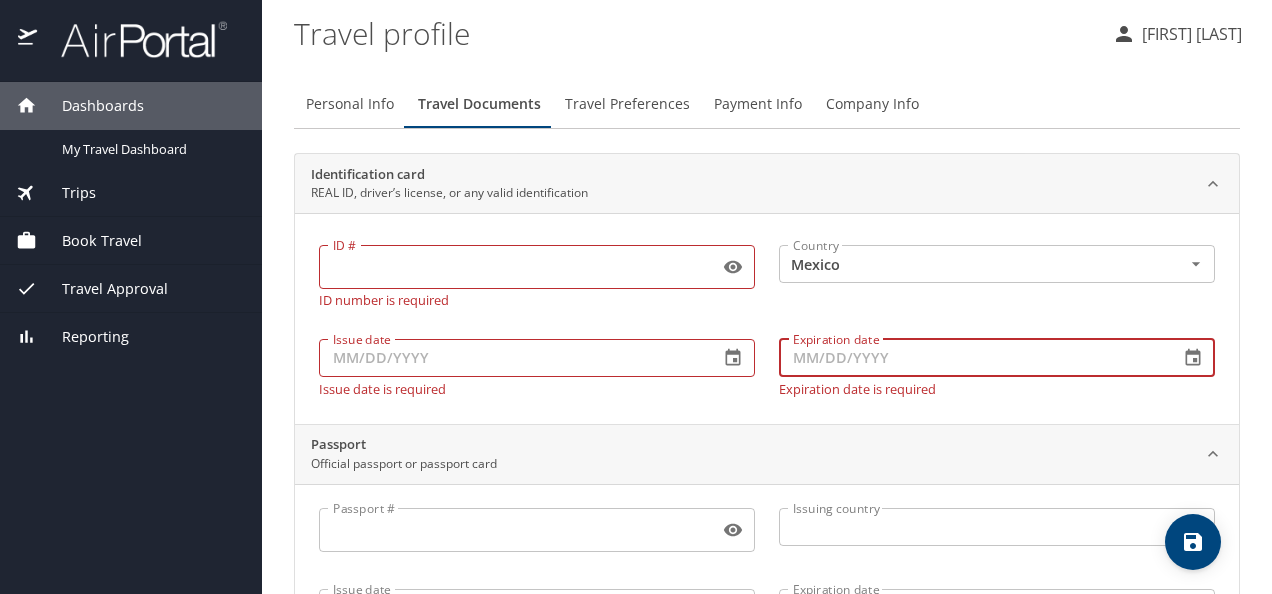 click on "Issue date" at bounding box center (511, 358) 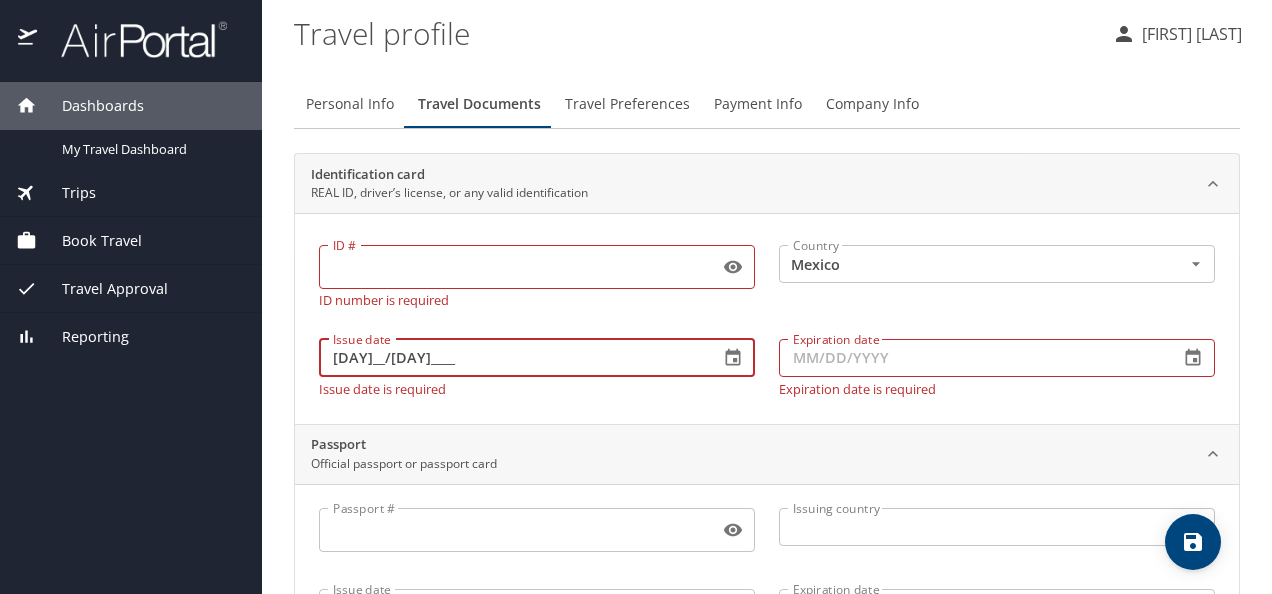 type on "2_/__/____" 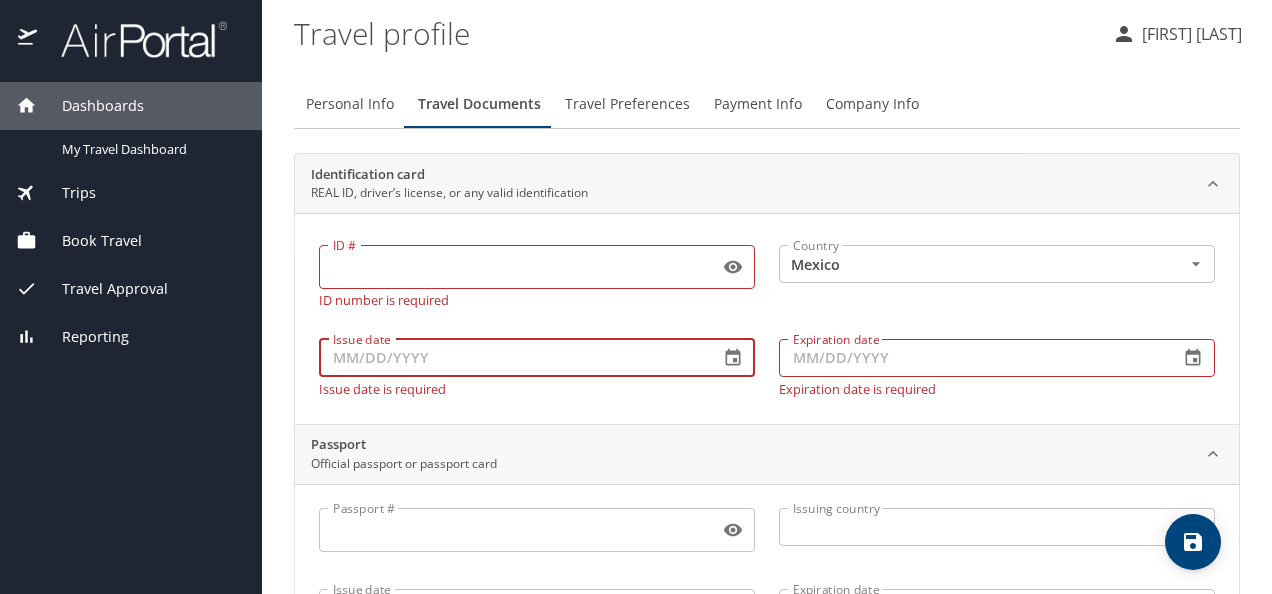 click on "ID #" at bounding box center [515, 267] 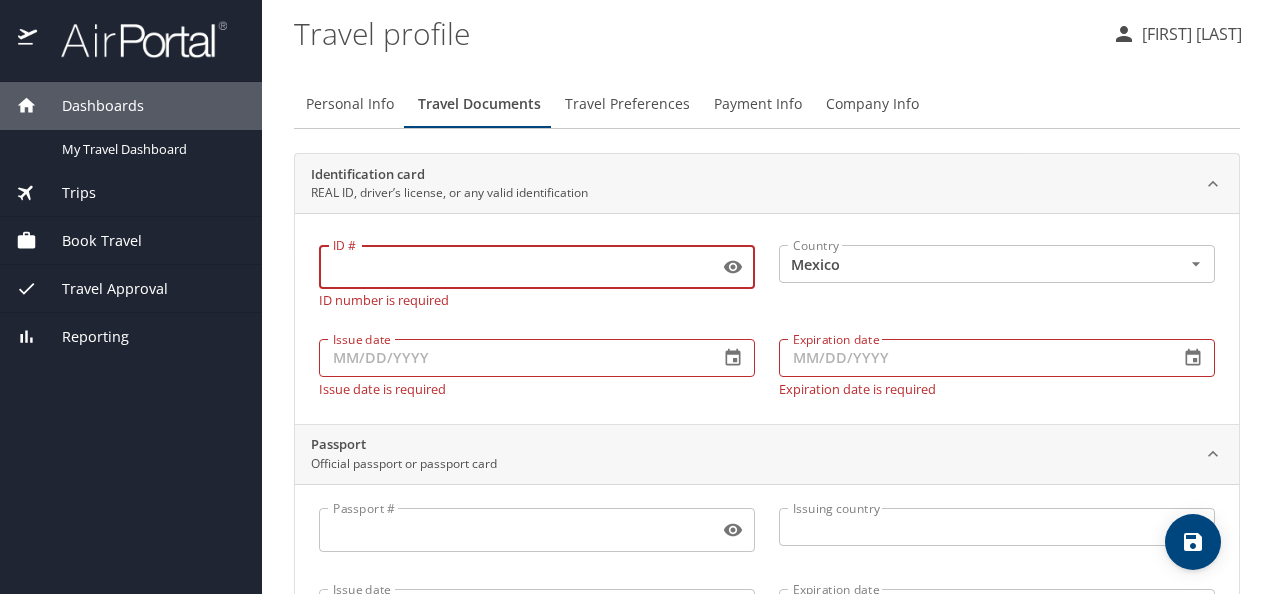 click 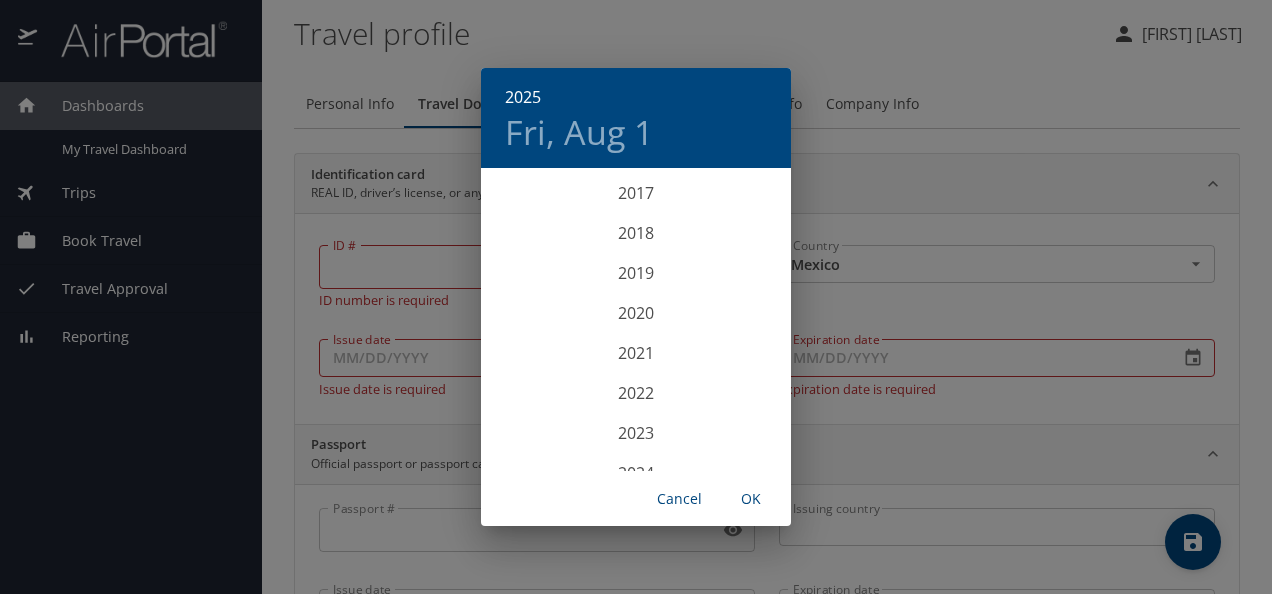 scroll, scrollTop: 4716, scrollLeft: 0, axis: vertical 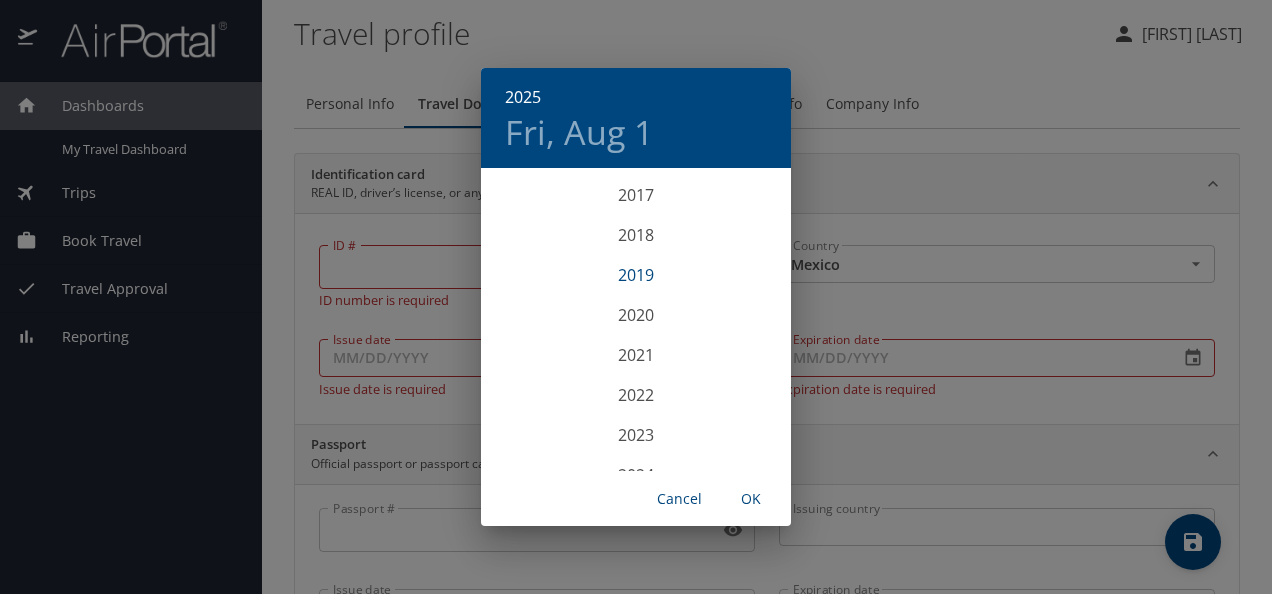 click on "2019" at bounding box center (636, 275) 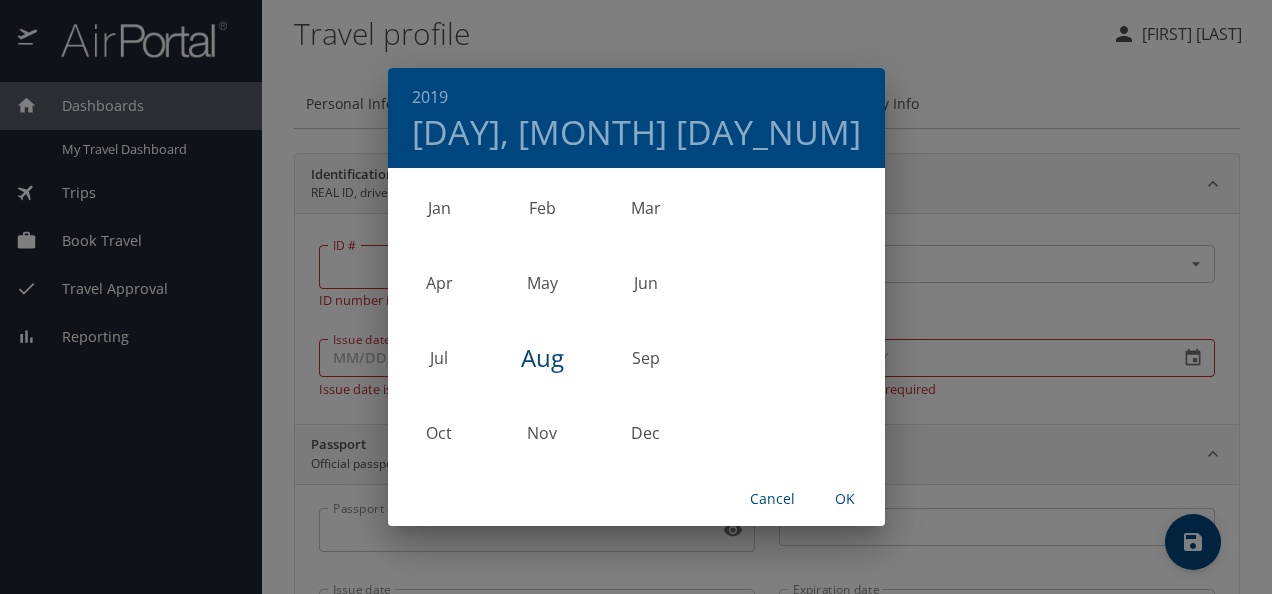 click on "Cancel" at bounding box center [773, 499] 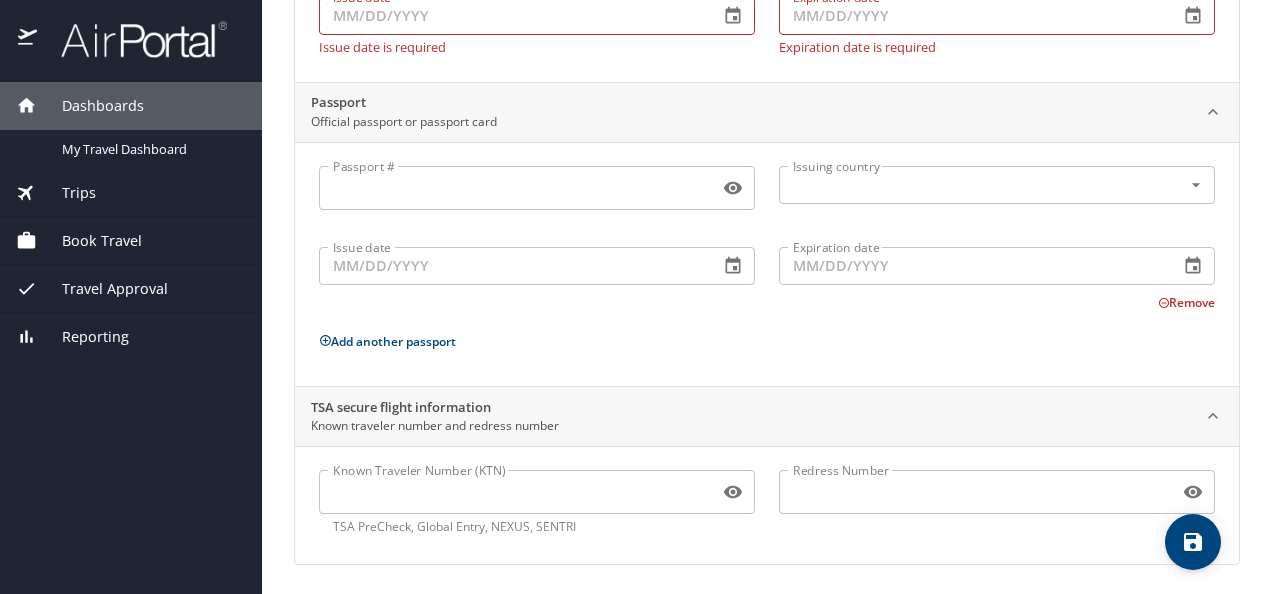 scroll, scrollTop: 0, scrollLeft: 0, axis: both 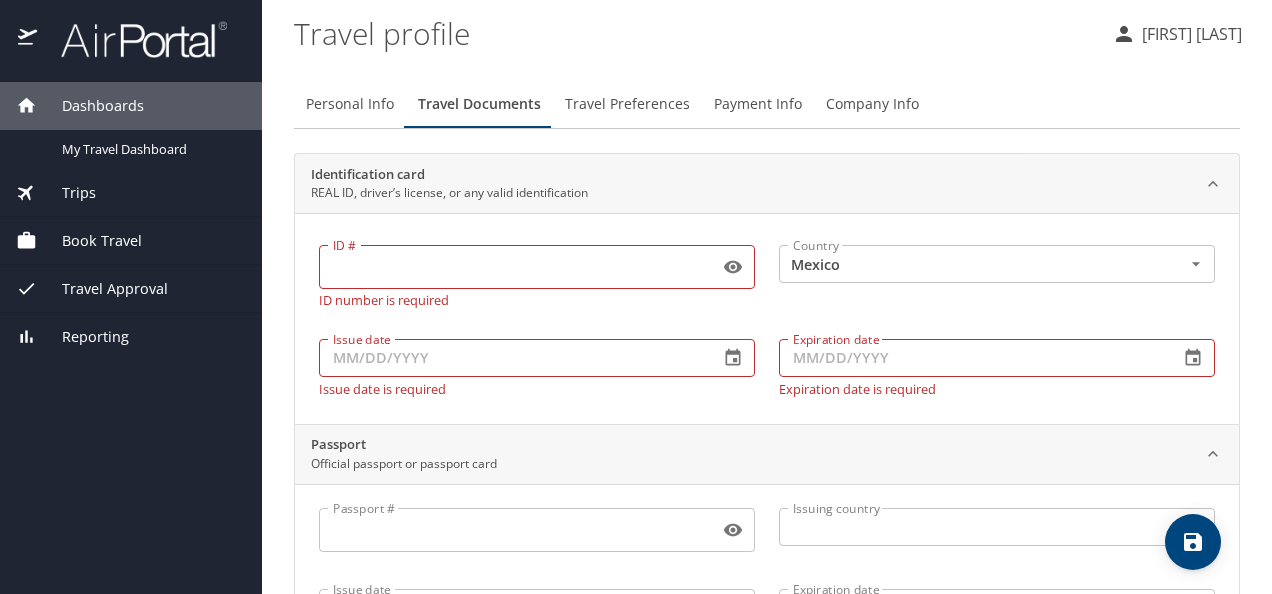 click on "Travel Preferences" at bounding box center [627, 104] 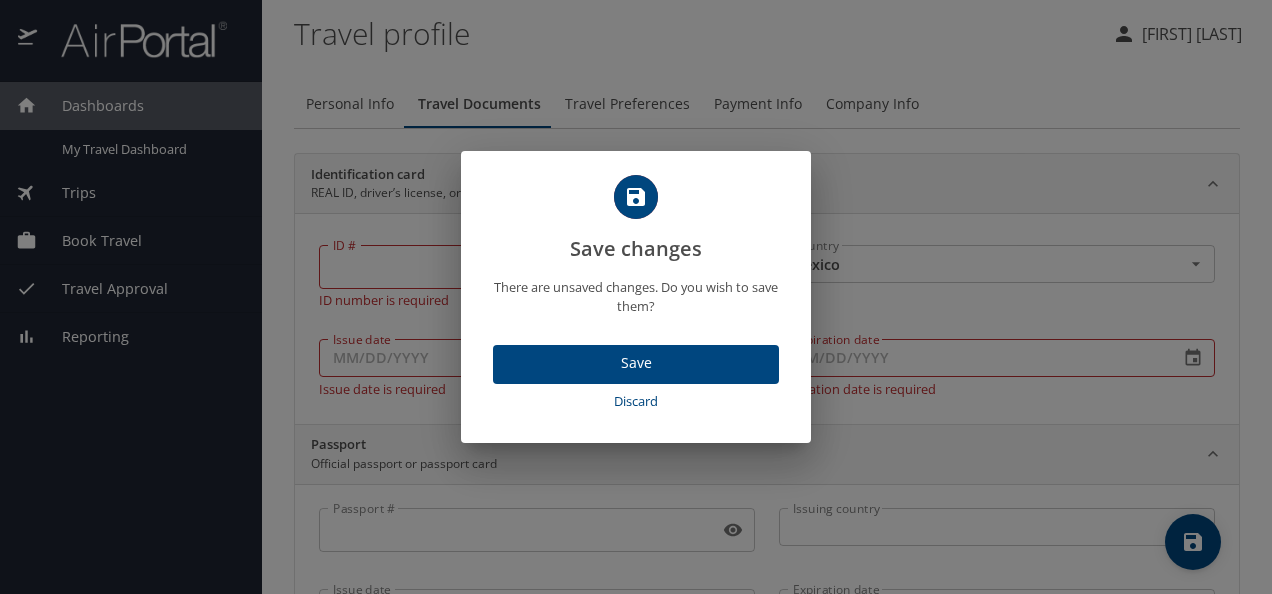 click on "Save" at bounding box center [636, 363] 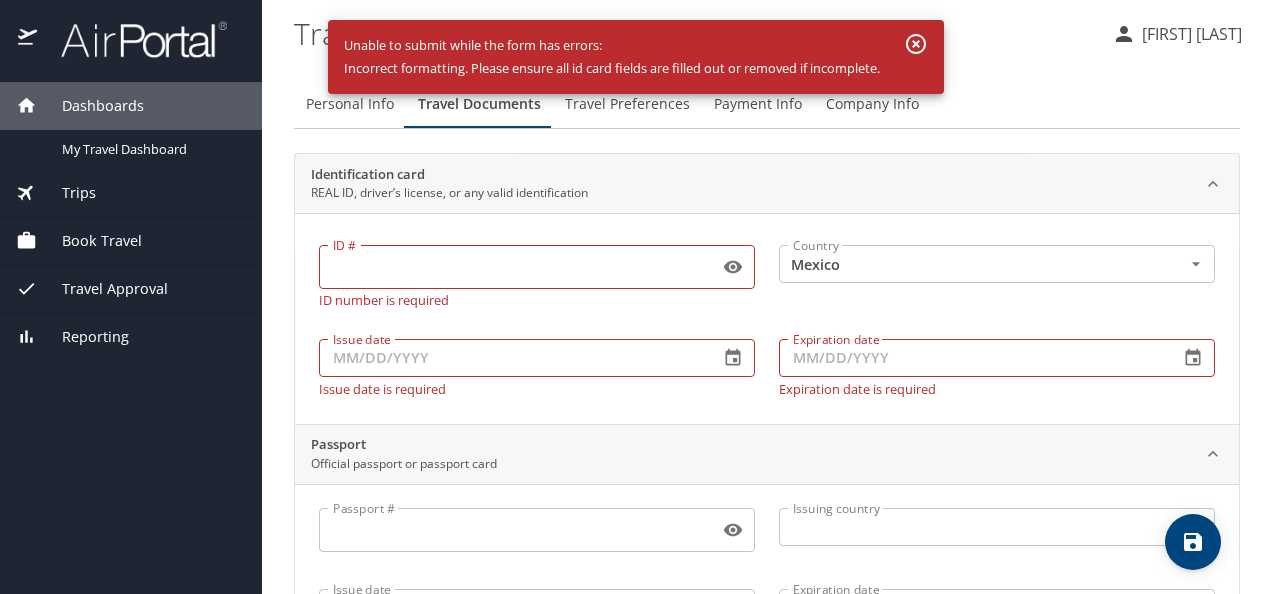 click on "Travel Preferences" at bounding box center (627, 104) 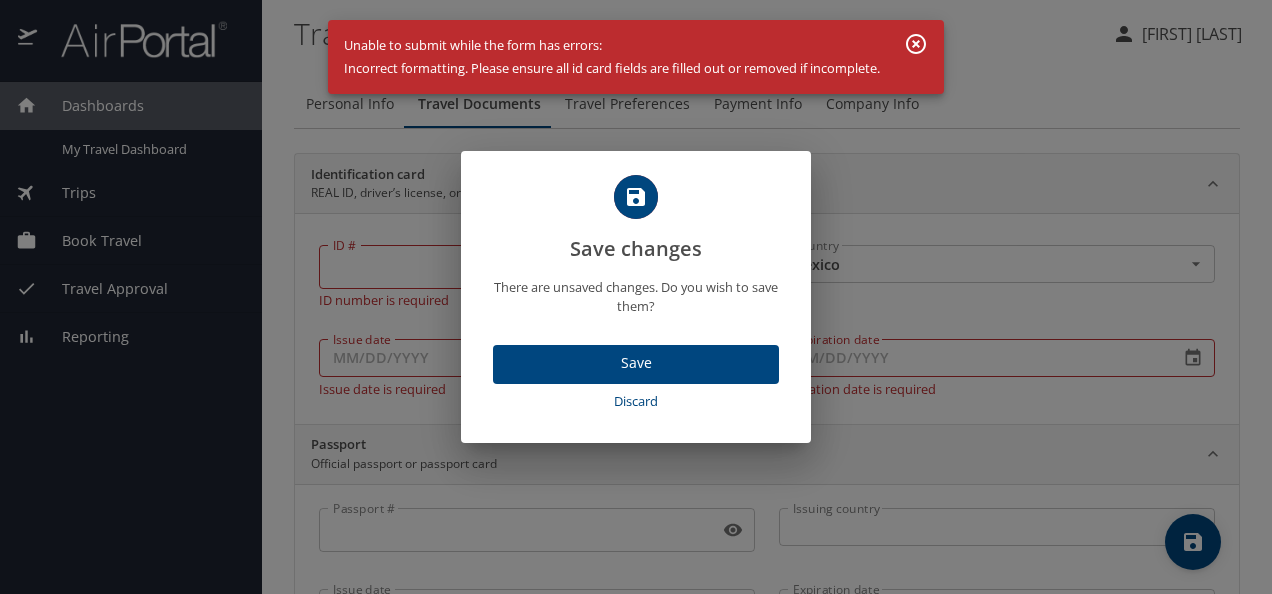 click on "Discard" at bounding box center [636, 401] 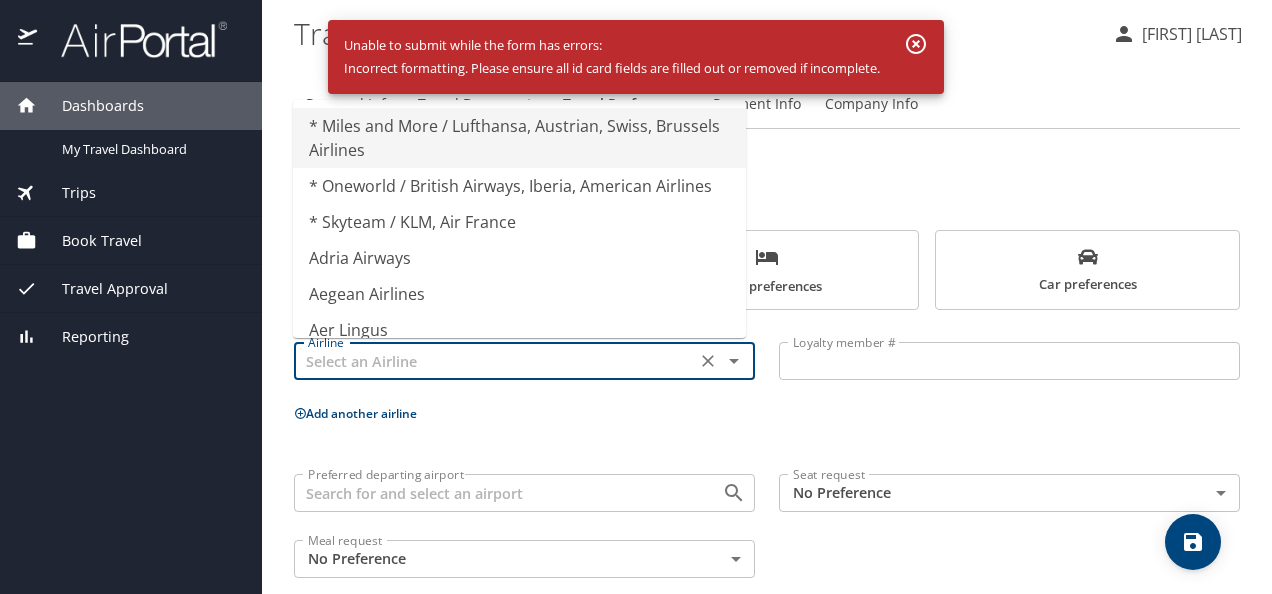 click at bounding box center (495, 361) 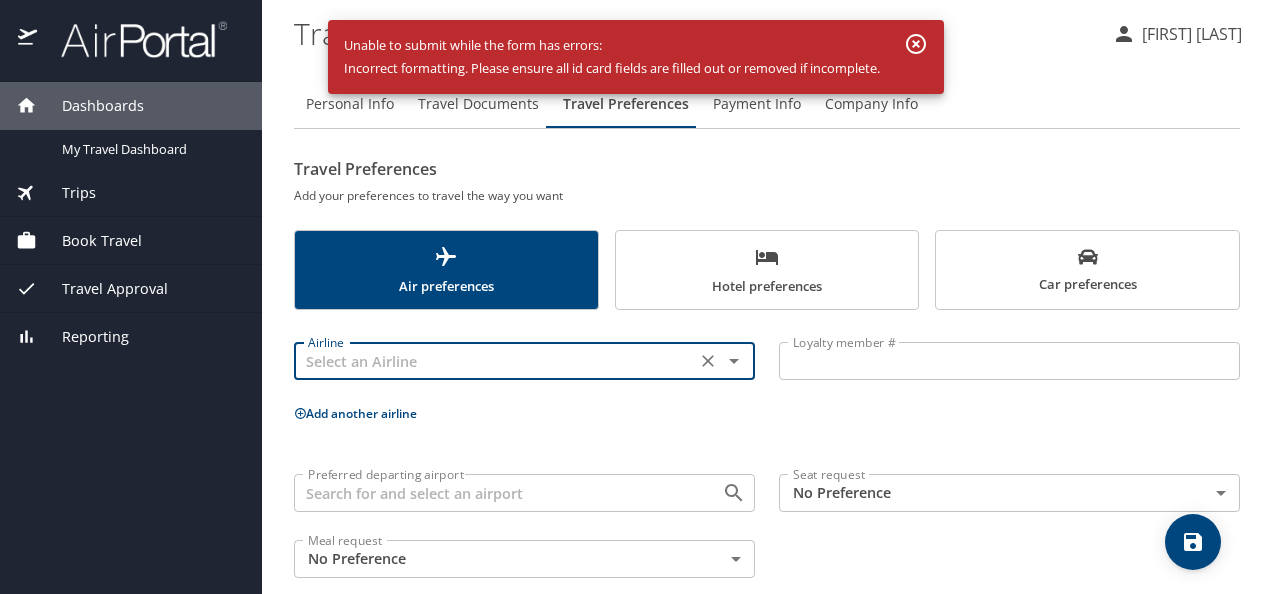 click on "Airline Airline   Loyalty member # Loyalty member #  Add another airline Preferred departing airport Preferred departing airport   Seat request No Preference NotApplicable Seat request   Meal request No Preference NotApplicable Meal request" at bounding box center [767, 456] 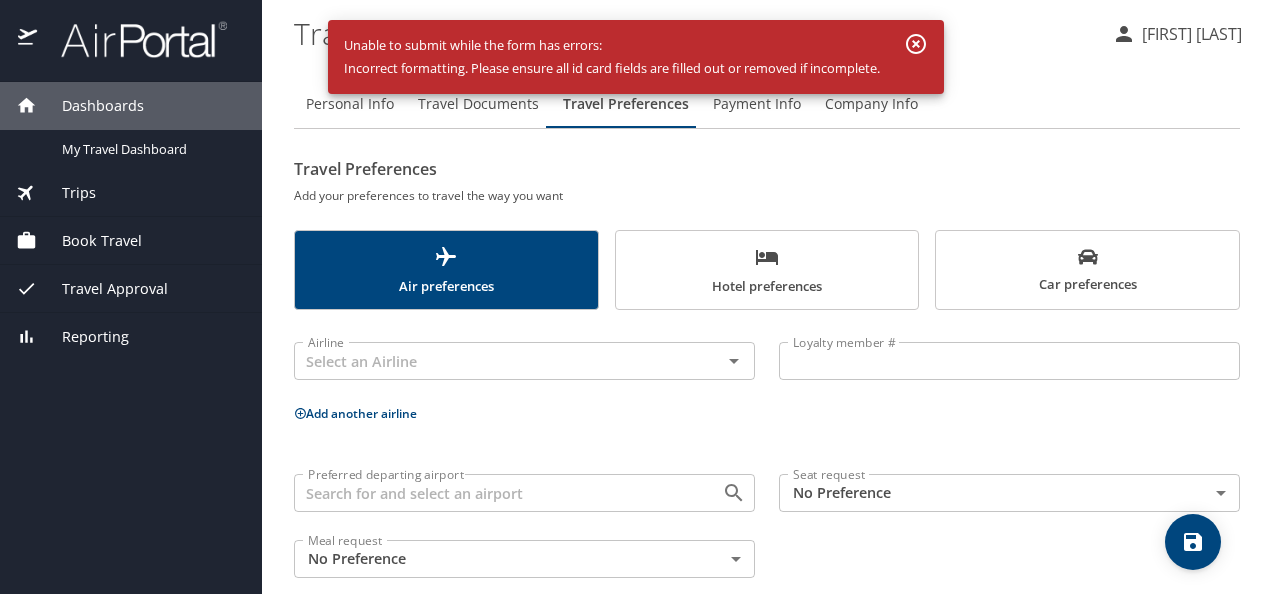 scroll, scrollTop: 26, scrollLeft: 0, axis: vertical 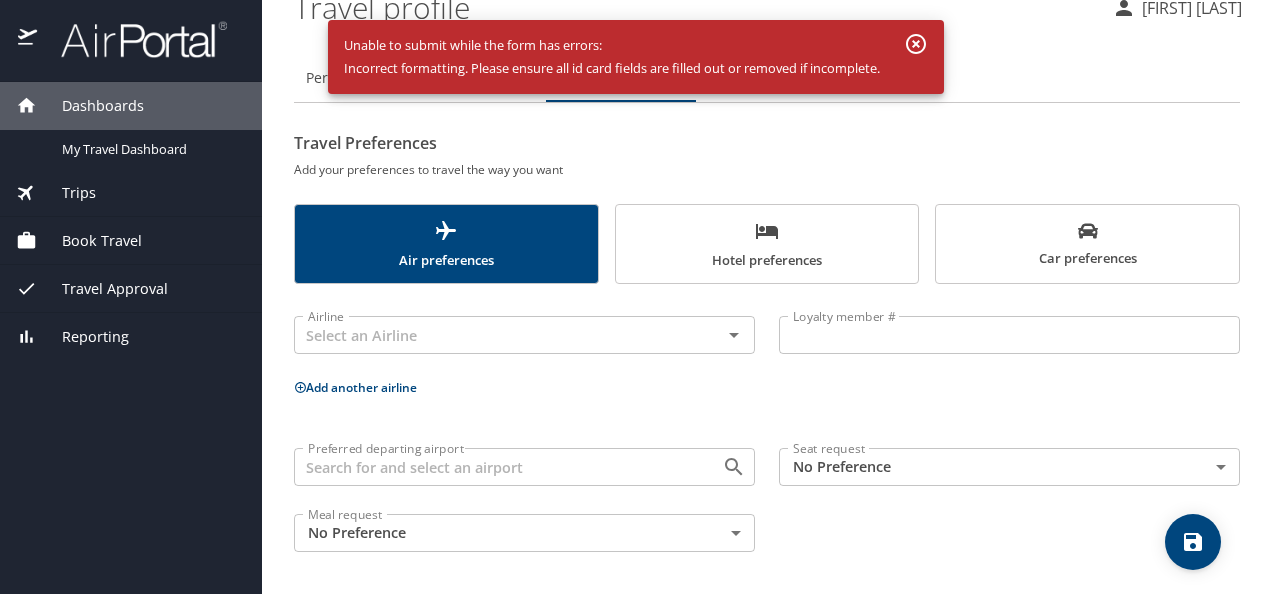 click on "Dashboards My Travel Dashboard Trips Current / Future Trips Past Trips Trips Missing Hotel Book Travel Approval Request (Beta) Travel Approval Pending Trip Approvals Approved Trips Canceled Trips Approvals (Beta) Reporting Travel profile Ximena Ramirez Villacampa Personal Info Travel Documents Travel Preferences Payment Info Company Info Travel Preferences Add your preferences to travel the way you want Air preferences Hotel preferences Car preferences Airline Airline   Loyalty member # Loyalty member #  Add another airline Preferred departing airport Preferred departing airport   Seat request No Preference NotApplicable Seat request   Meal request No Preference NotApplicable Meal request Unable to submit while the form has errors:
Incorrect formatting. Please ensure all id card fields are filled out or removed if incomplete. My settings Travel agency contacts View travel profile Give feedback Sign out" at bounding box center (636, 297) 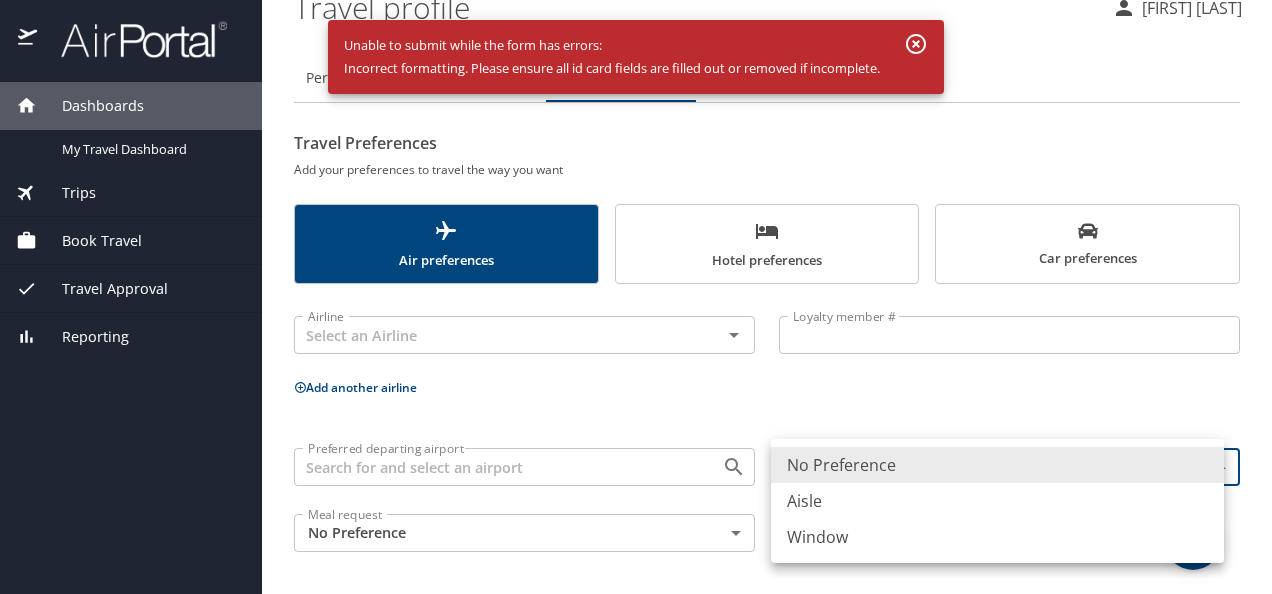 click on "Window" at bounding box center (997, 537) 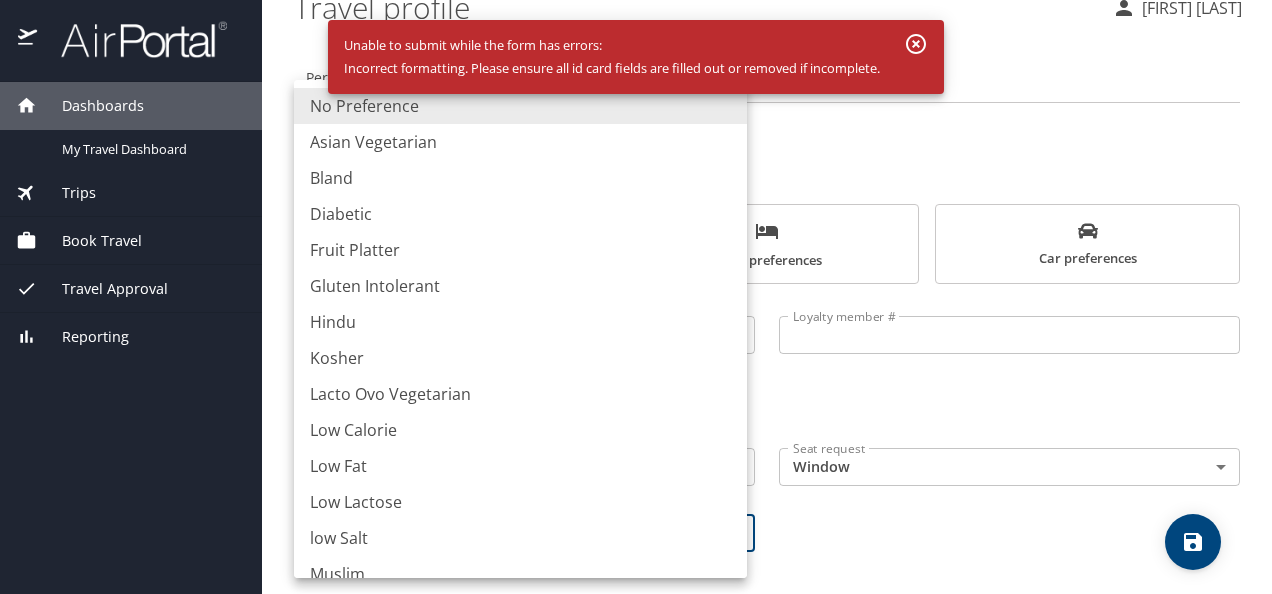click on "Dashboards My Travel Dashboard Trips Current / Future Trips Past Trips Trips Missing Hotel Book Travel Approval Request (Beta) Travel Approval Pending Trip Approvals Approved Trips Canceled Trips Approvals (Beta) Reporting Travel profile Ximena Ramirez Villacampa Personal Info Travel Documents Travel Preferences Payment Info Company Info Travel Preferences Add your preferences to travel the way you want Air preferences Hotel preferences Car preferences Airline Airline   Loyalty member # Loyalty member #  Add another airline Preferred departing airport Preferred departing airport   Seat request Window Window Seat request   Meal request No Preference NotApplicable Meal request Unable to submit while the form has errors:
Incorrect formatting. Please ensure all id card fields are filled out or removed if incomplete. My settings Travel agency contacts View travel profile Give feedback Sign out No Preference Asian Vegetarian Bland Diabetic Fruit Platter Gluten Intolerant Hindu Kosher Lacto Ovo Vegetarian Low Fat" at bounding box center (636, 297) 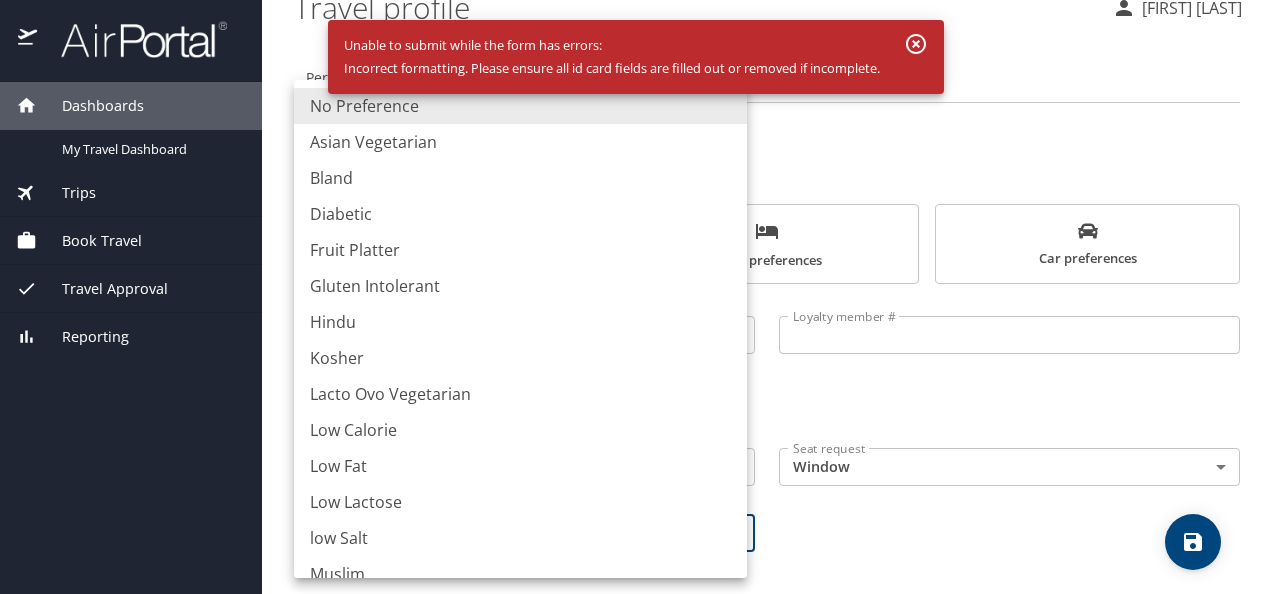 click at bounding box center (636, 297) 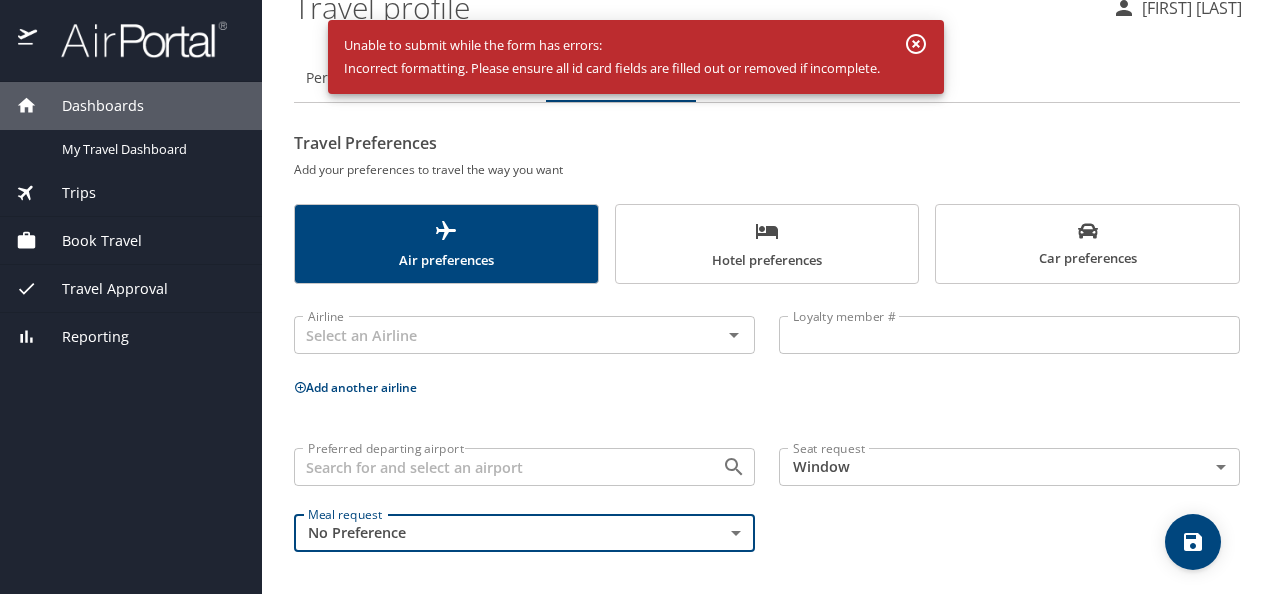 click on "Preferred departing airport" at bounding box center [495, 467] 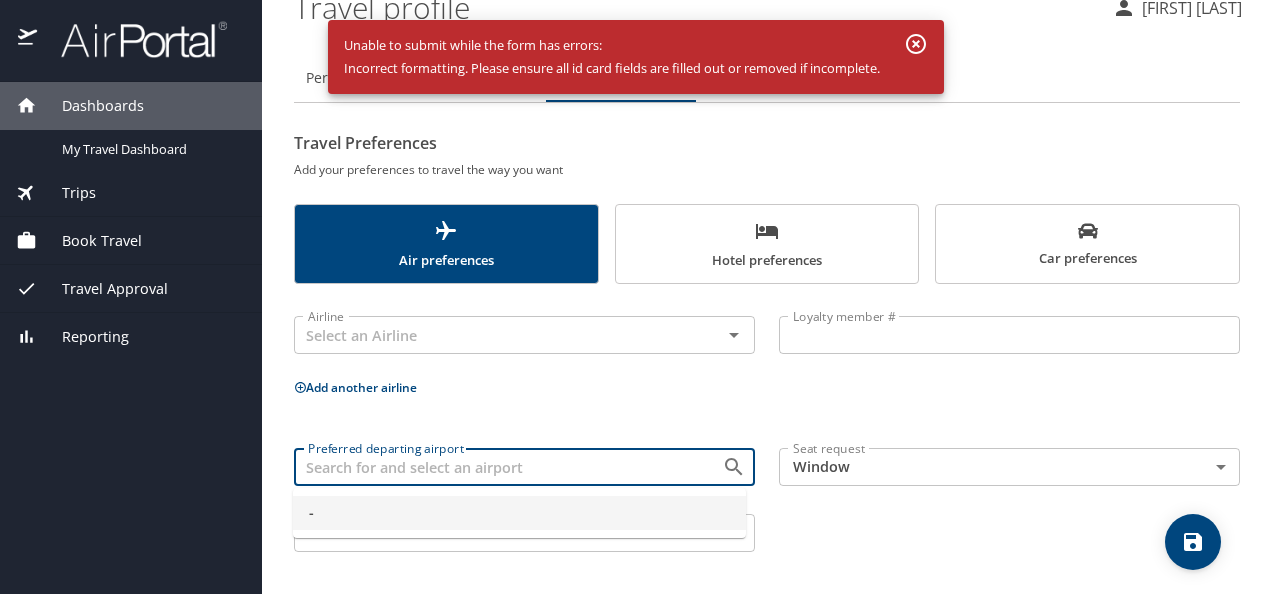 type on "-" 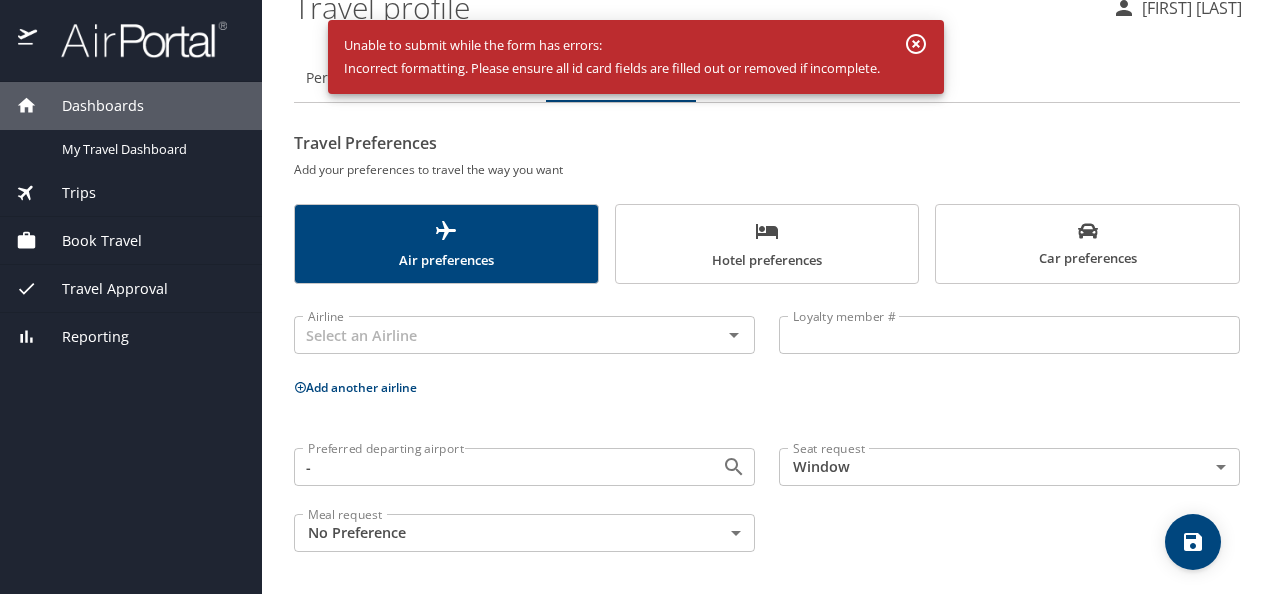 click on "Preferred departing airport - Preferred departing airport   Seat request Window Window Seat request   Meal request No Preference NotApplicable Meal request" at bounding box center [767, 500] 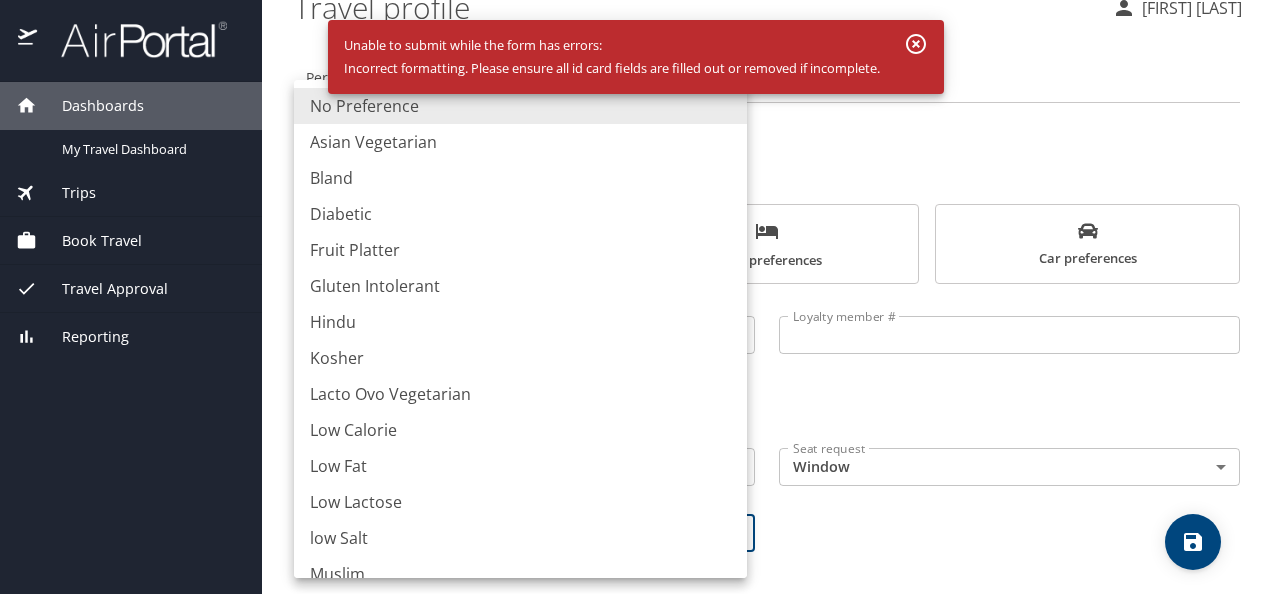 click on "Dashboards My Travel Dashboard Trips Current / Future Trips Past Trips Trips Missing Hotel Book Travel Approval Request (Beta) Travel Approval Pending Trip Approvals Approved Trips Canceled Trips Approvals (Beta) Reporting Travel profile Ximena Ramirez Villacampa Personal Info Travel Documents Travel Preferences Payment Info Company Info Travel Preferences Add your preferences to travel the way you want Air preferences Hotel preferences Car preferences Airline Airline   Loyalty member # Loyalty member #  Add another airline Preferred departing airport - Preferred departing airport   Seat request Window Window Seat request   Meal request No Preference NotApplicable Meal request Unable to submit while the form has errors:
Incorrect formatting. Please ensure all id card fields are filled out or removed if incomplete. My settings Travel agency contacts View travel profile Give feedback Sign out No Preference Asian Vegetarian Bland Diabetic Fruit Platter Gluten Intolerant Hindu Kosher Lacto Ovo Vegetarian Muslim" at bounding box center [636, 297] 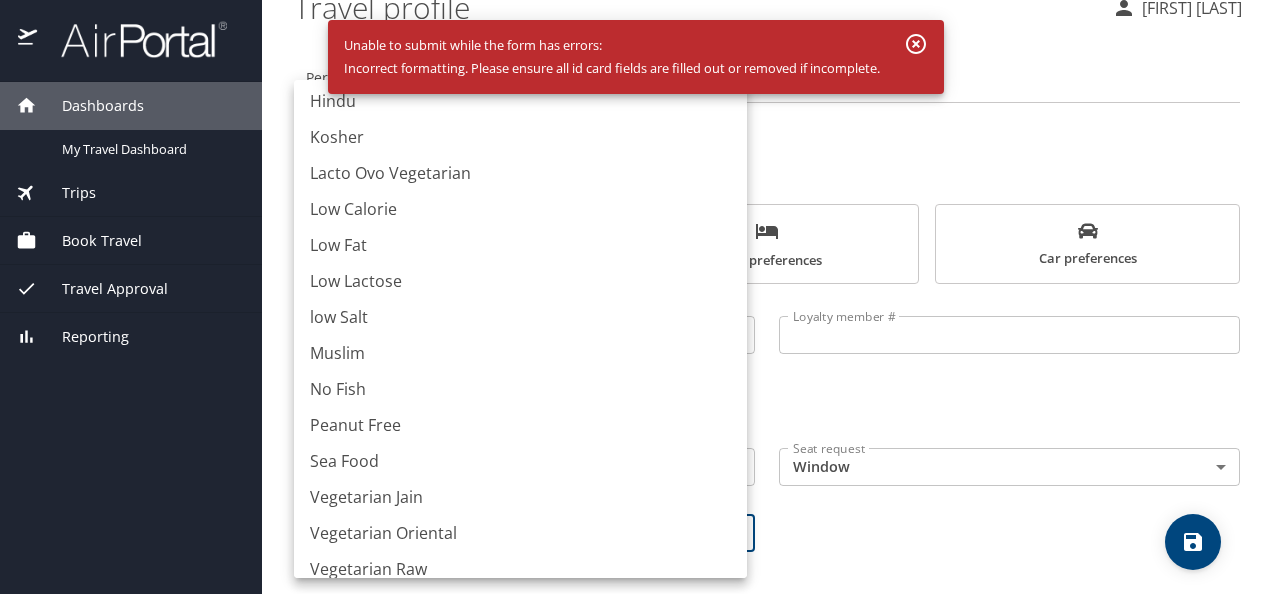 scroll, scrollTop: 274, scrollLeft: 0, axis: vertical 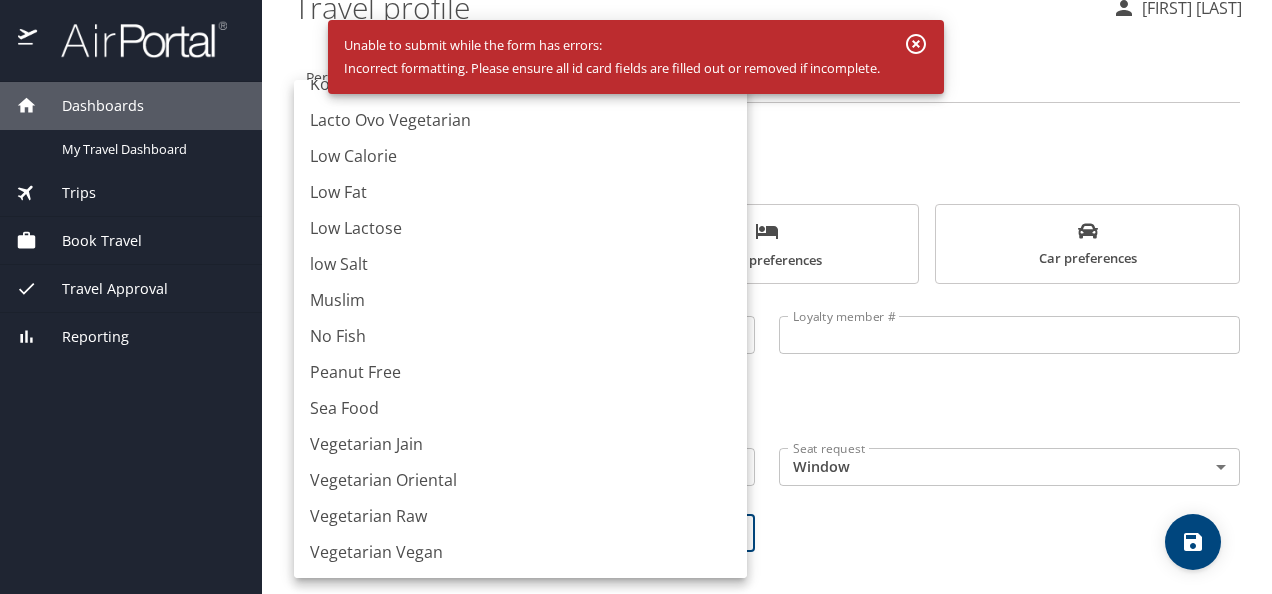 click at bounding box center [636, 297] 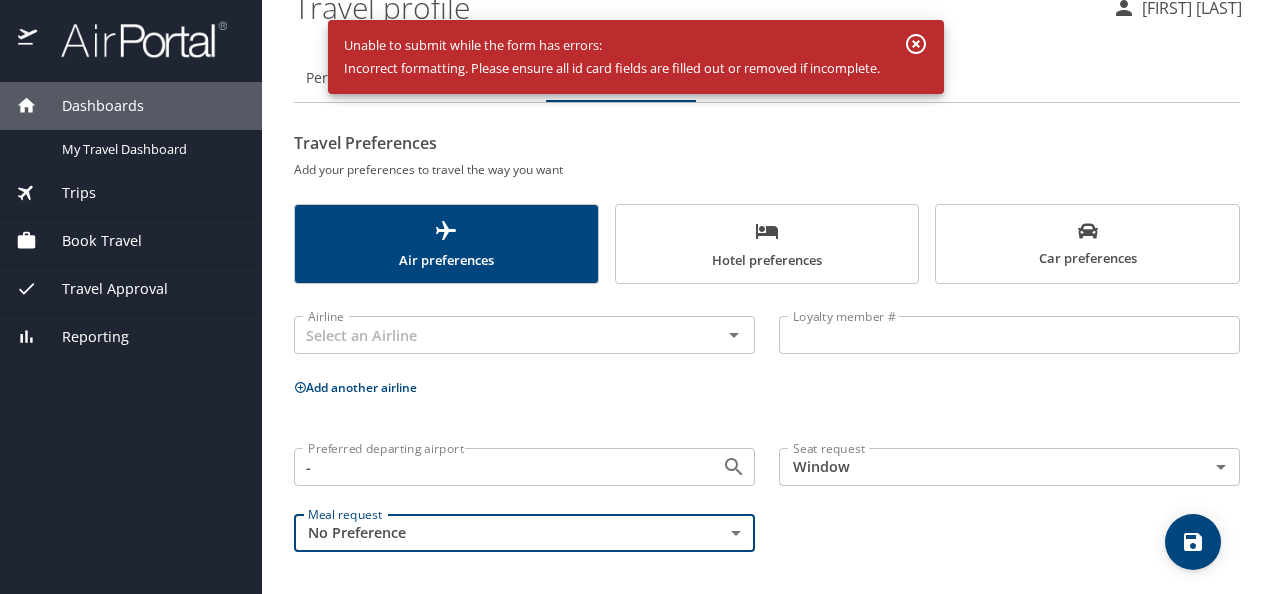 click on "Dashboards My Travel Dashboard Trips Current / Future Trips Past Trips Trips Missing Hotel Book Travel Approval Request (Beta) Travel Approval Pending Trip Approvals Approved Trips Canceled Trips Approvals (Beta) Reporting Travel profile Ximena Ramirez Villacampa Personal Info Travel Documents Travel Preferences Payment Info Company Info Travel Preferences Add your preferences to travel the way you want Air preferences Hotel preferences Car preferences Airline Airline   Loyalty member # Loyalty member #  Add another airline Preferred departing airport - Preferred departing airport   Seat request Window Window Seat request   Meal request No Preference NotApplicable Meal request Unable to submit while the form has errors:
Incorrect formatting. Please ensure all id card fields are filled out or removed if incomplete. My settings Travel agency contacts View travel profile Give feedback Sign out" at bounding box center (636, 297) 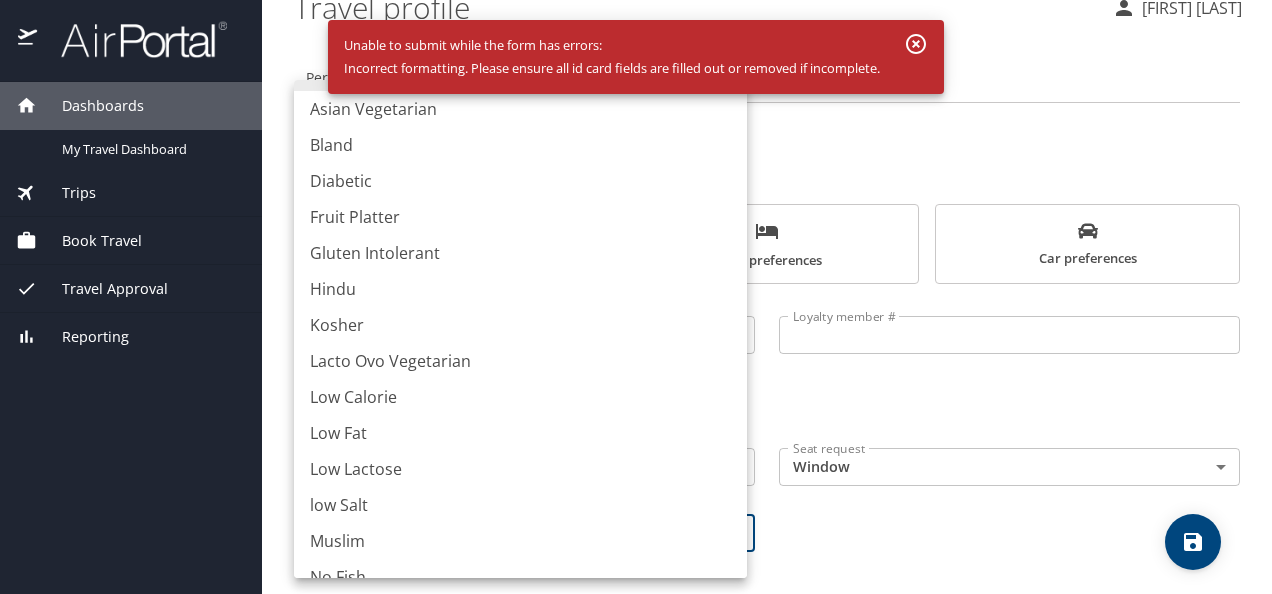 scroll, scrollTop: 0, scrollLeft: 0, axis: both 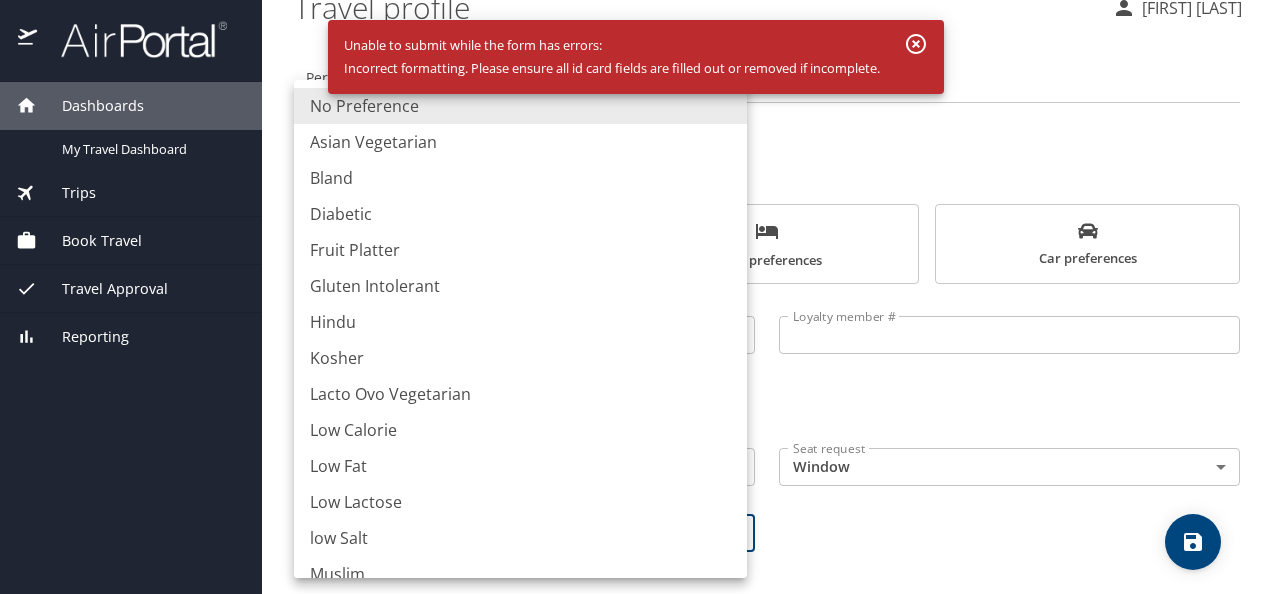 click at bounding box center [636, 297] 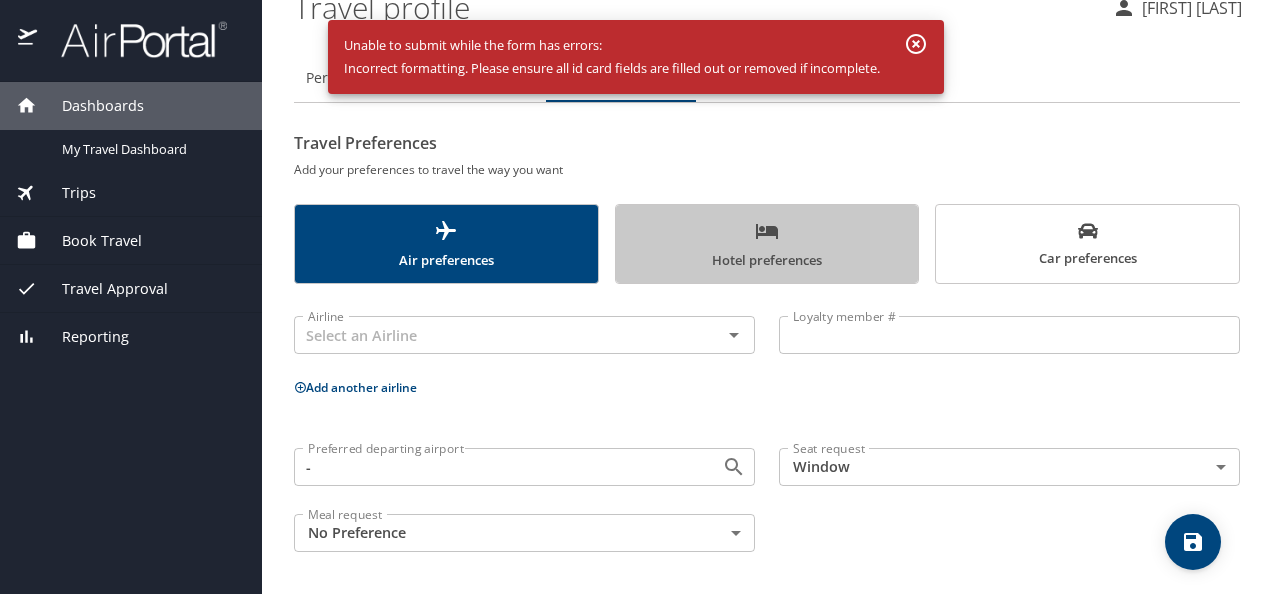 click on "Hotel preferences" at bounding box center (767, 245) 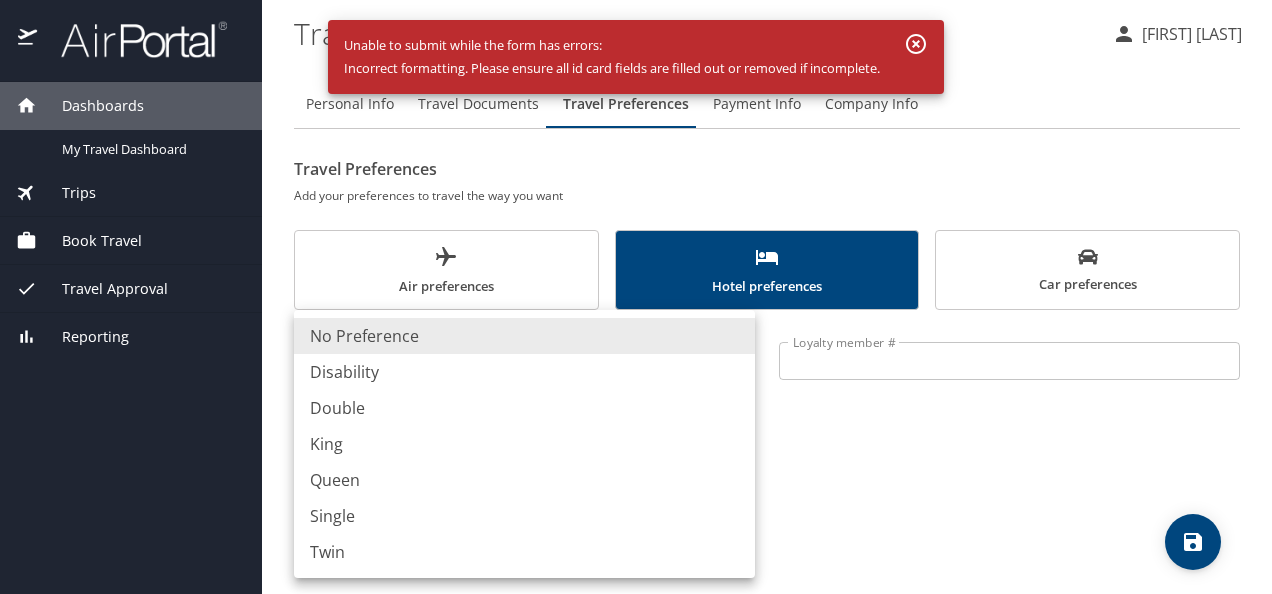 click on "Dashboards My Travel Dashboard Trips Current / Future Trips Past Trips Trips Missing Hotel Book Travel Approval Request (Beta) Travel Approval Pending Trip Approvals Approved Trips Canceled Trips Approvals (Beta) Reporting Travel profile Ximena Ramirez Villacampa Personal Info Travel Documents Travel Preferences Payment Info Company Info Travel Preferences Add your preferences to travel the way you want Air preferences Hotel preferences Car preferences Hotel chain Hotel chain   Loyalty member # Loyalty member #  Add another hotel chain   Room type No Preference NotApplicable Room type Unable to submit while the form has errors:
Incorrect formatting. Please ensure all id card fields are filled out or removed if incomplete. My settings Travel agency contacts View travel profile Give feedback Sign out No Preference Disability Double King Queen Single Twin" at bounding box center [636, 297] 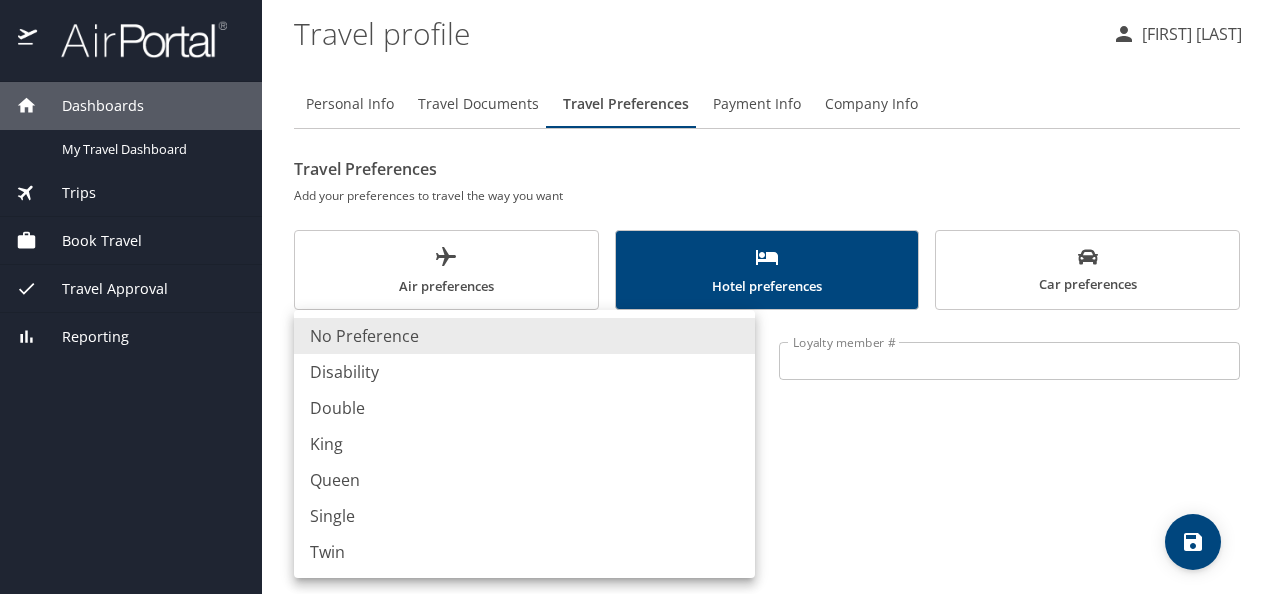 click on "No Preference" at bounding box center [524, 336] 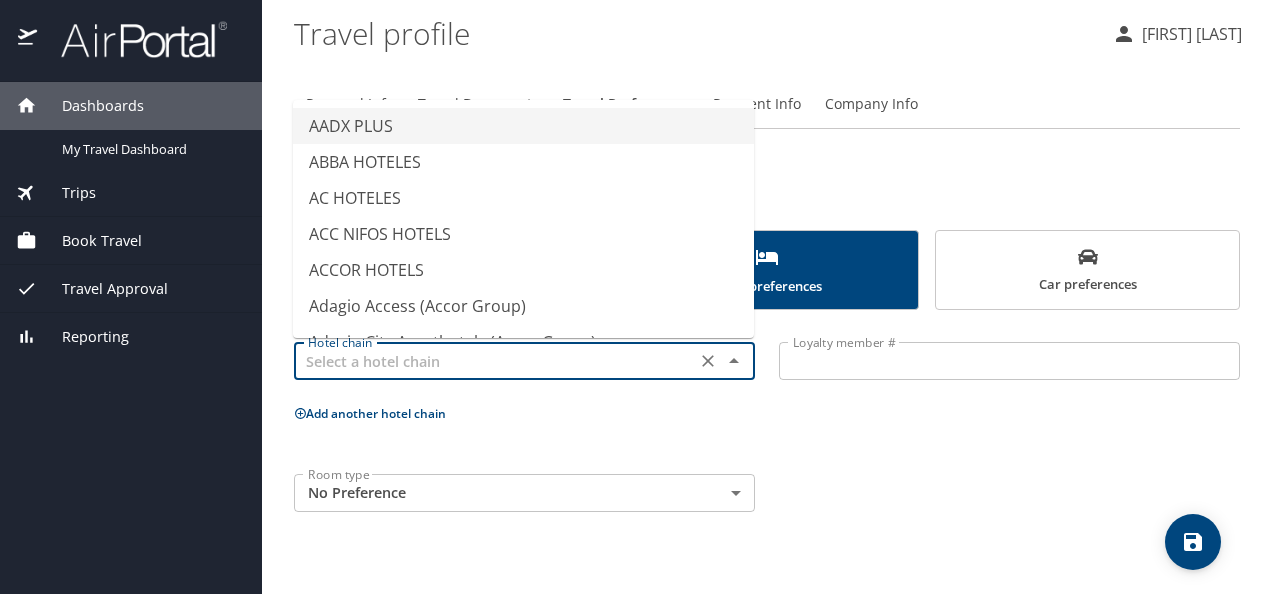 click at bounding box center (495, 361) 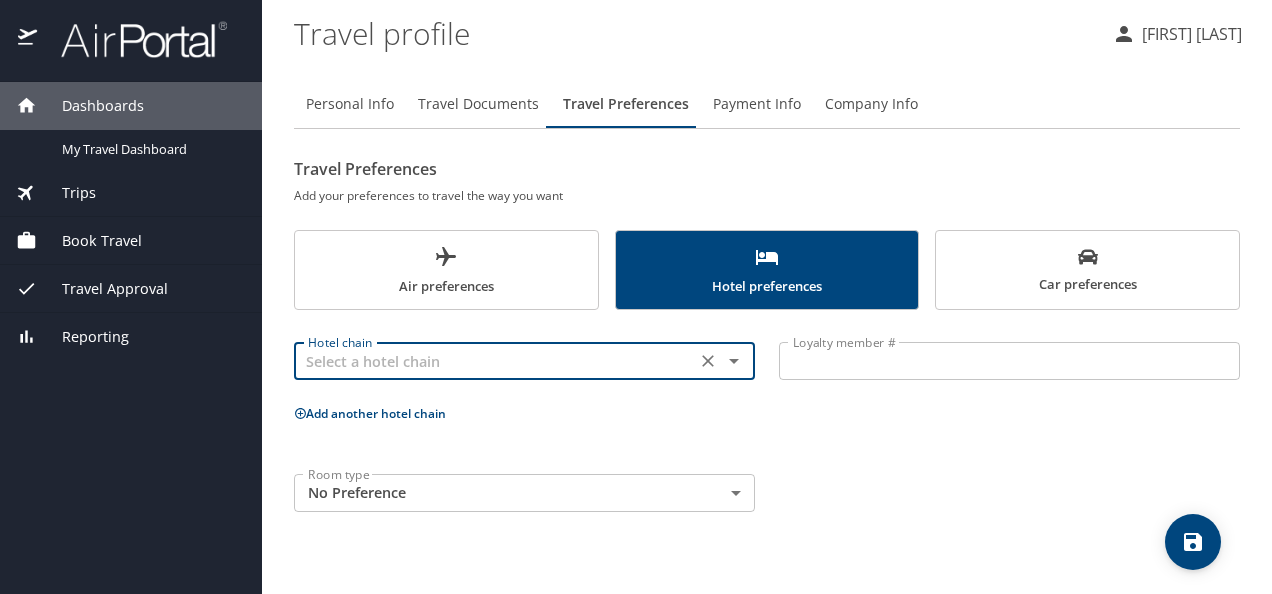 click on "Car preferences" at bounding box center (1087, 271) 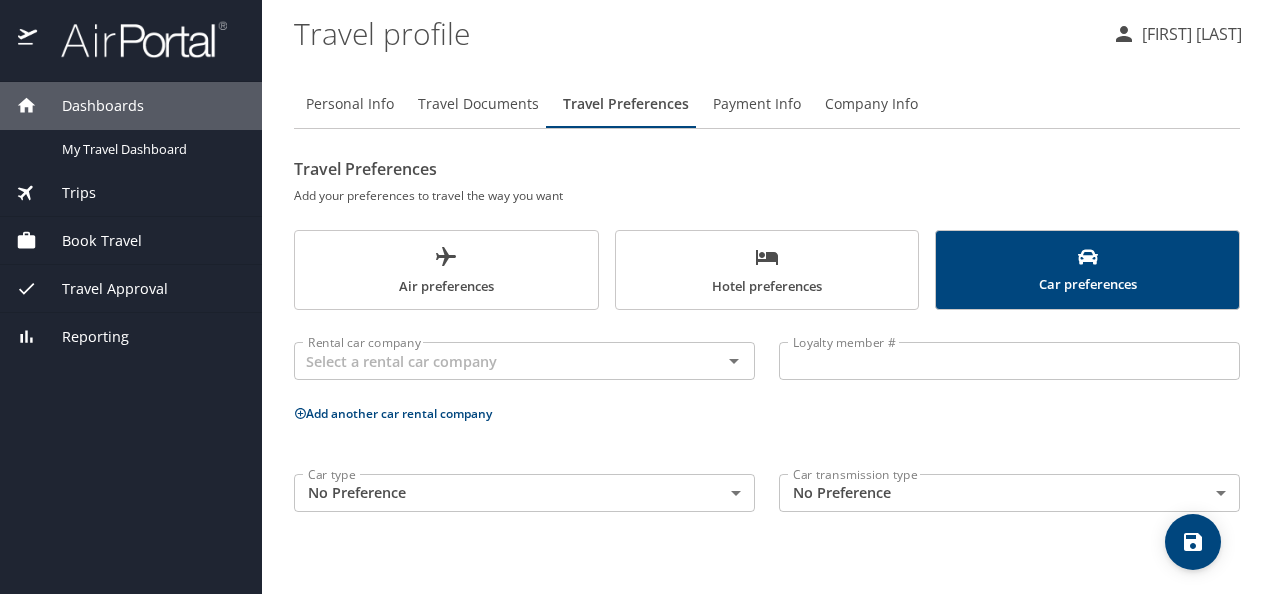 click on "Dashboards My Travel Dashboard Trips Current / Future Trips Past Trips Trips Missing Hotel Book Travel Approval Request (Beta) Travel Approval Pending Trip Approvals Approved Trips Canceled Trips Approvals (Beta) Reporting Travel profile Ximena Ramirez Villacampa Personal Info Travel Documents Travel Preferences Payment Info Company Info Travel Preferences Add your preferences to travel the way you want Air preferences Hotel preferences Car preferences Rental car company Rental car company   Loyalty member # Loyalty member #  Add another car rental company   Car type No Preference NotApplicable Car type   Car transmission type No Preference NotApplicable Car transmission type My settings Travel agency contacts View travel profile Give feedback Sign out" at bounding box center [636, 297] 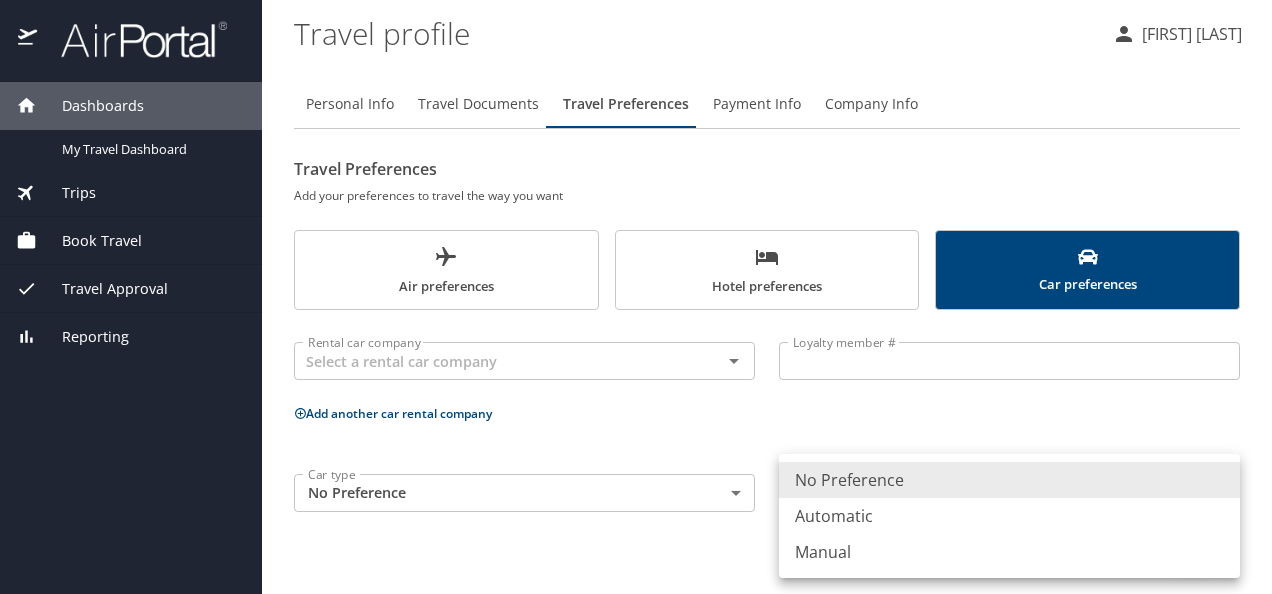 click on "Automatic" at bounding box center (1009, 516) 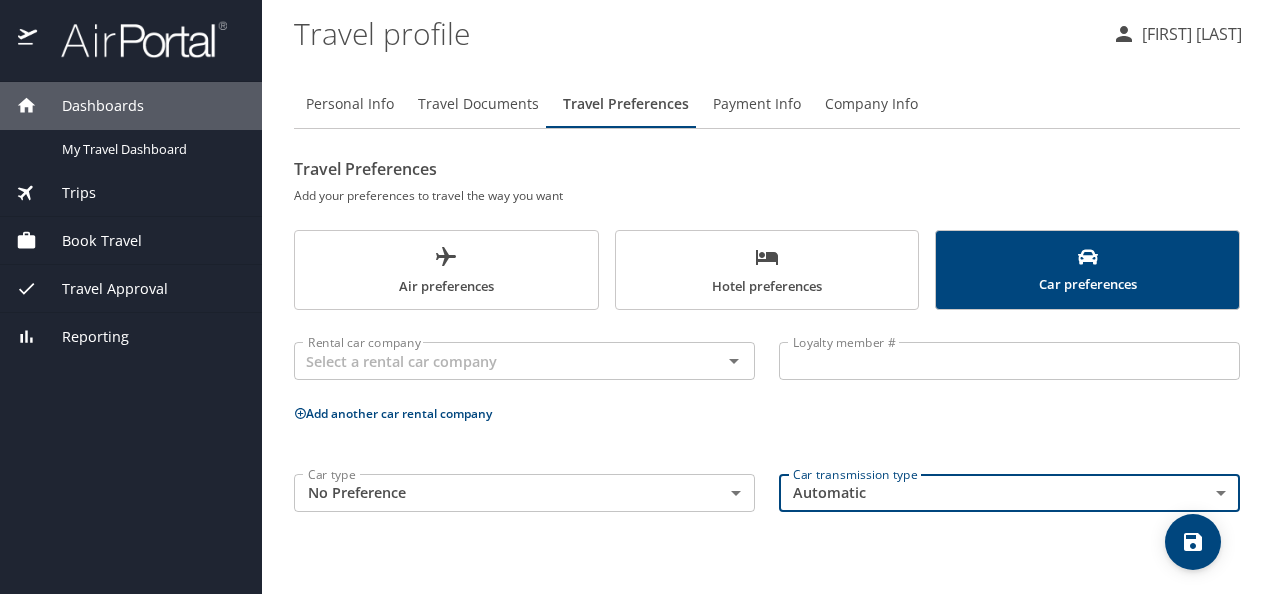 click on "Personal Info Travel Documents Travel Preferences Payment Info Company Info Travel Preferences Add your preferences to travel the way you want Air preferences Hotel preferences Car preferences Rental car company Rental car company   Loyalty member # Loyalty member #  Add another car rental company   Car type No Preference NotApplicable Car type   Car transmission type Automatic Automatic Car transmission type" at bounding box center [767, 329] 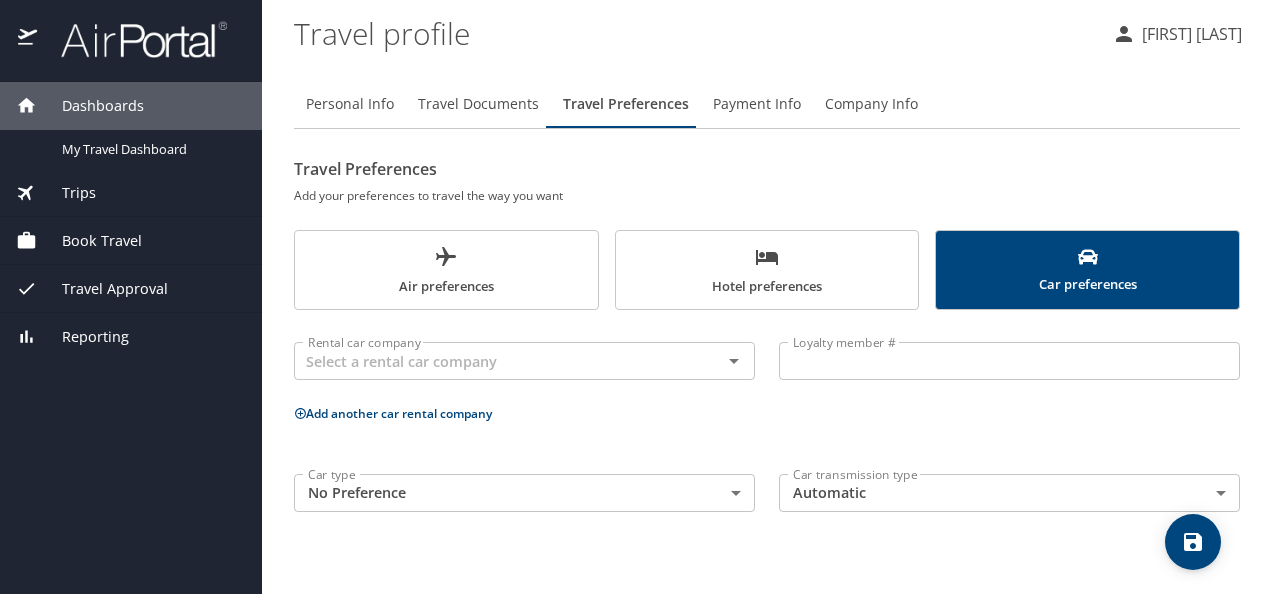 click on "Dashboards My Travel Dashboard Trips Current / Future Trips Past Trips Trips Missing Hotel Book Travel Approval Request (Beta) Travel Approval Pending Trip Approvals Approved Trips Canceled Trips Approvals (Beta) Reporting Travel profile Ximena Ramirez Villacampa Personal Info Travel Documents Travel Preferences Payment Info Company Info Travel Preferences Add your preferences to travel the way you want Air preferences Hotel preferences Car preferences Rental car company Rental car company   Loyalty member # Loyalty member #  Add another car rental company   Car type No Preference NotApplicable Car type   Car transmission type Automatic Automatic Car transmission type My settings Travel agency contacts View travel profile Give feedback Sign out" at bounding box center [636, 297] 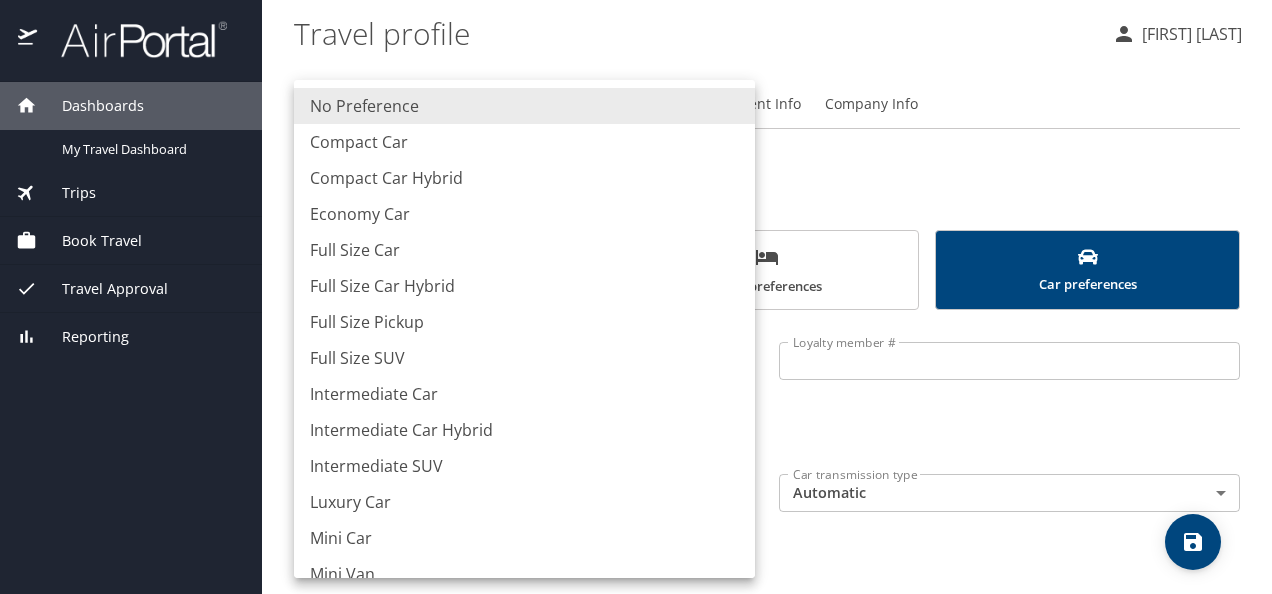 click at bounding box center (636, 297) 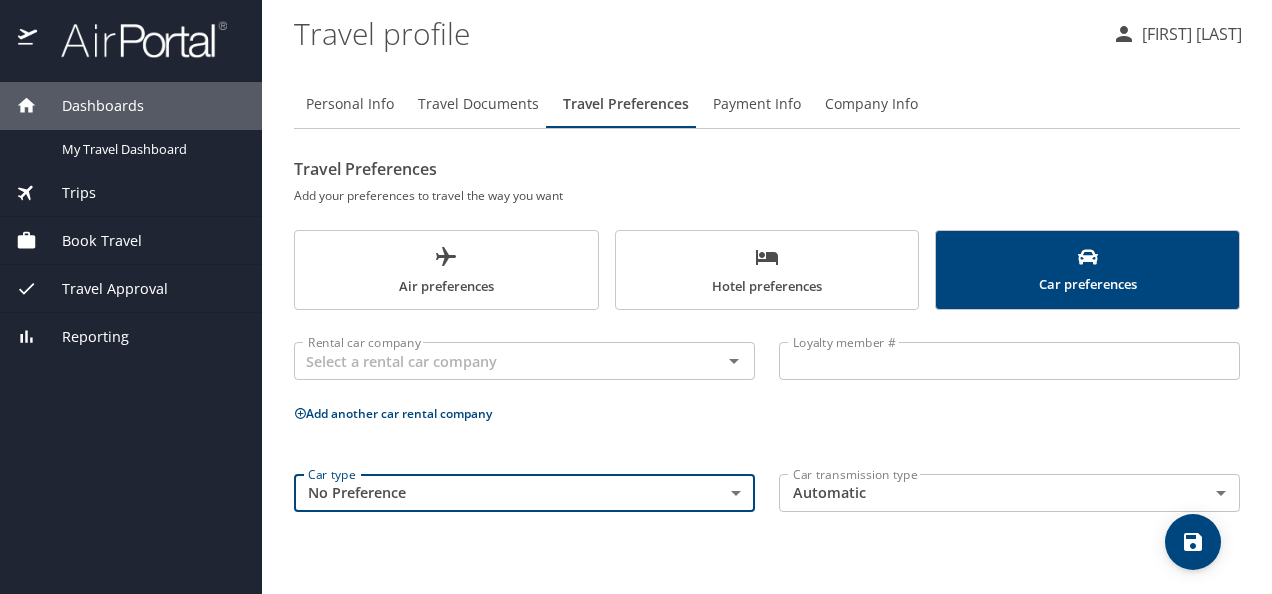click 